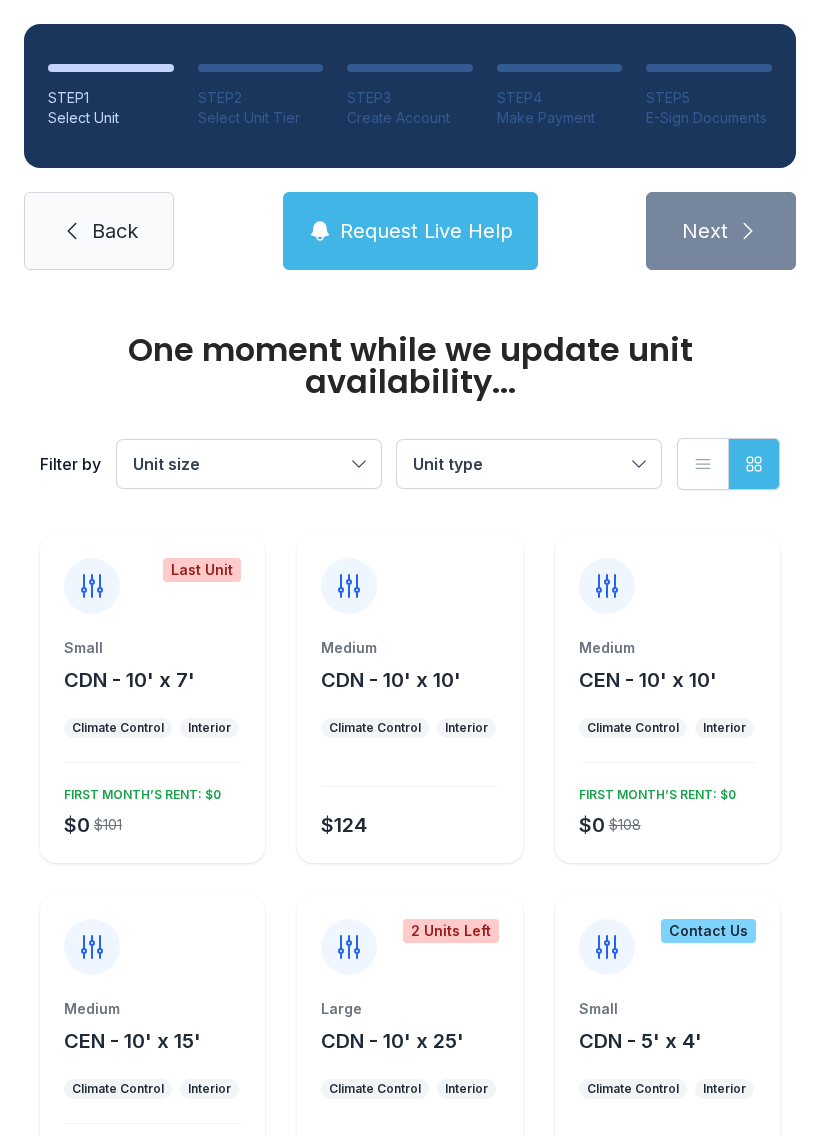 scroll, scrollTop: 0, scrollLeft: 0, axis: both 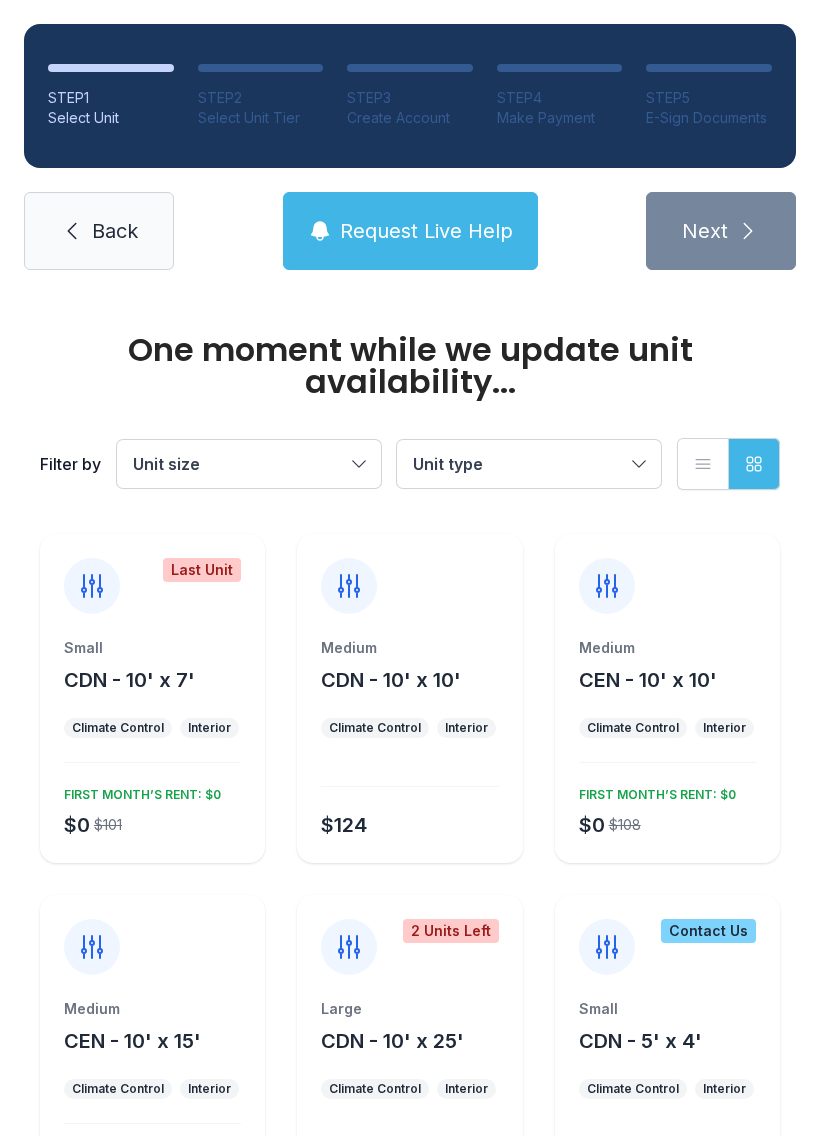 click on "Unit size" at bounding box center [249, 464] 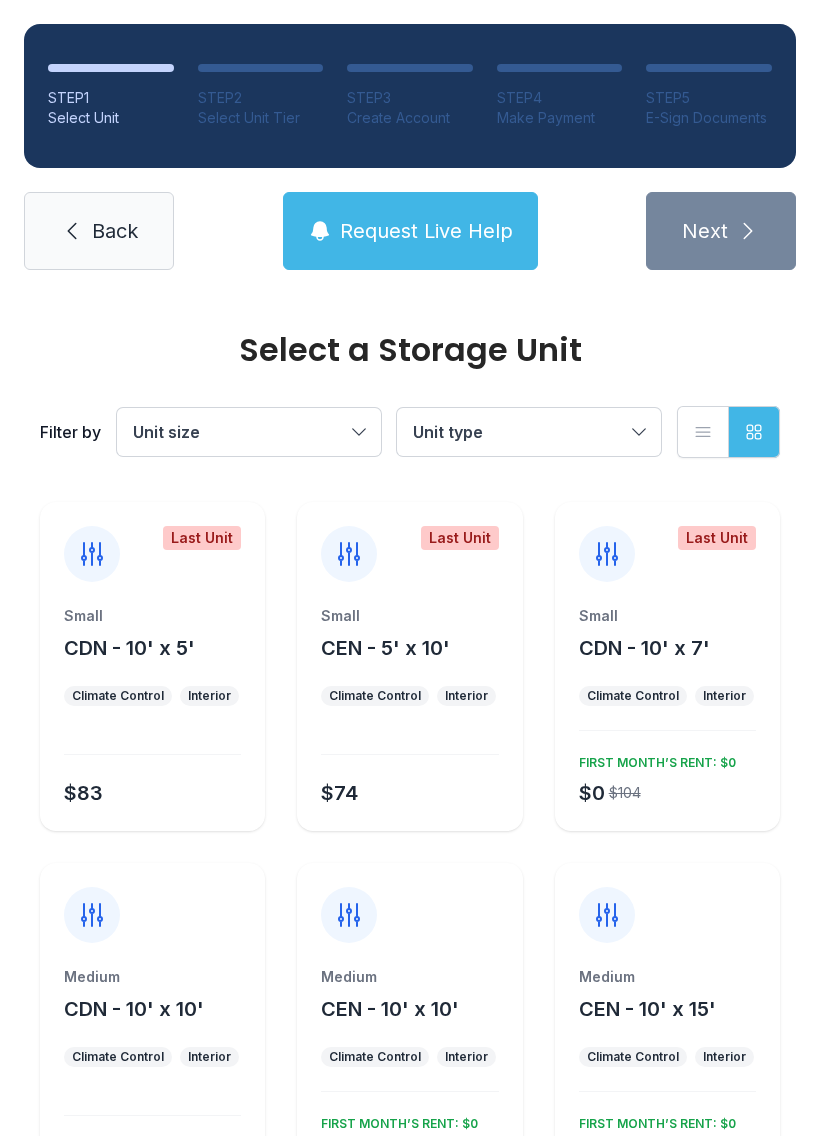 click on "FIRST MONTH’S RENT: $0" at bounding box center (653, 759) 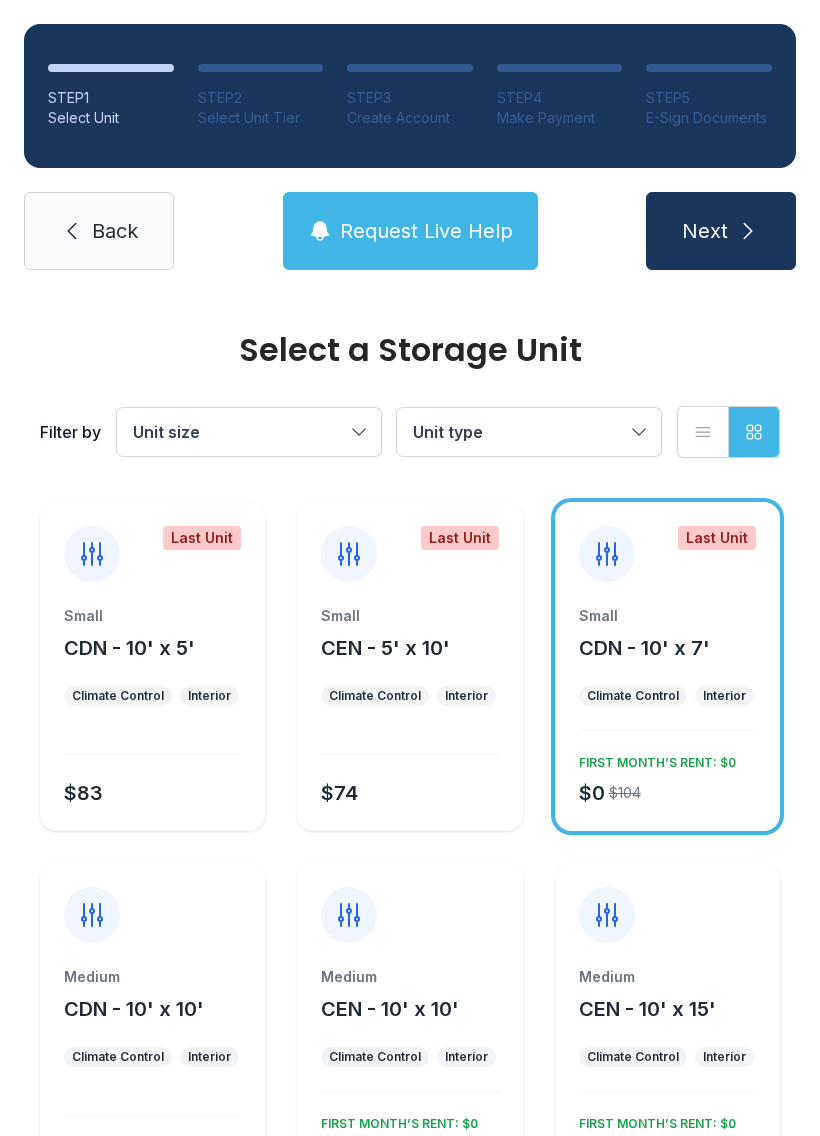 click on "Next" at bounding box center [705, 231] 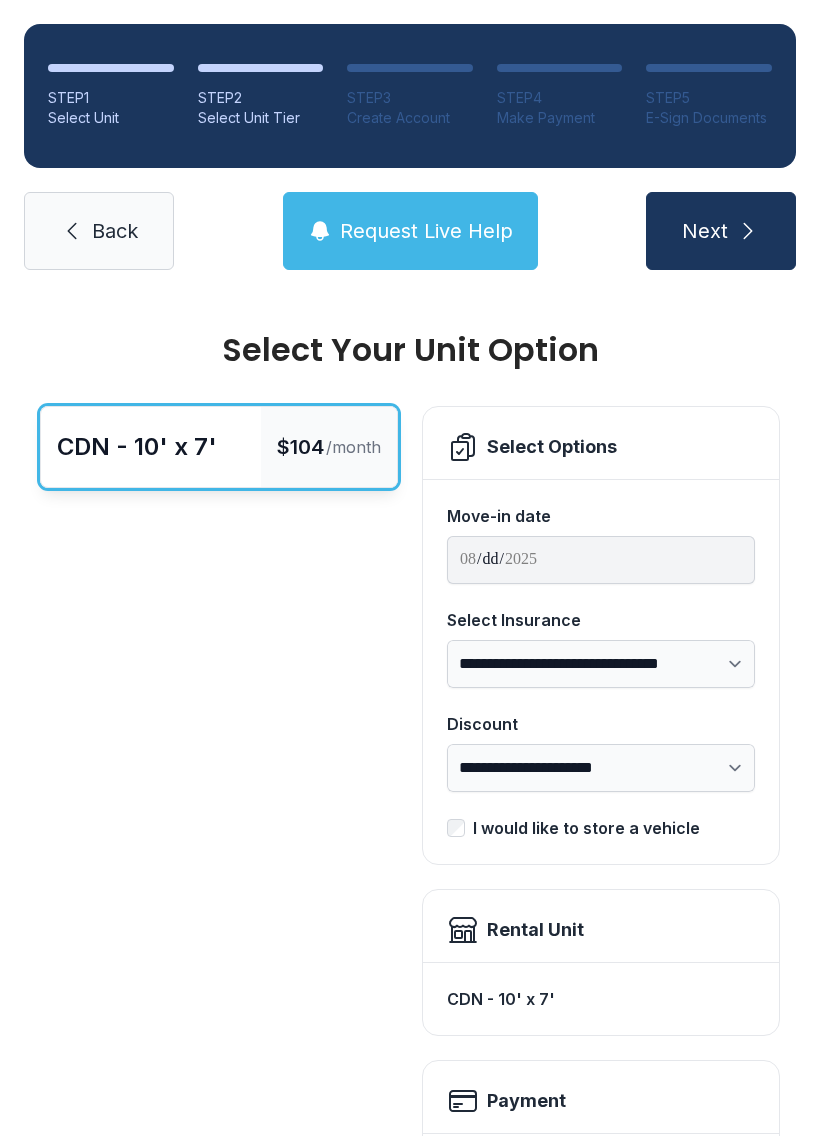 click 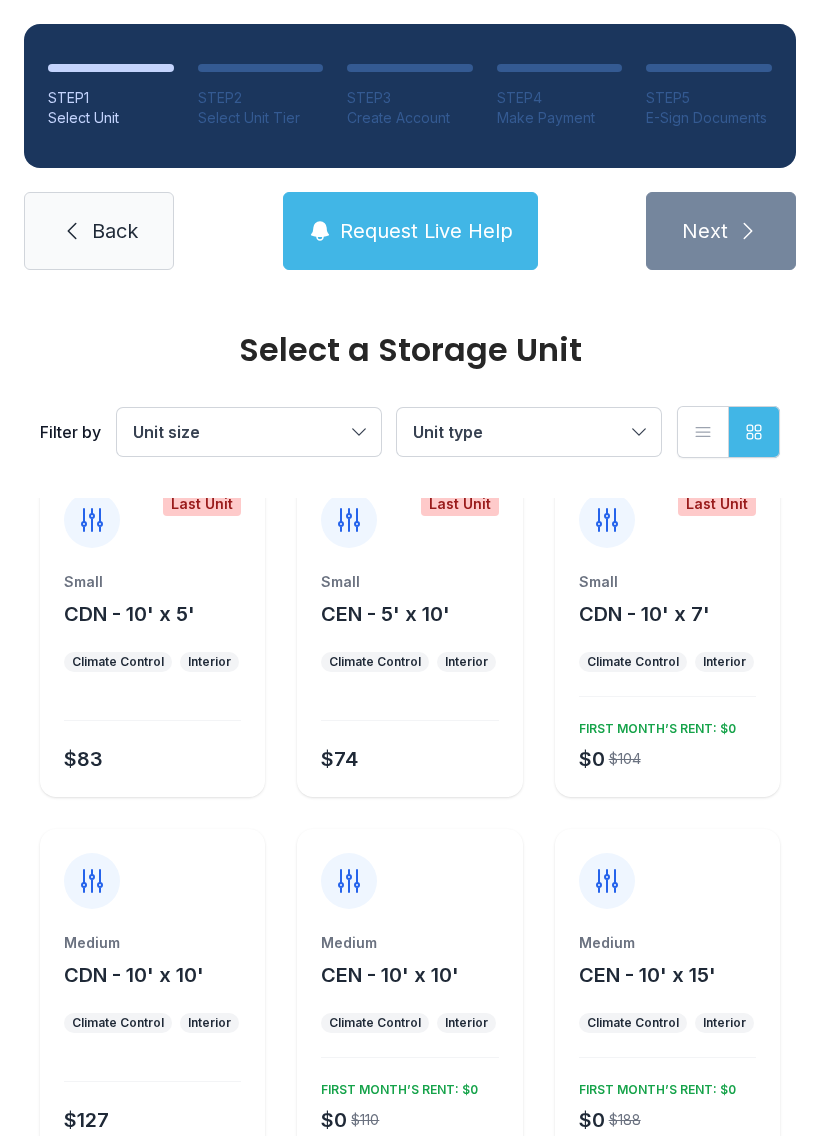 scroll, scrollTop: 29, scrollLeft: 0, axis: vertical 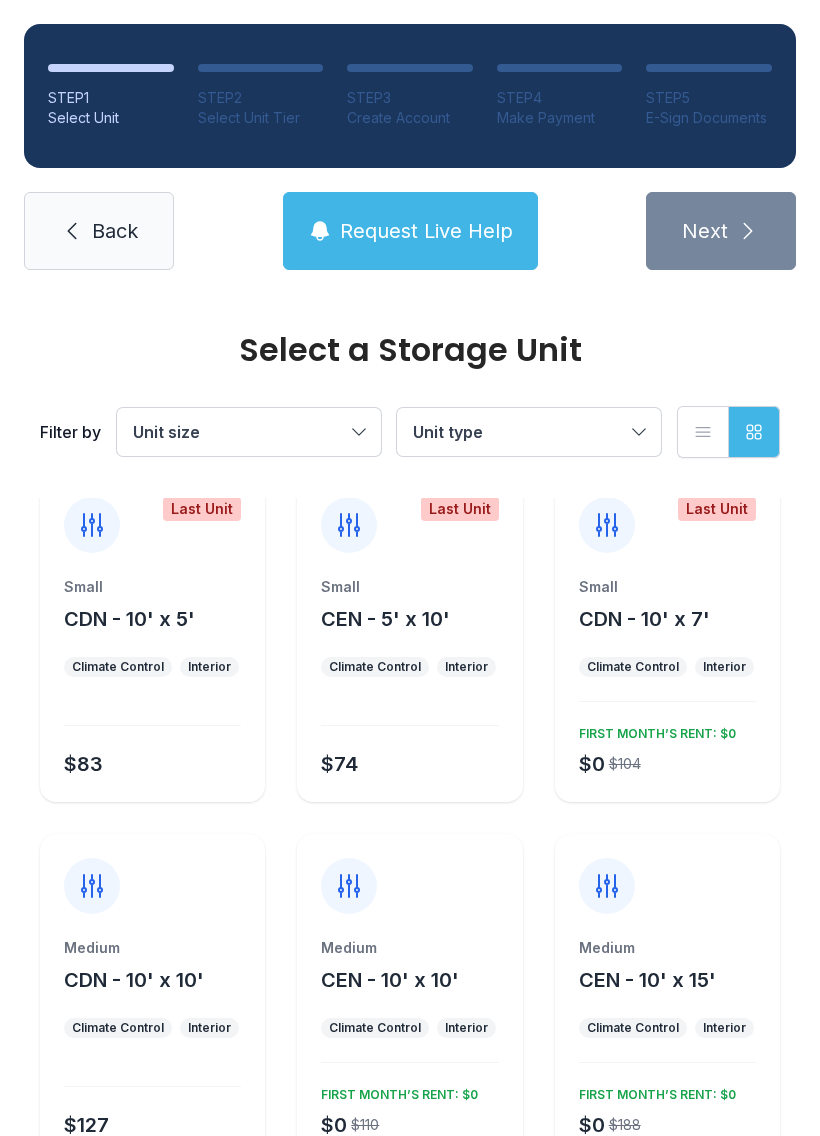 click on "CEN - 10' x 10'" at bounding box center [390, 980] 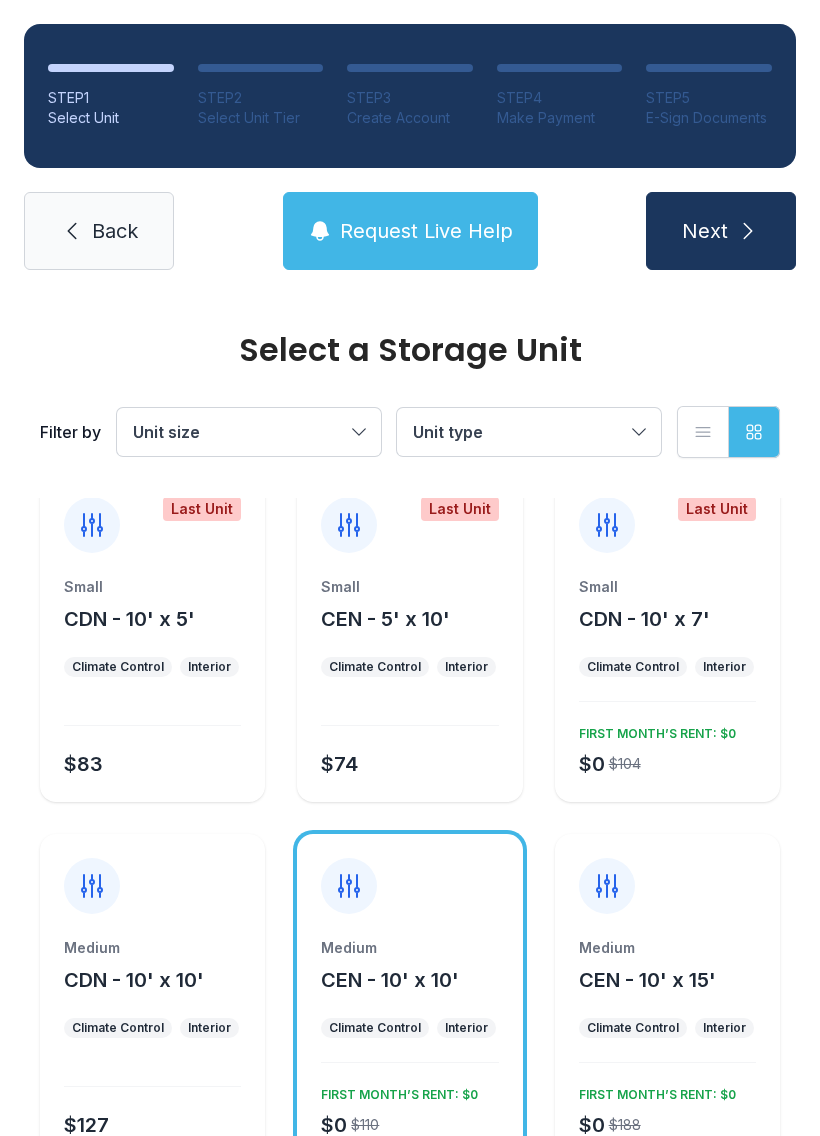 click on "Next" at bounding box center [705, 231] 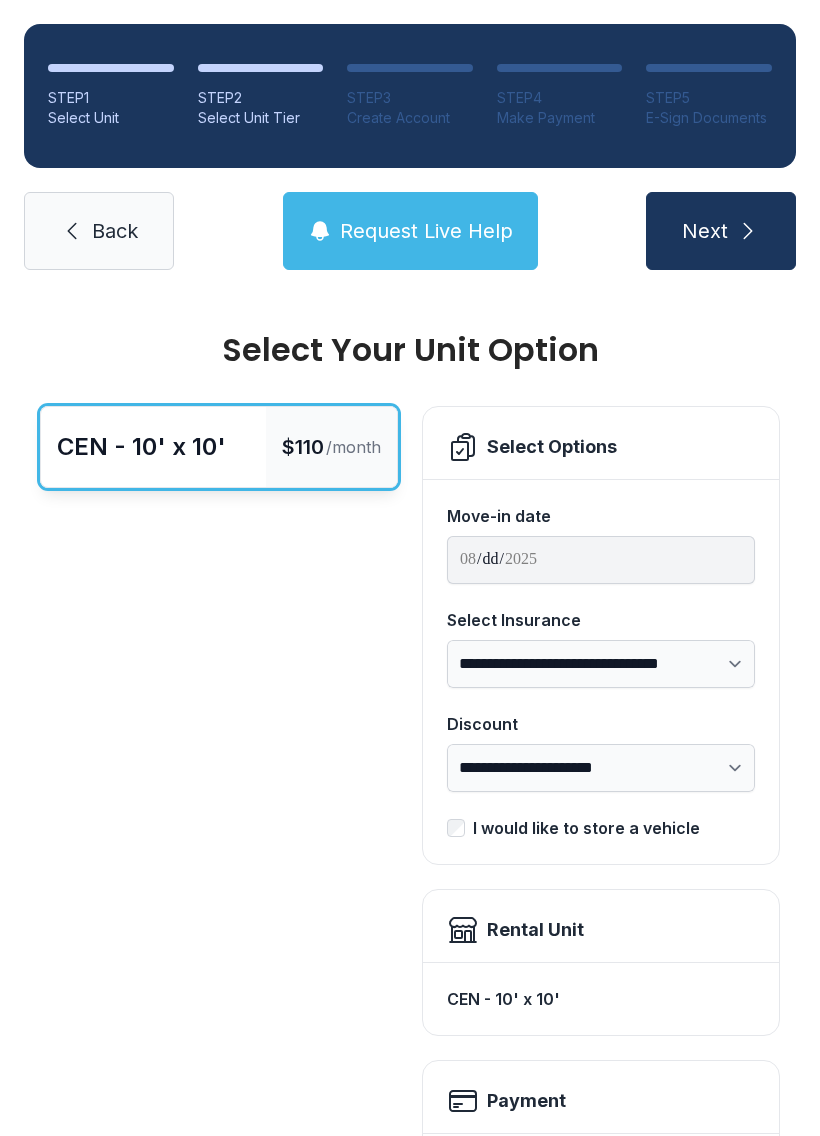 scroll, scrollTop: 0, scrollLeft: 0, axis: both 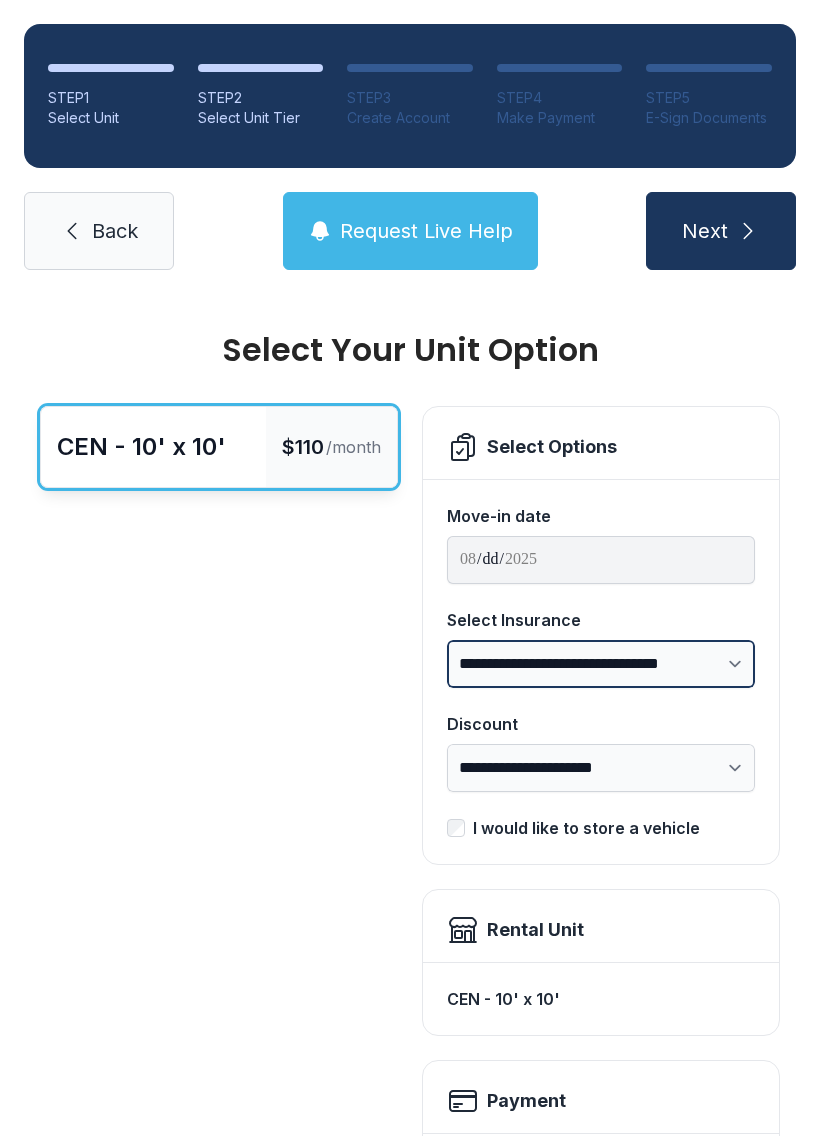 click on "**********" at bounding box center (601, 664) 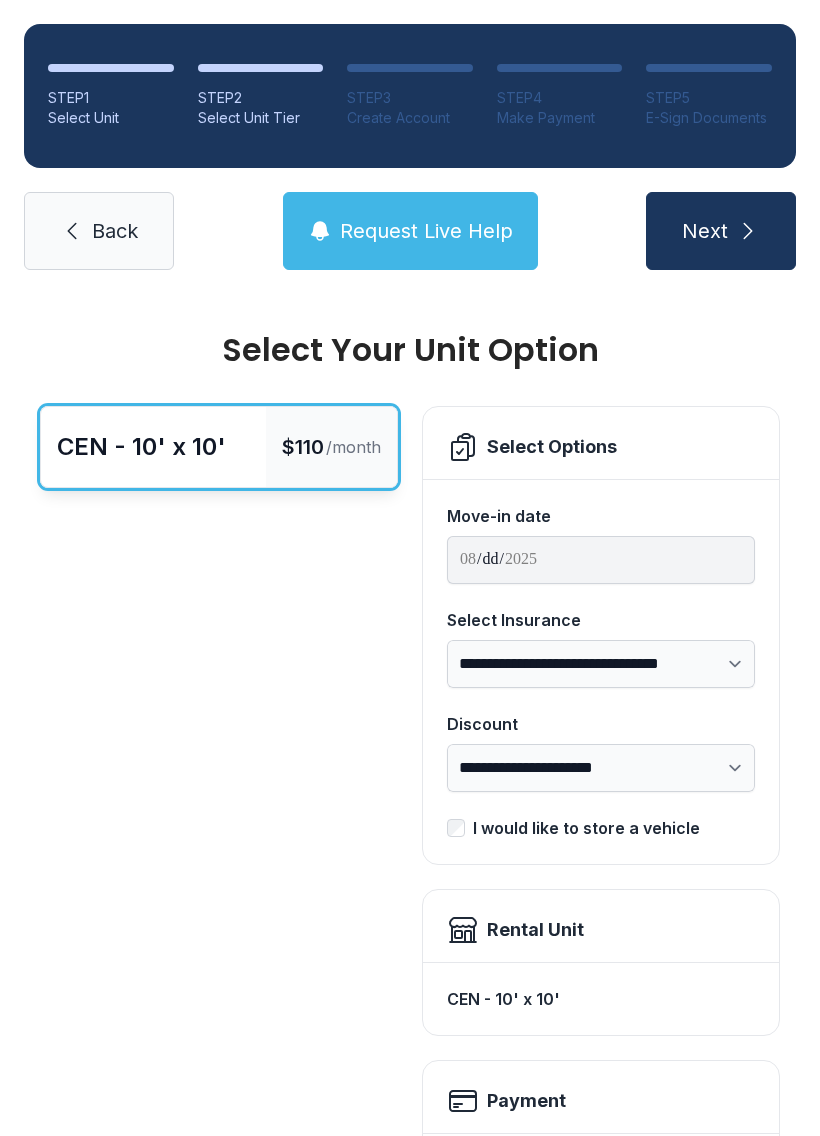 click on "Next" at bounding box center (705, 231) 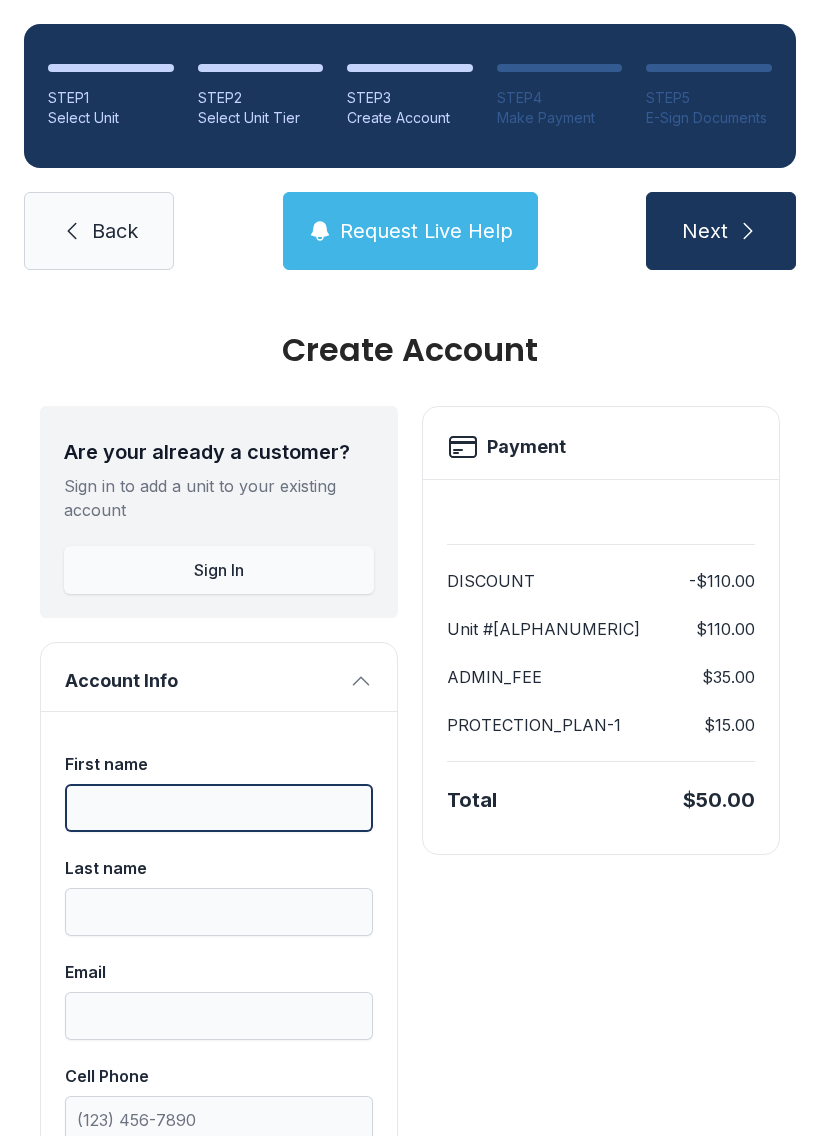 click on "First name" at bounding box center [219, 808] 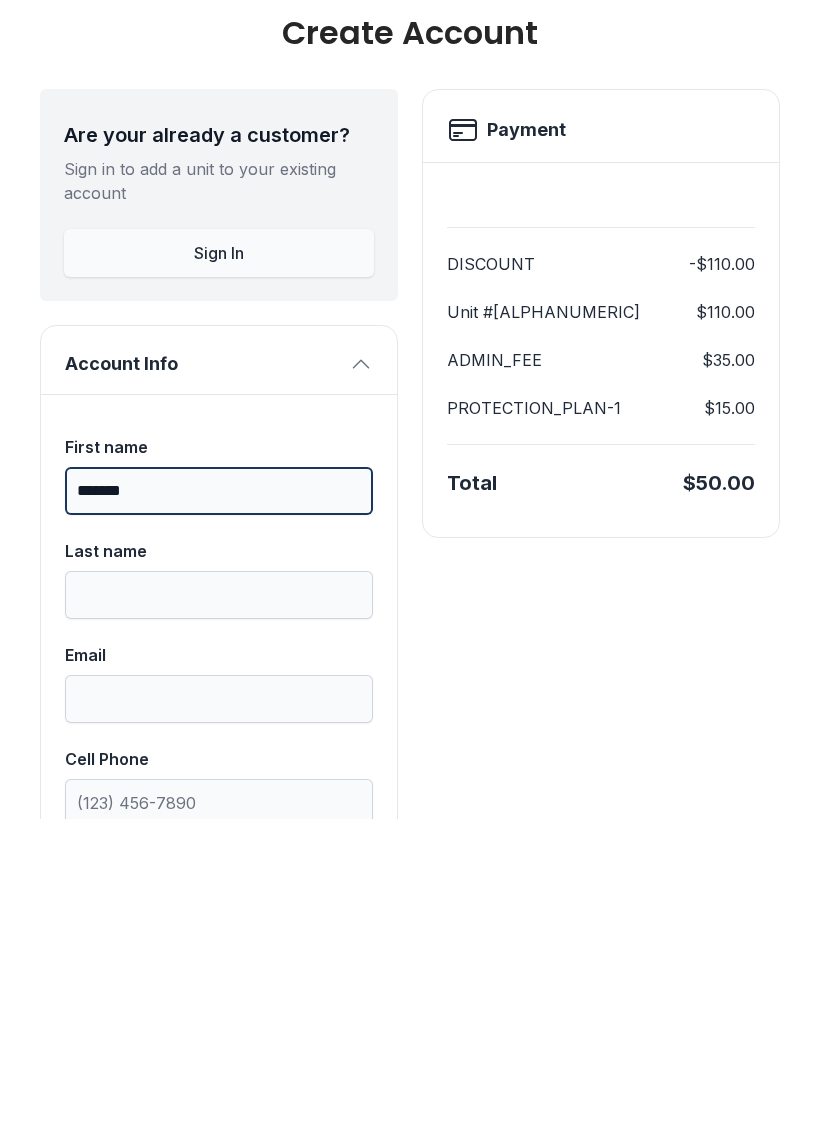 type on "*******" 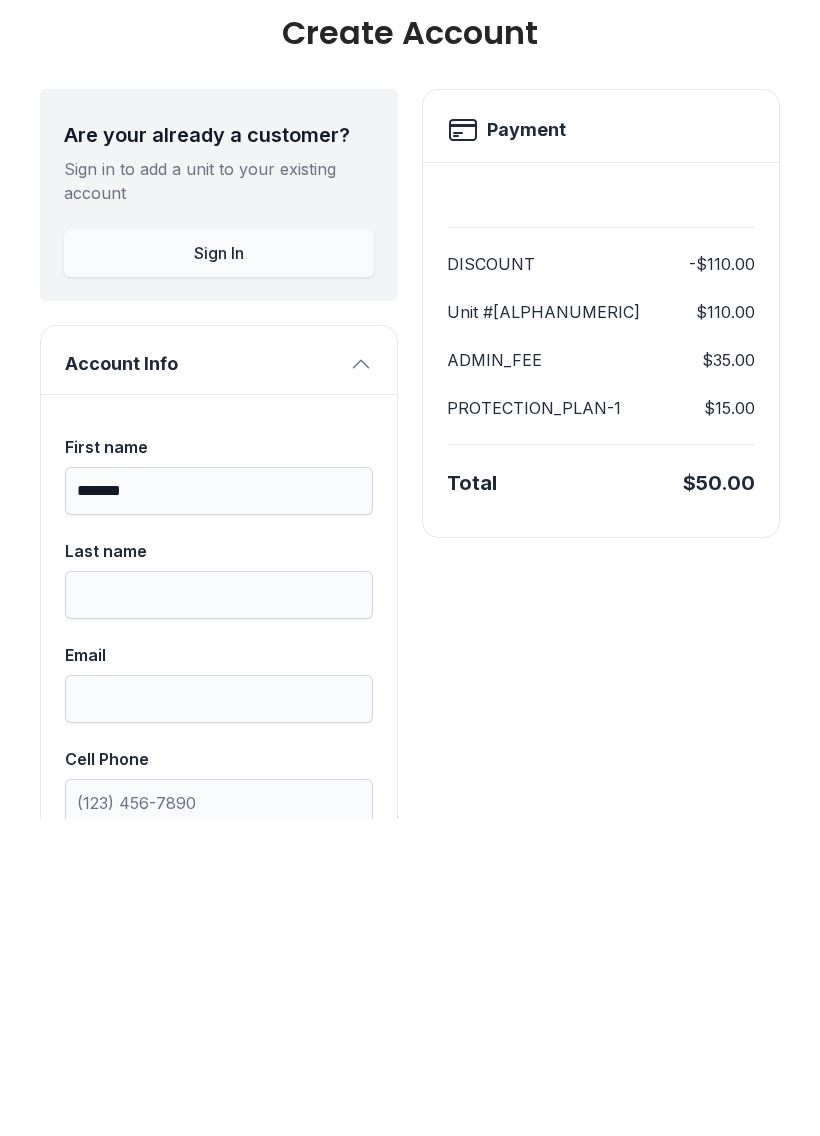 click on "Last name" at bounding box center (219, 912) 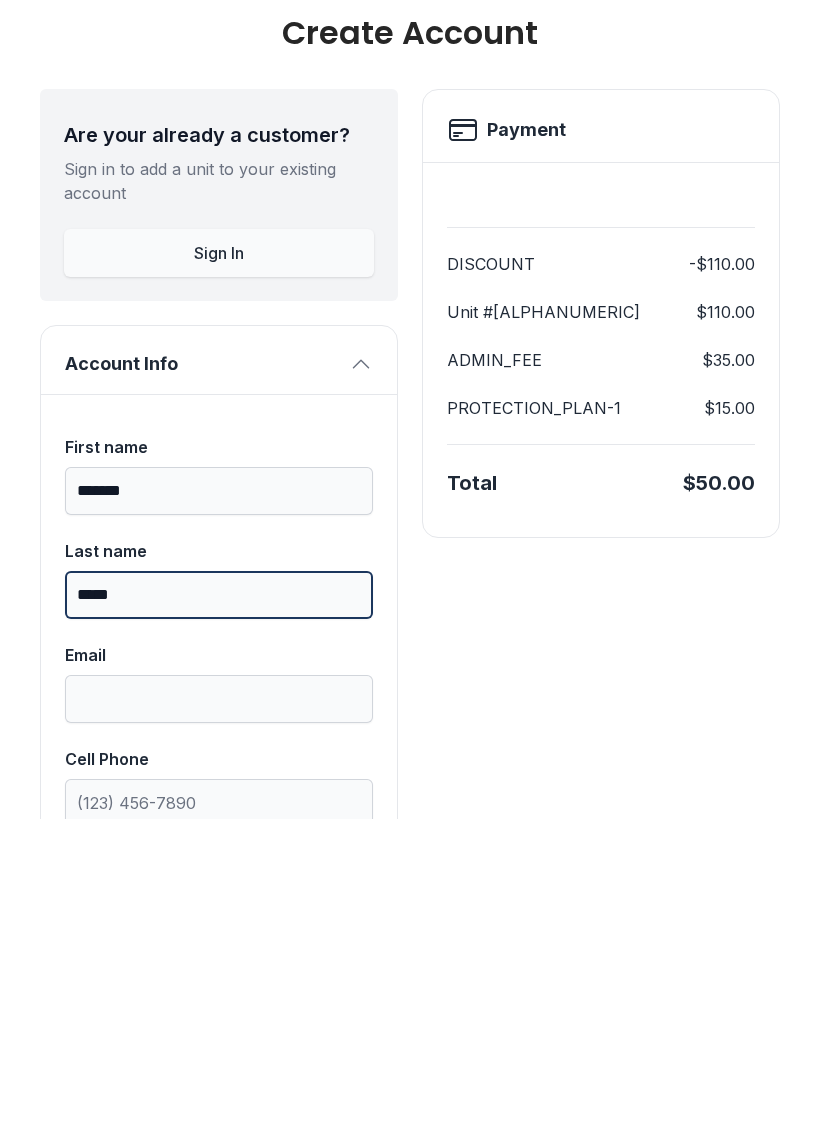 type on "*****" 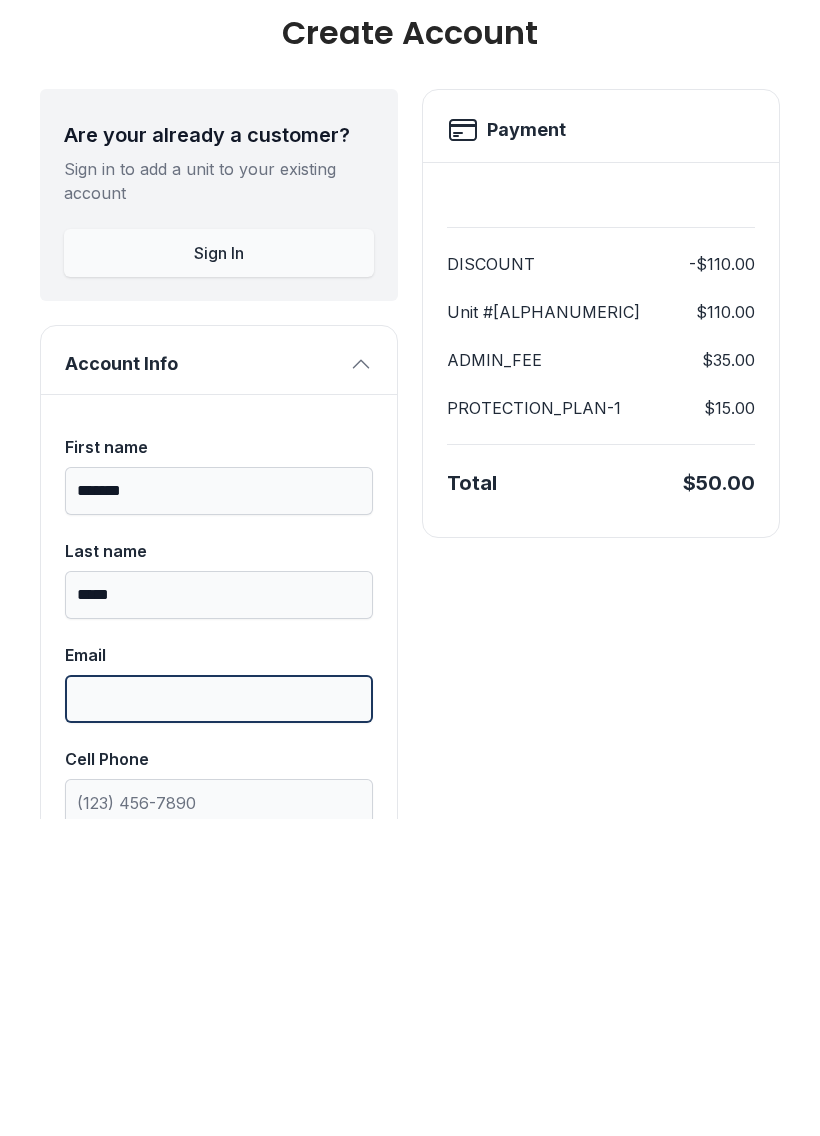 click on "Email" at bounding box center [219, 1016] 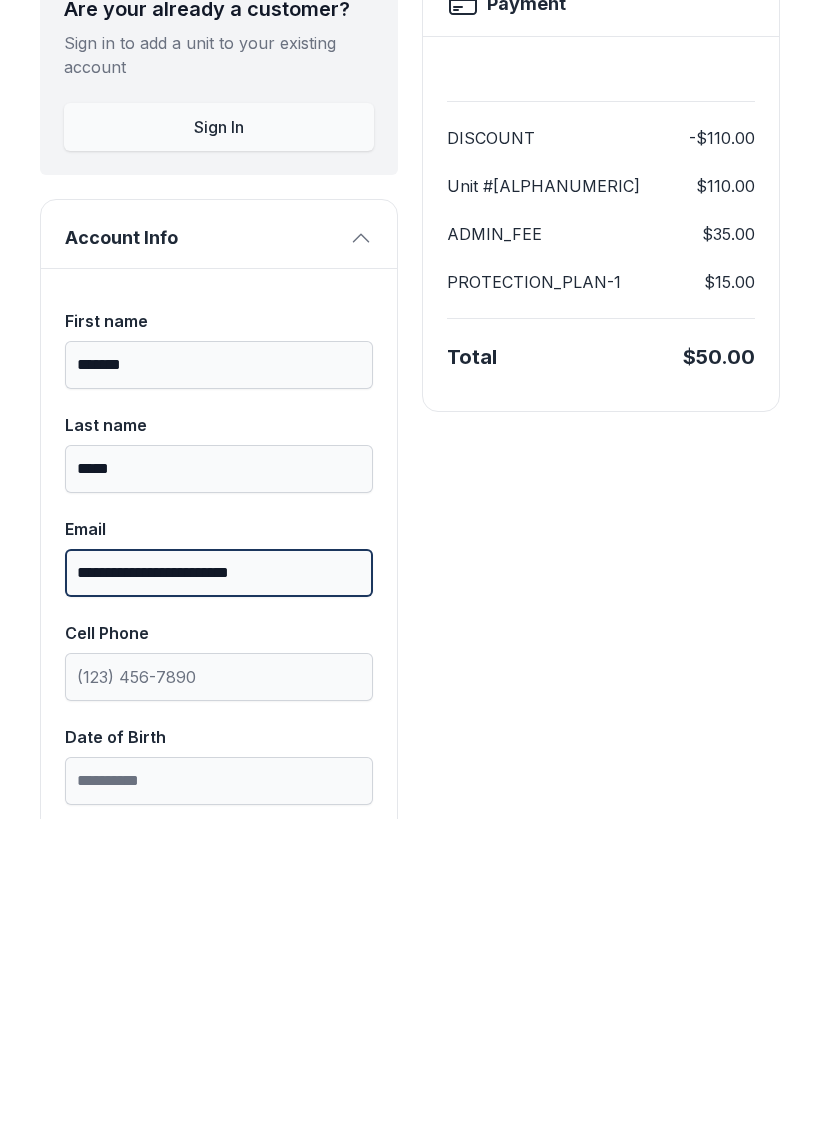 scroll, scrollTop: 140, scrollLeft: 0, axis: vertical 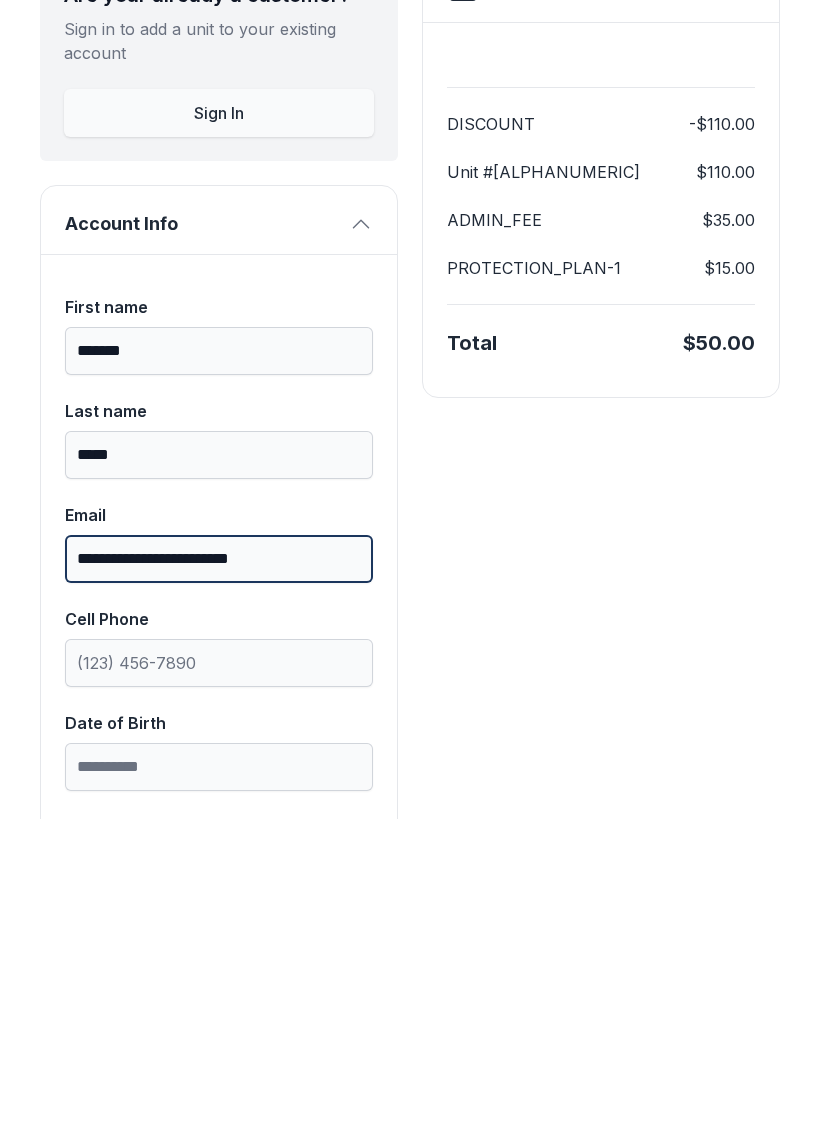 type on "**********" 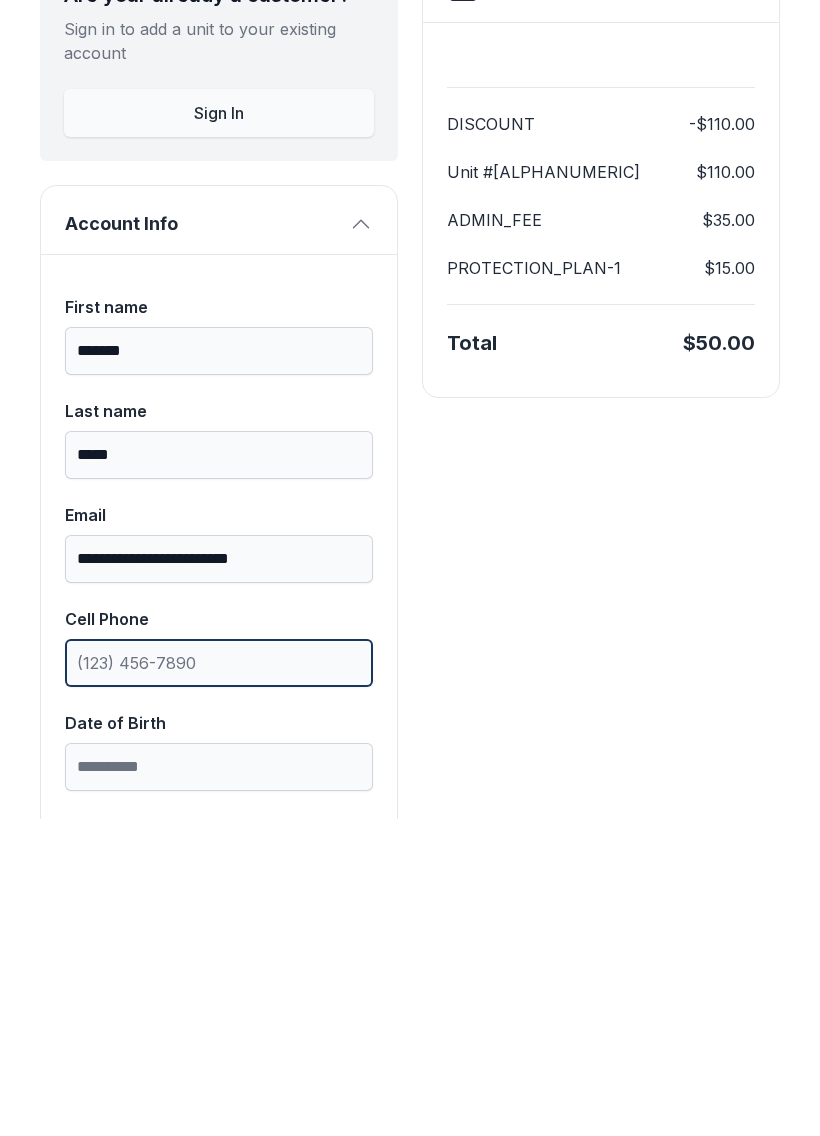 click on "Cell Phone" at bounding box center (219, 980) 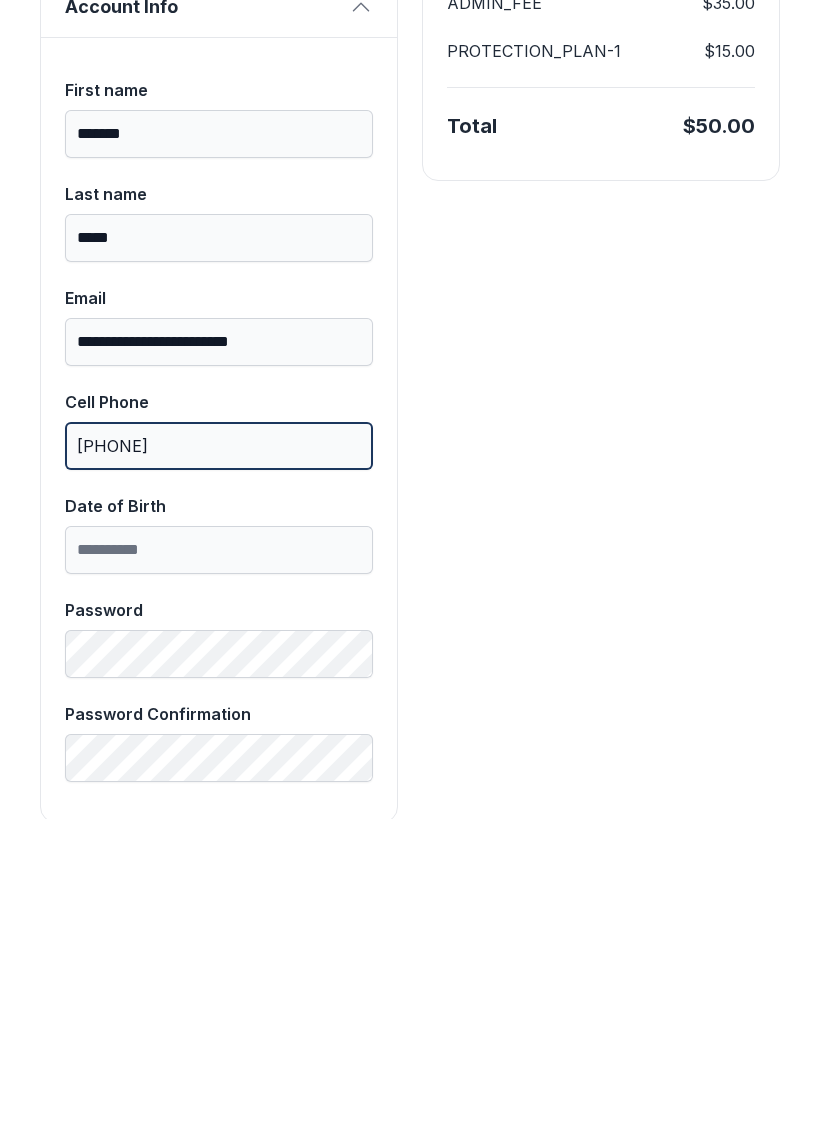 scroll, scrollTop: 379, scrollLeft: 0, axis: vertical 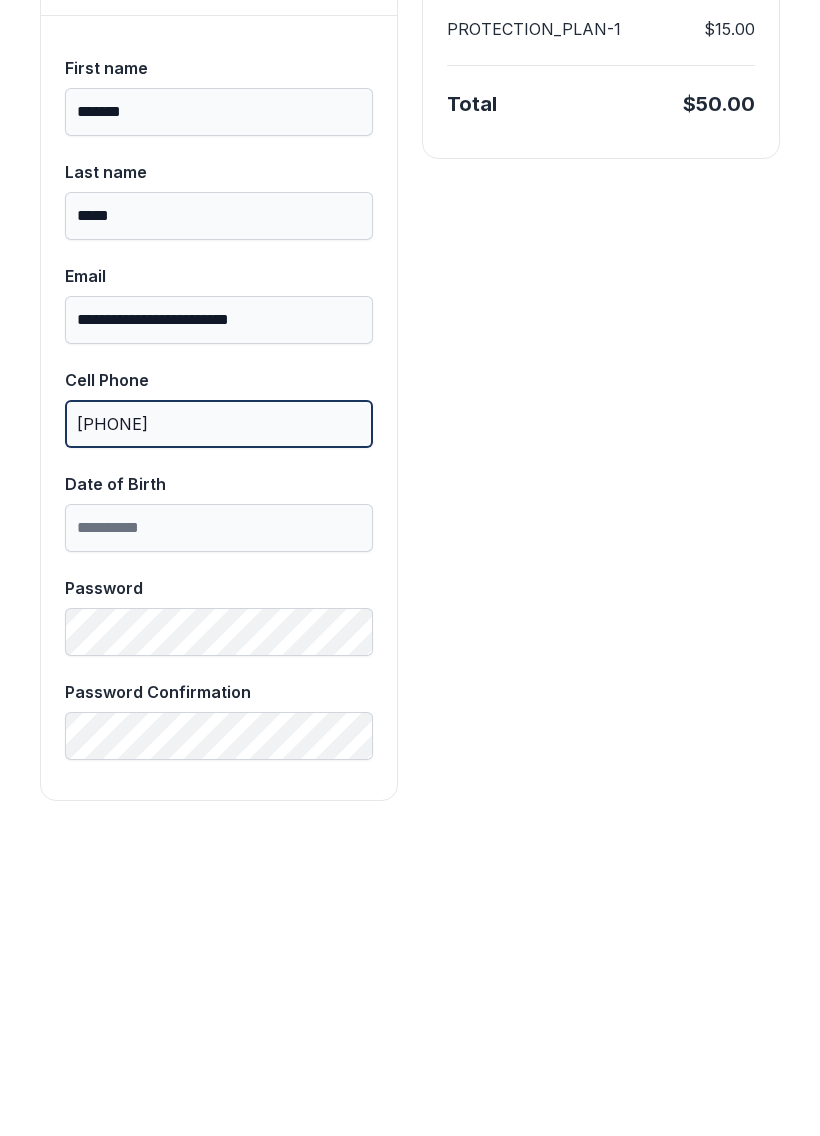 type on "[PHONE]" 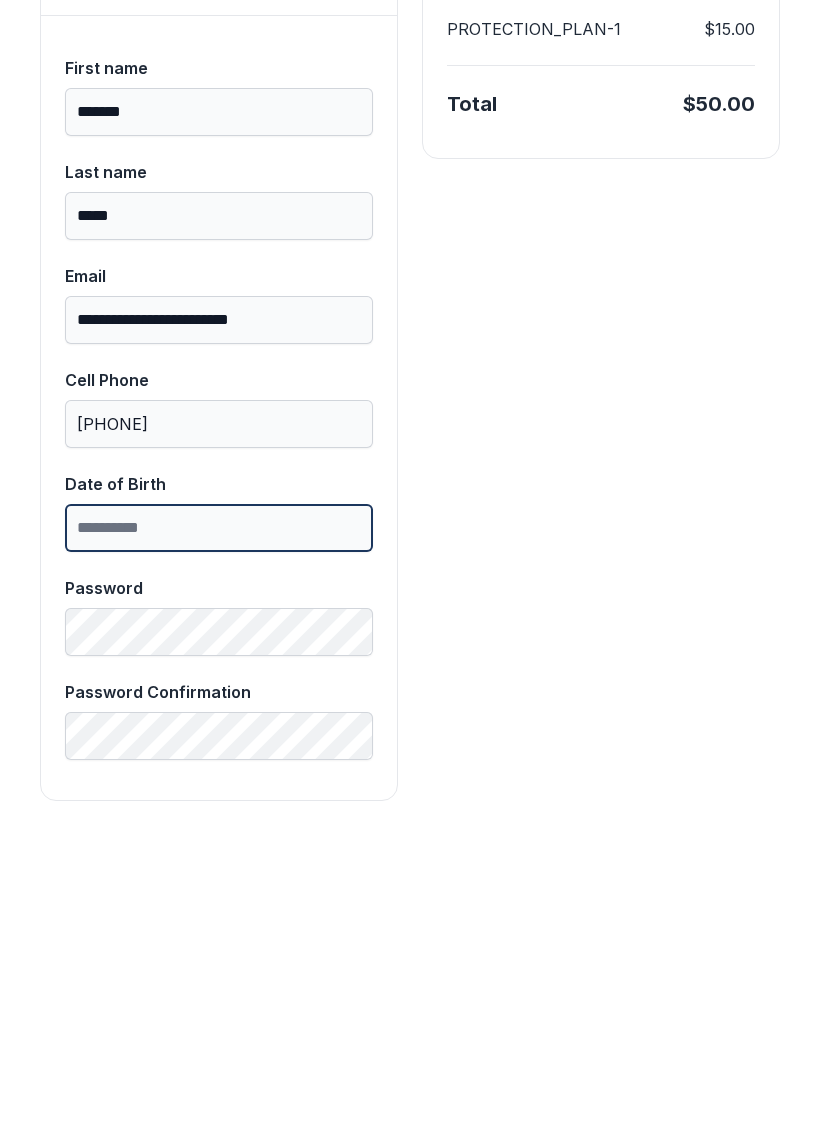 click on "Date of Birth" at bounding box center [219, 845] 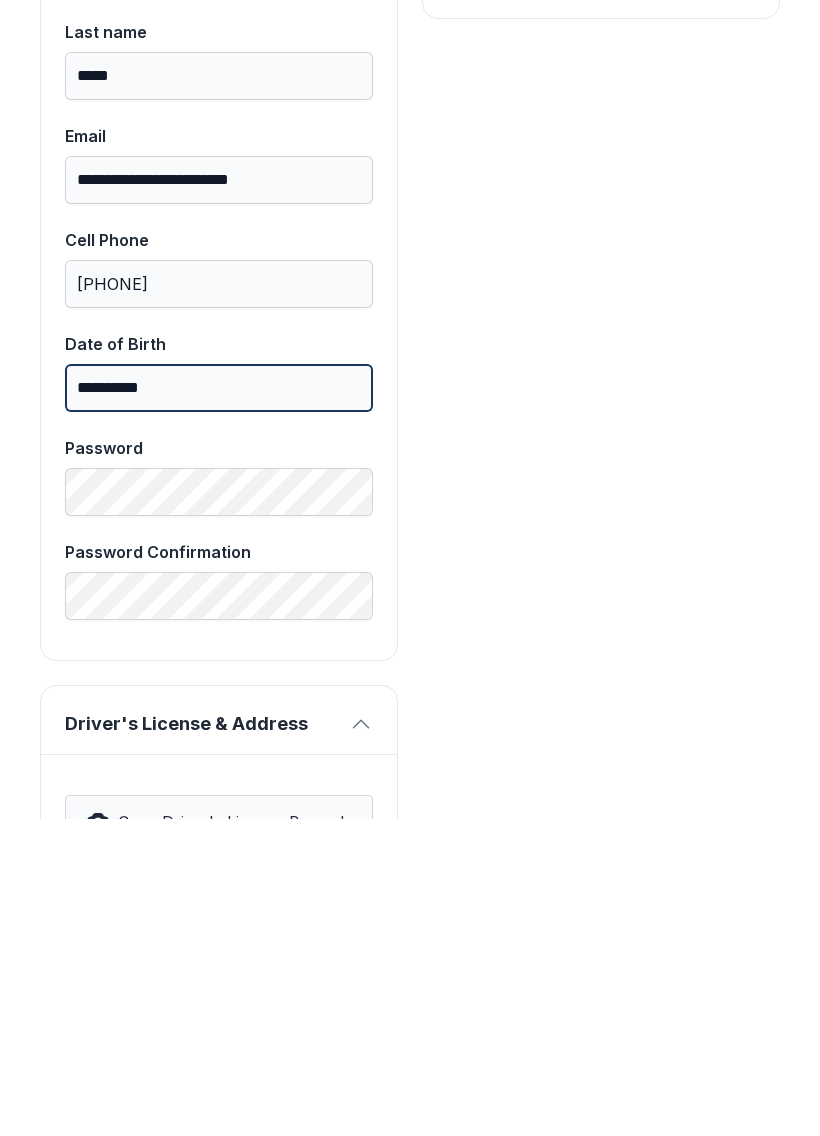 scroll, scrollTop: 521, scrollLeft: 0, axis: vertical 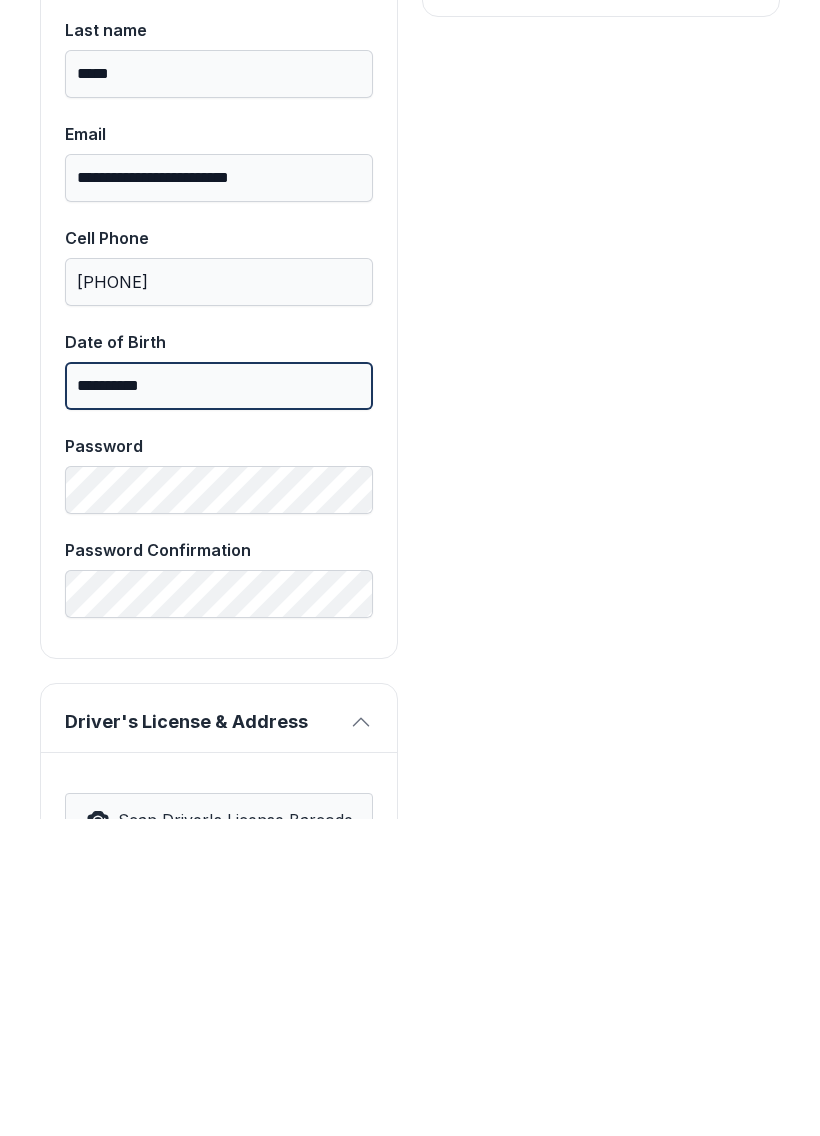 type on "**********" 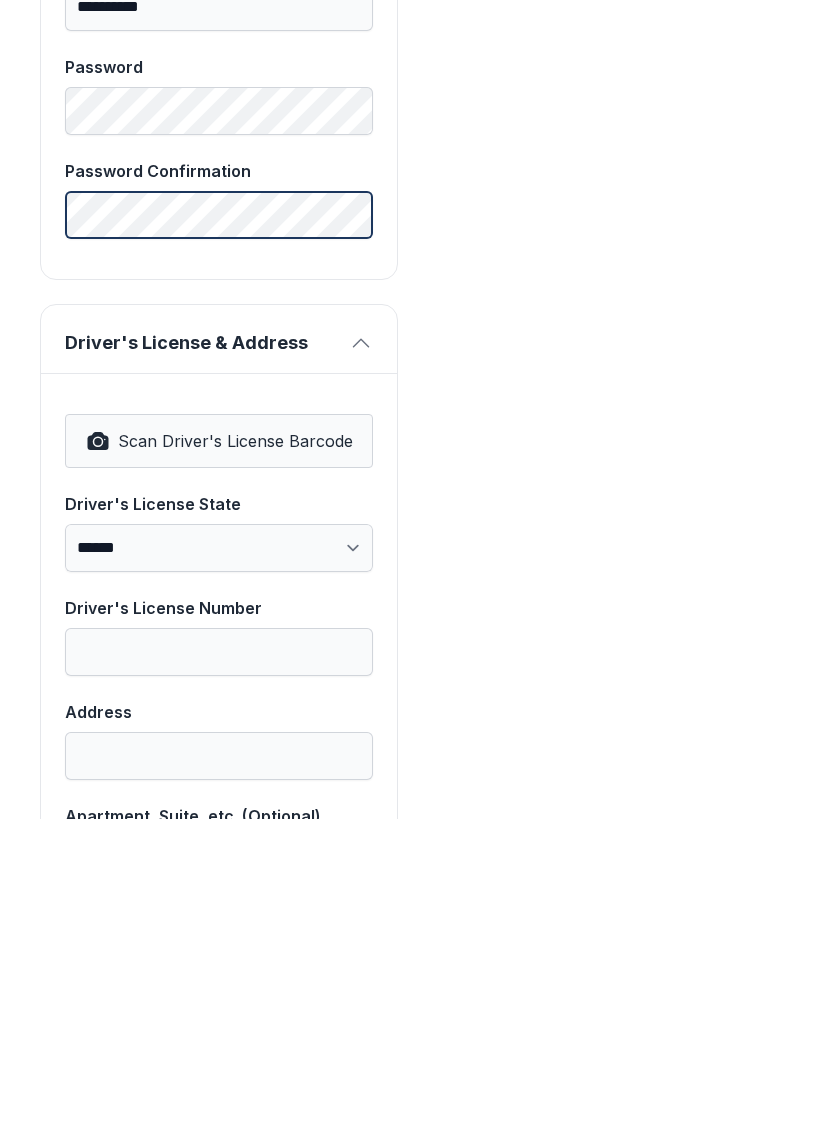 scroll, scrollTop: 897, scrollLeft: 0, axis: vertical 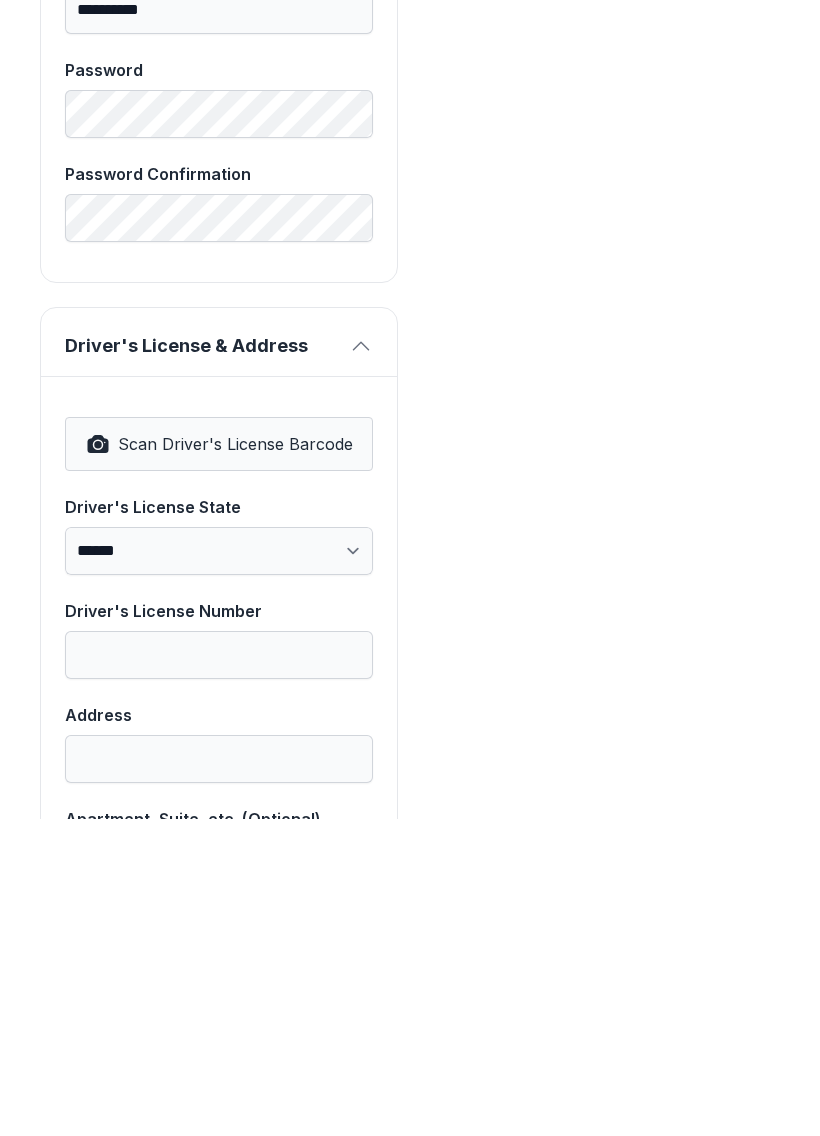 click on "**********" at bounding box center [219, 868] 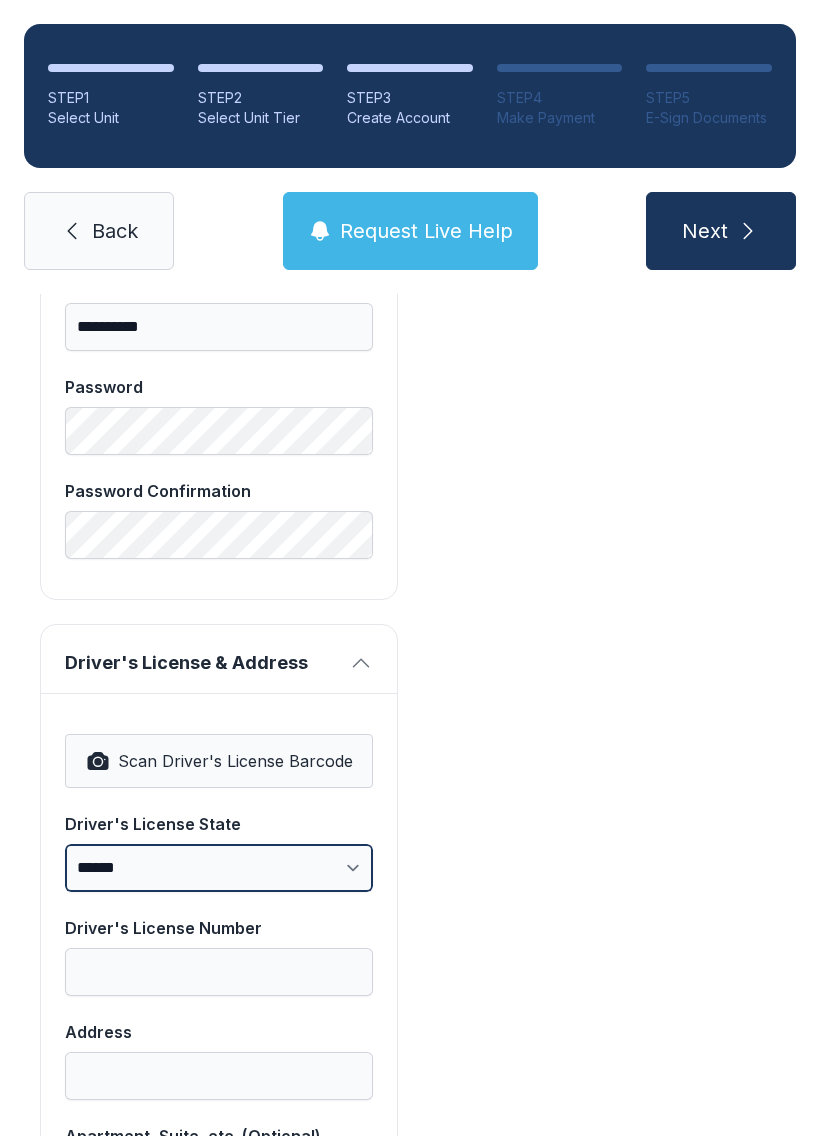select on "**" 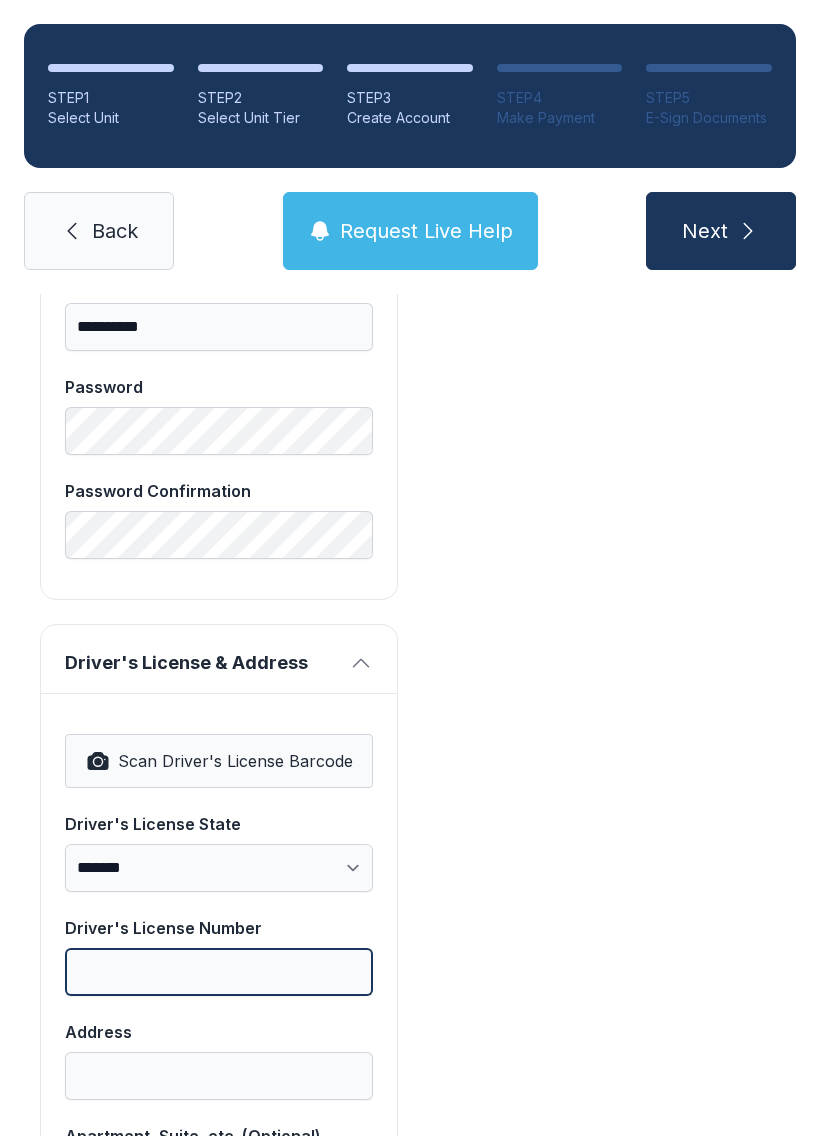 click on "Driver's License Number" at bounding box center (219, 972) 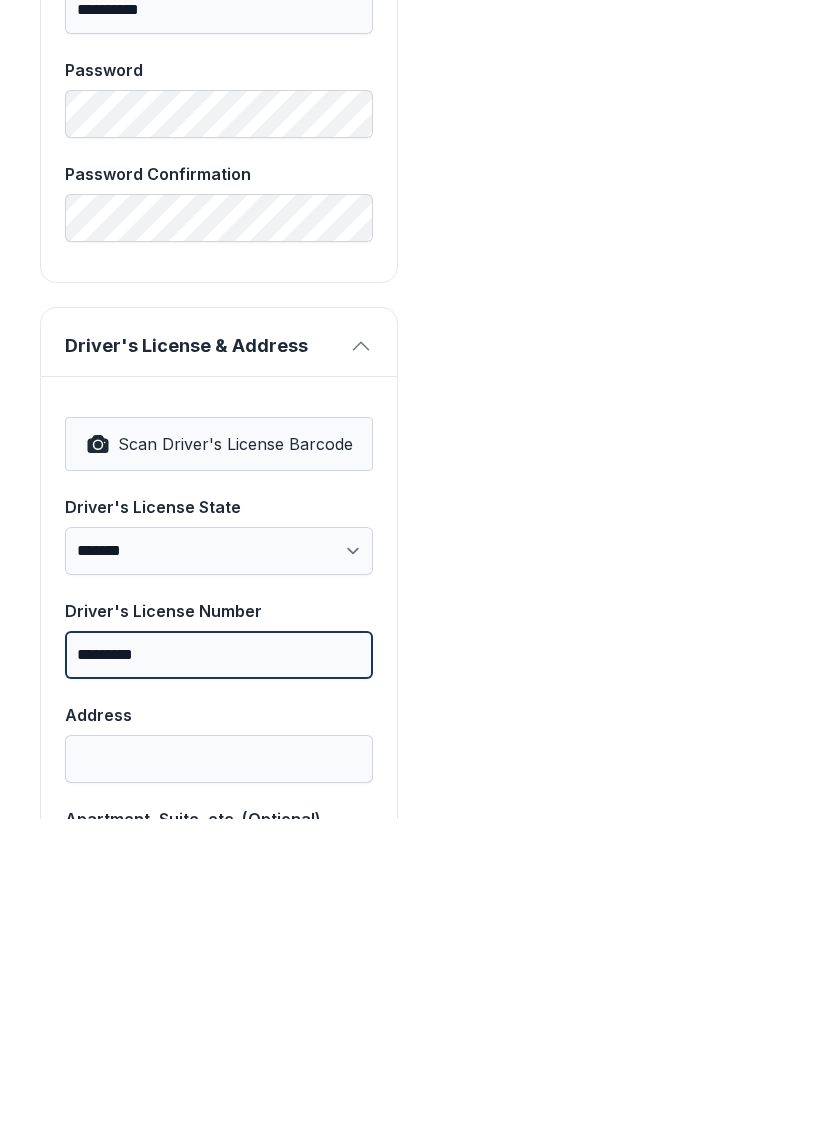 type on "*********" 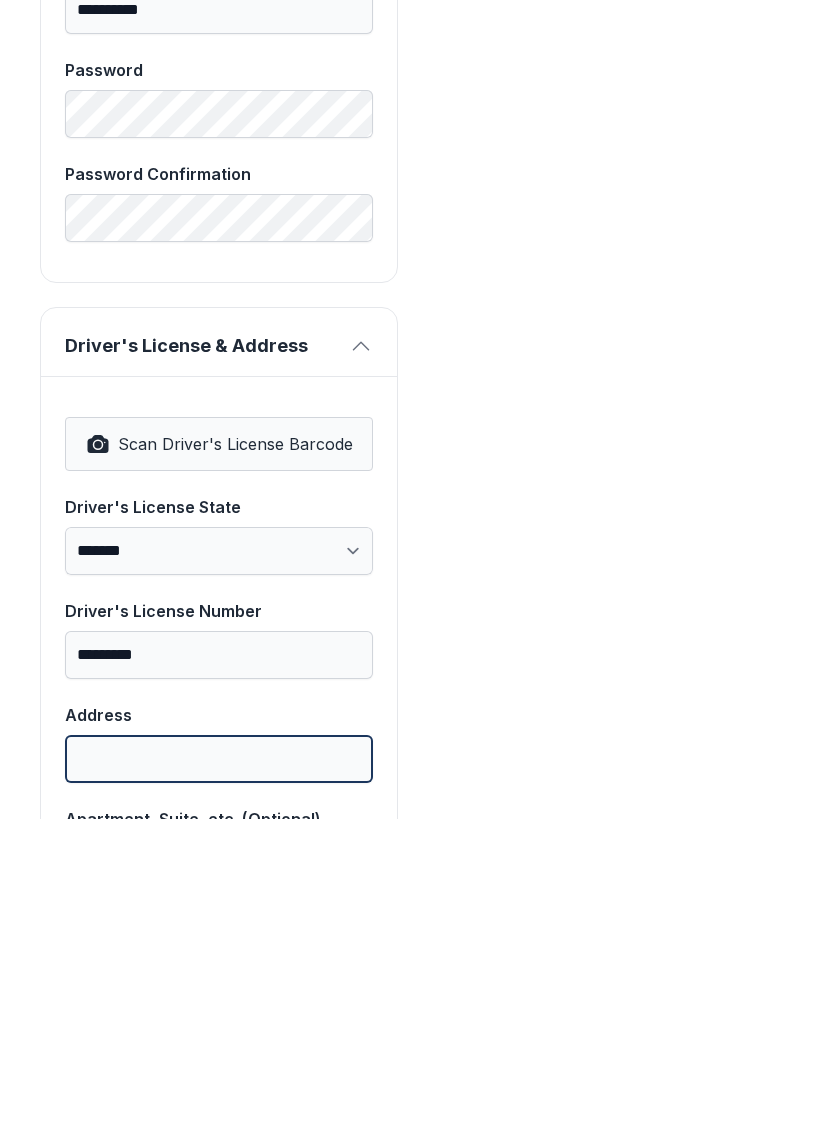 click on "Address" at bounding box center (219, 1076) 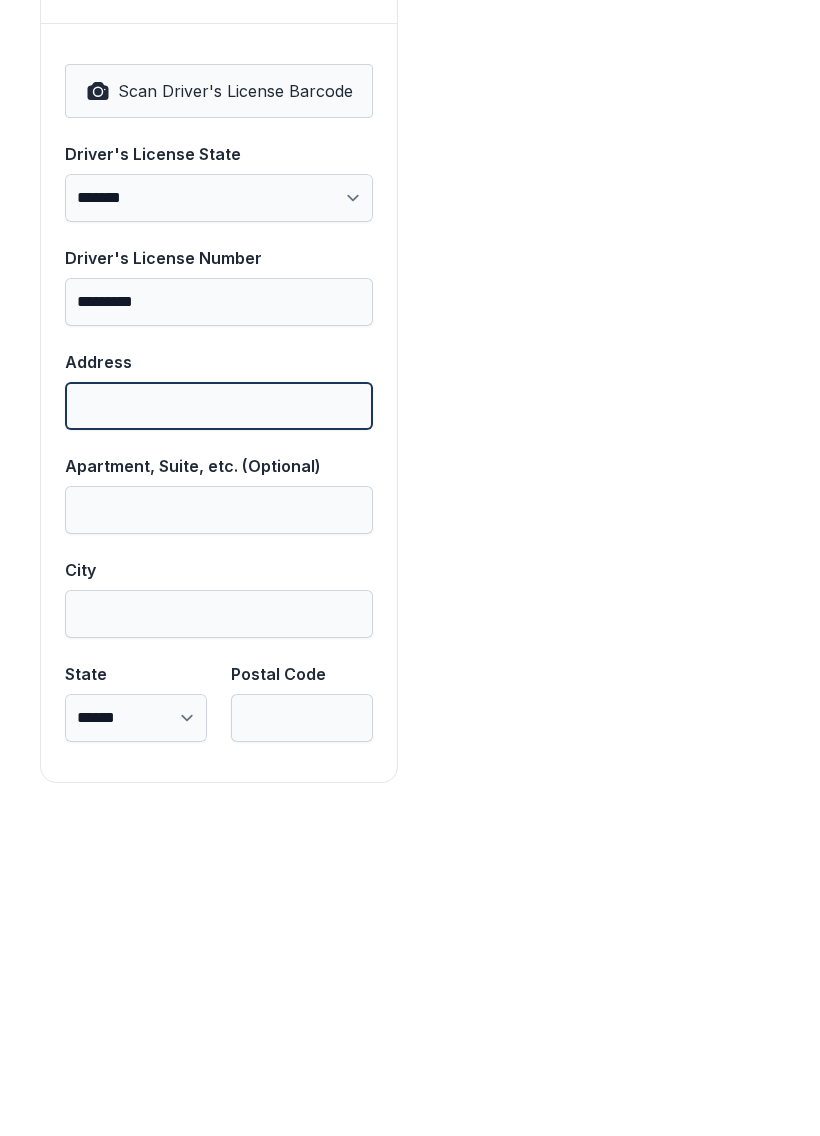 scroll, scrollTop: 1250, scrollLeft: 0, axis: vertical 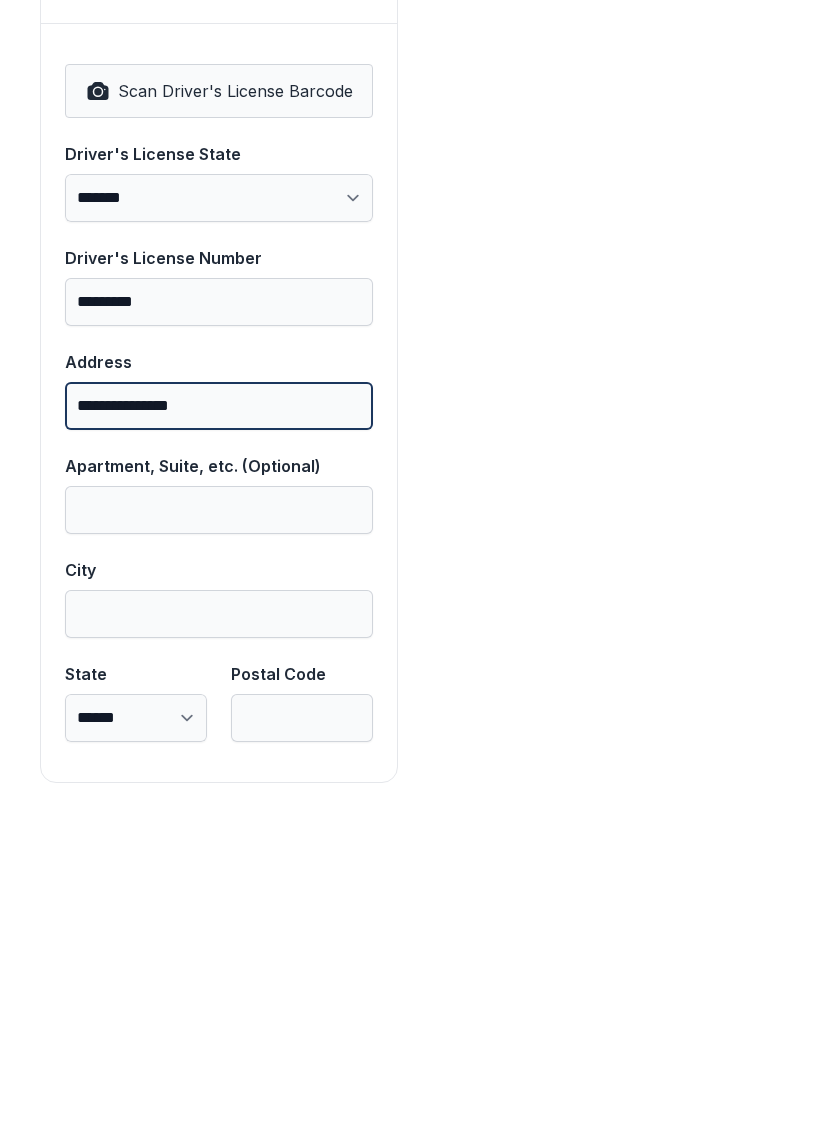 type on "**********" 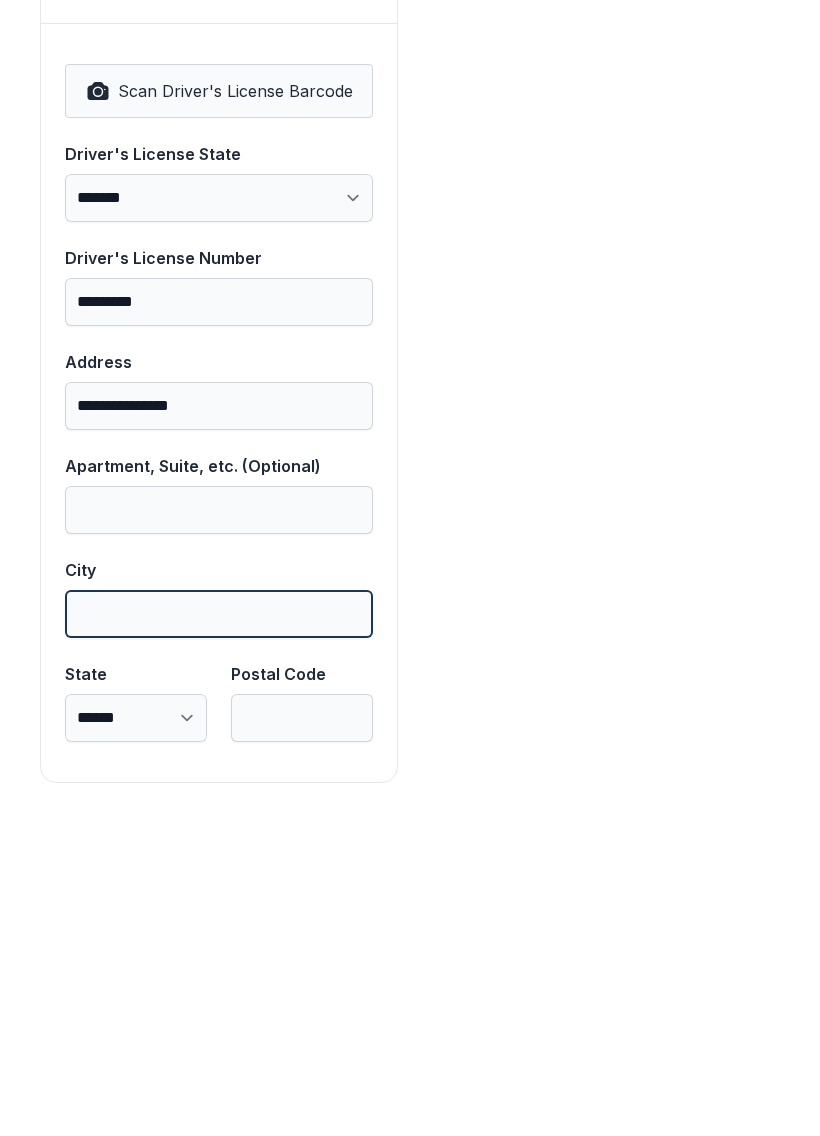 click on "City" at bounding box center (219, 931) 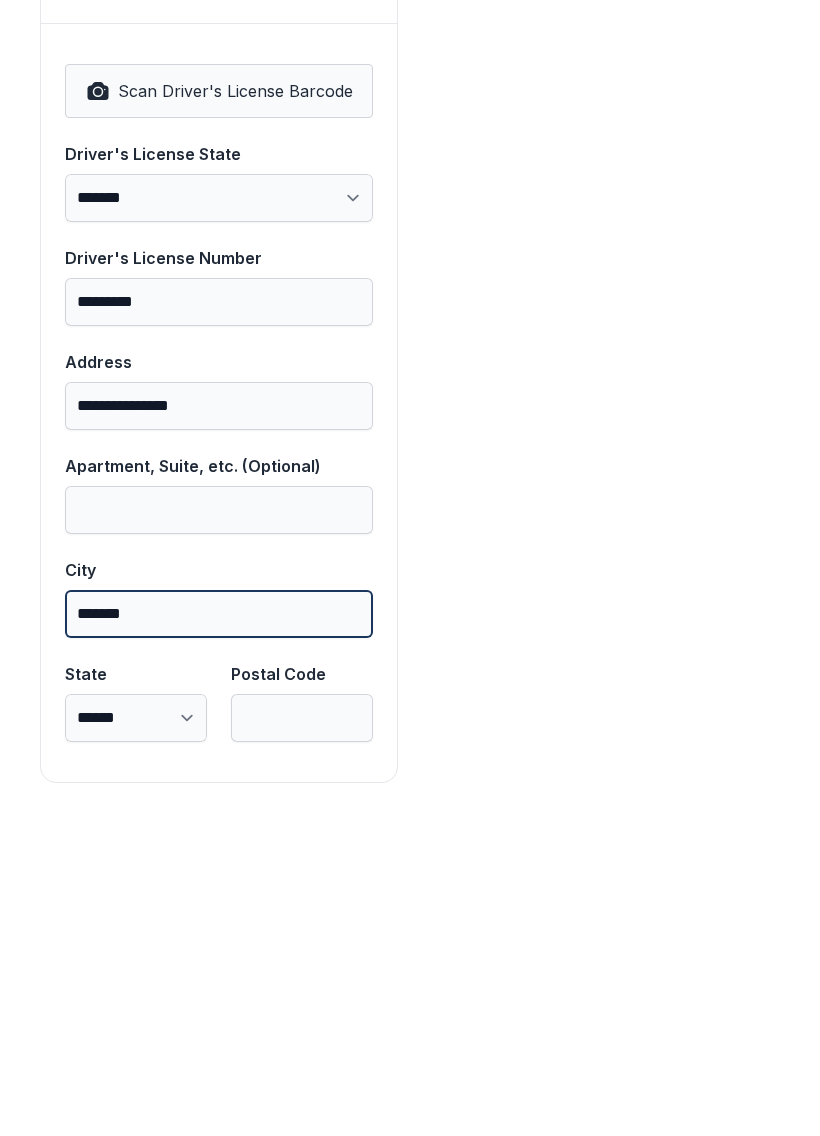 type on "*******" 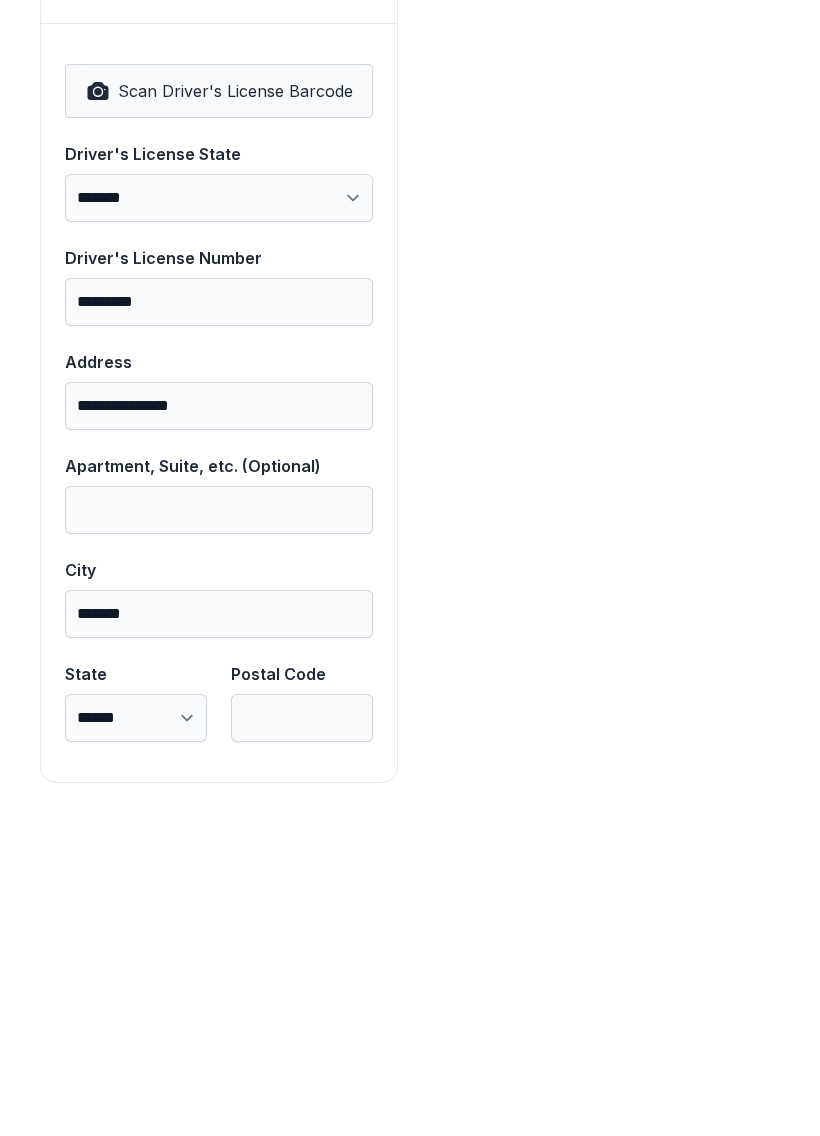 click on "**********" at bounding box center [136, 1035] 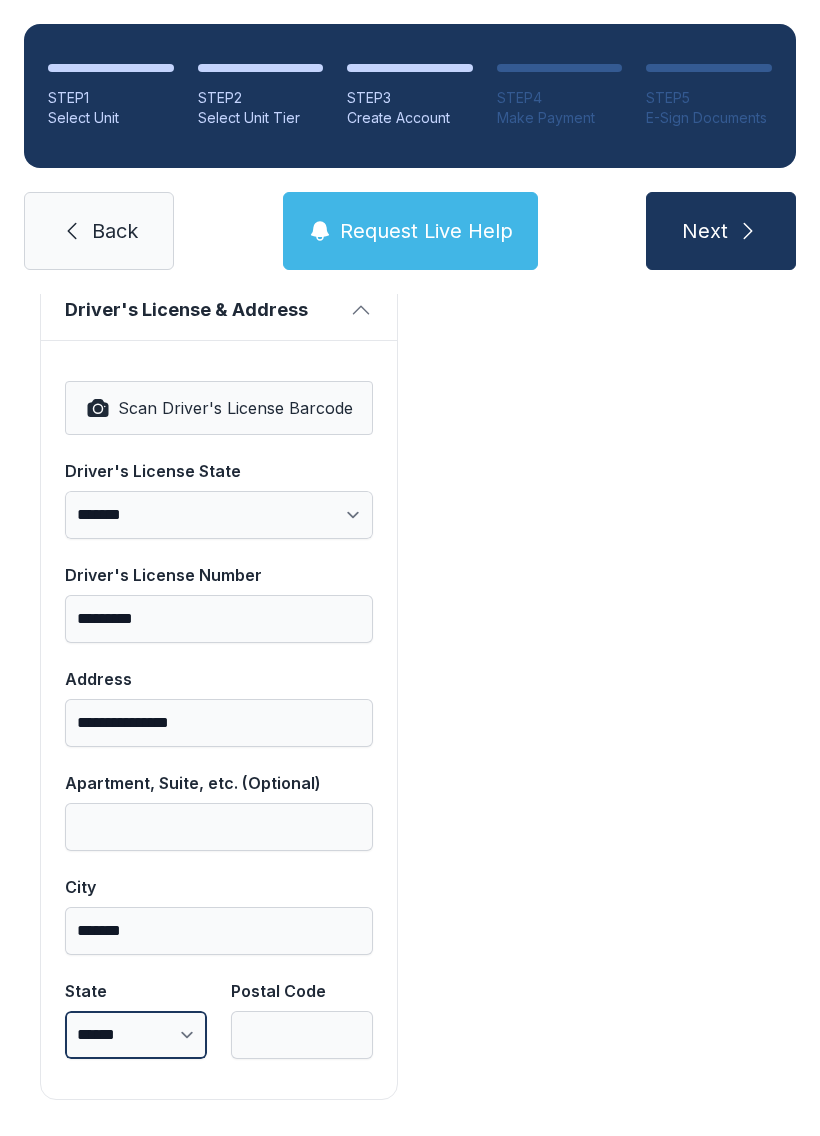 select on "**" 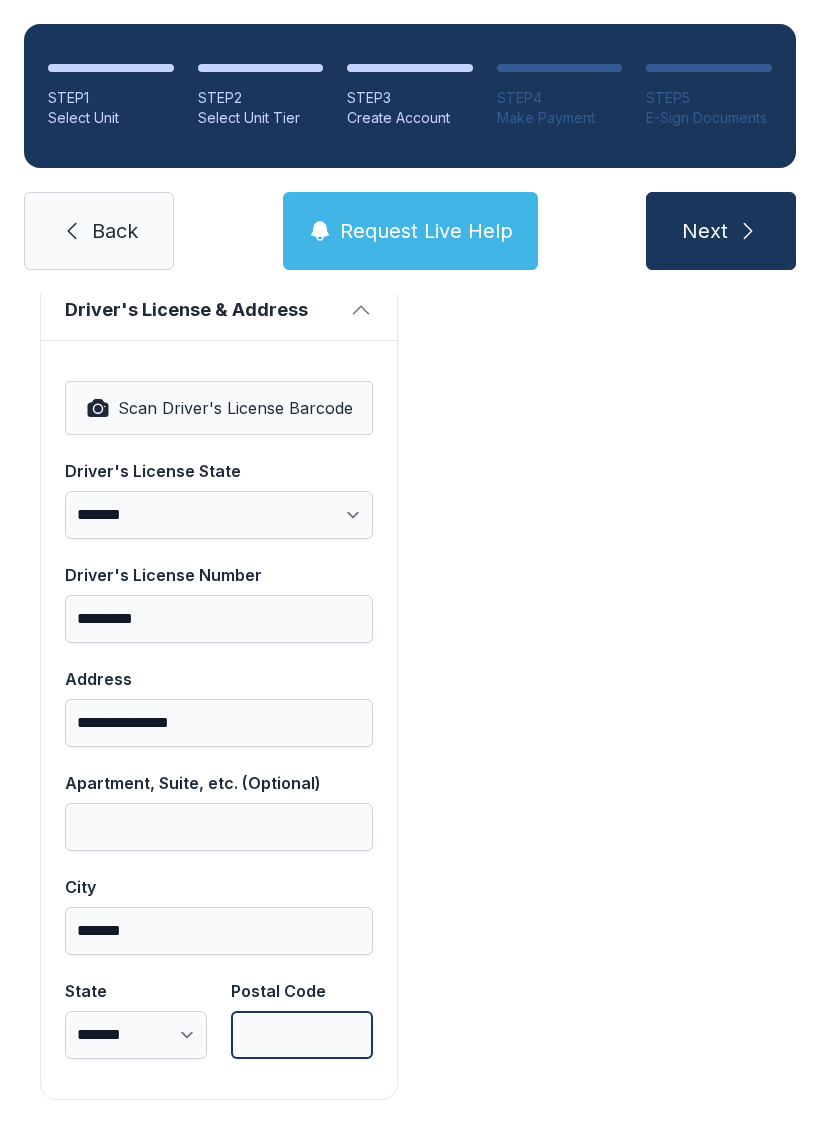 click on "Postal Code" at bounding box center (302, 1035) 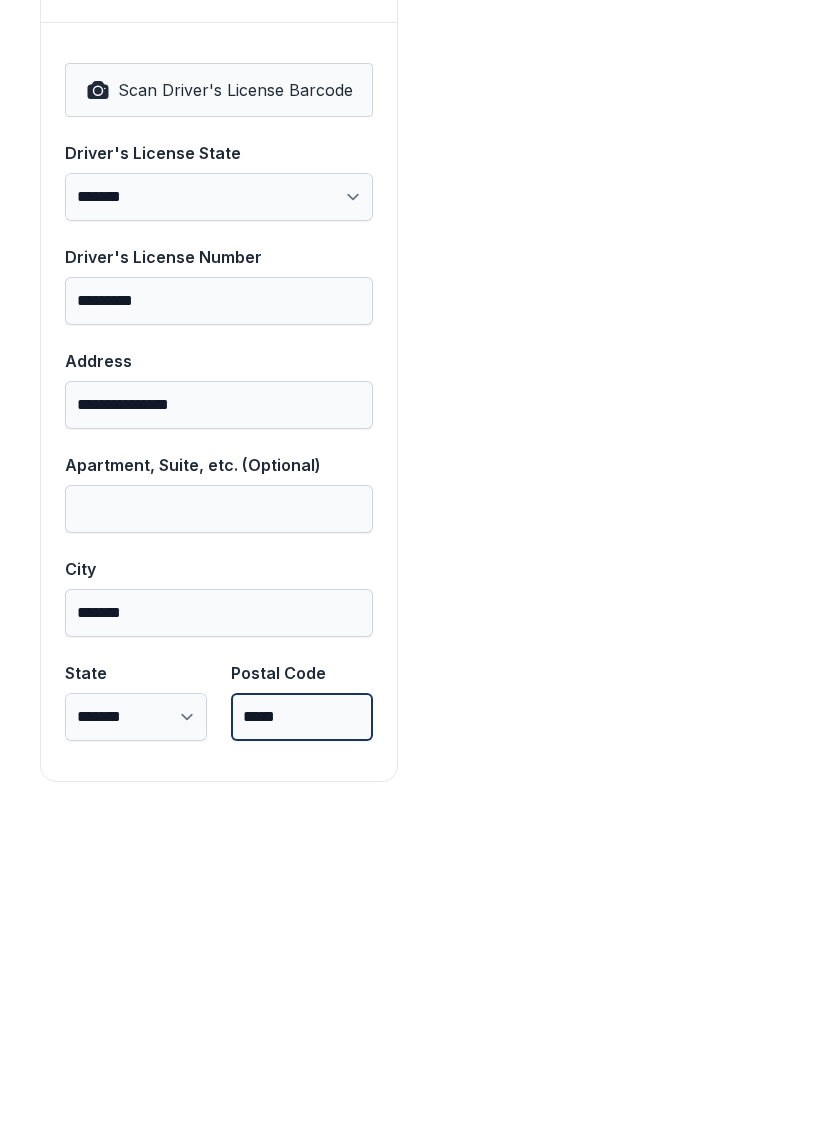 scroll, scrollTop: 1250, scrollLeft: 0, axis: vertical 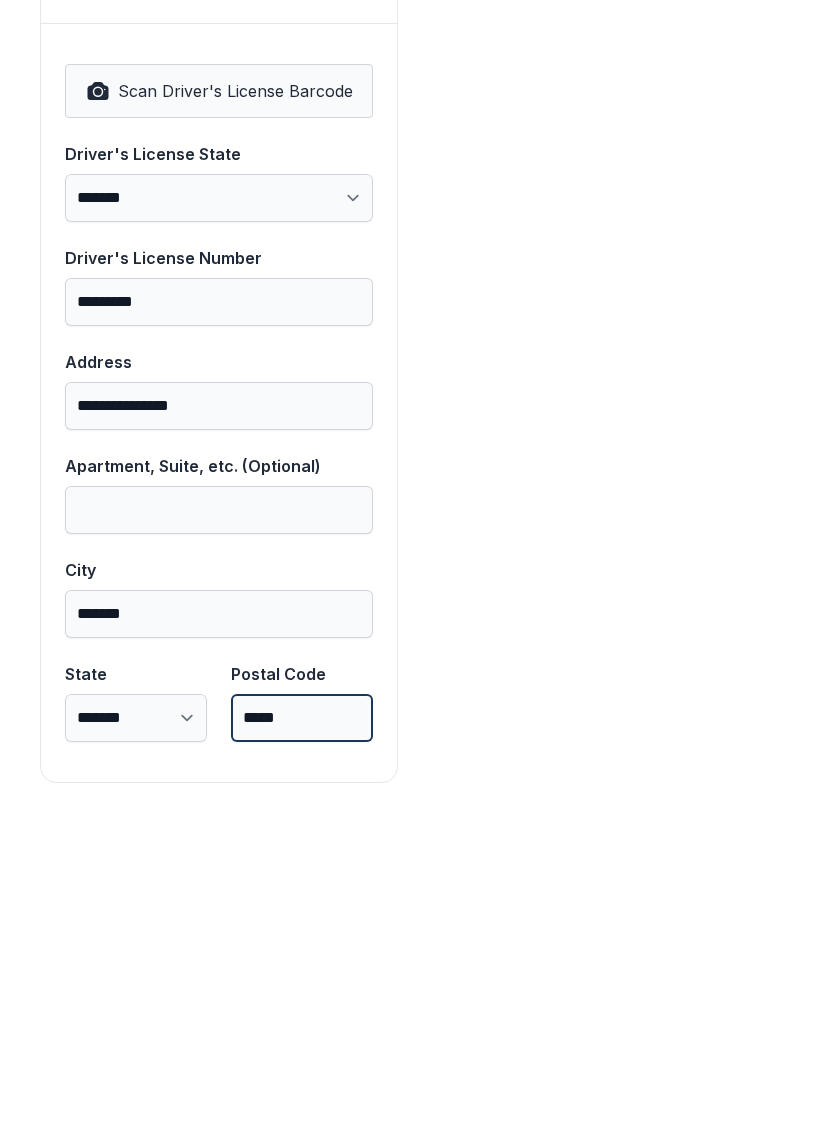 type on "*****" 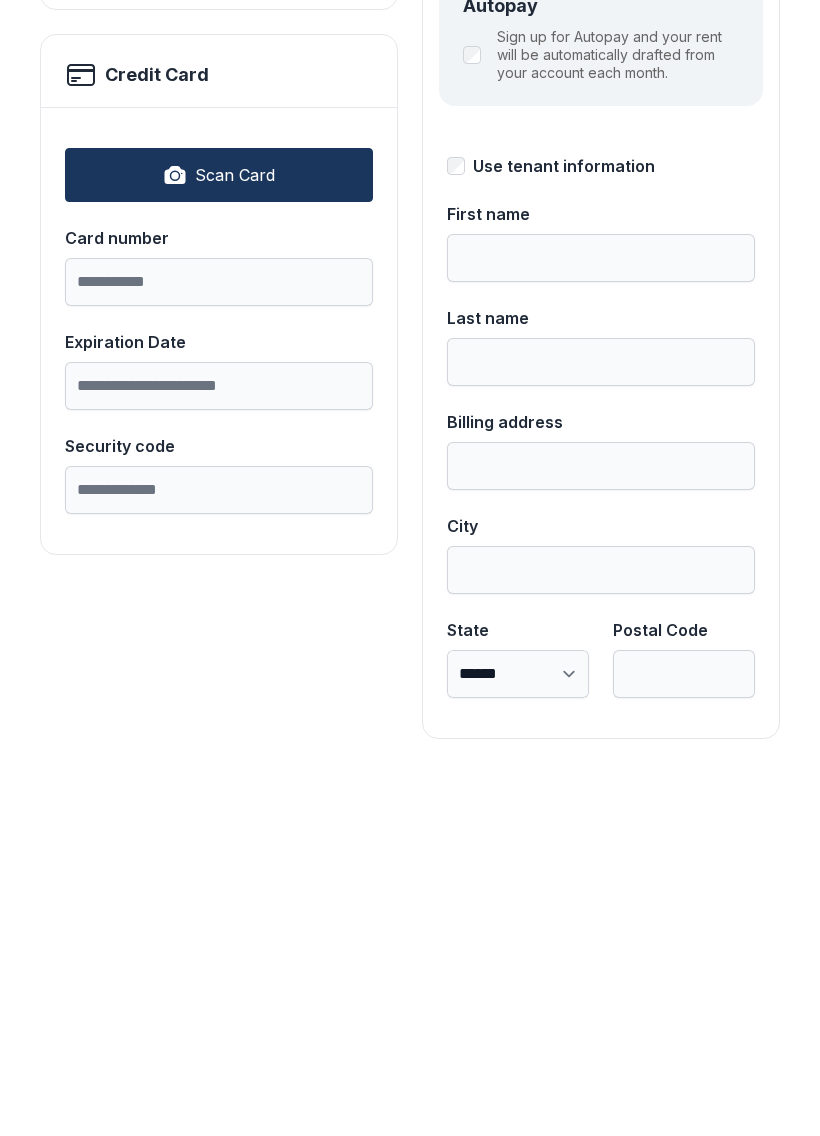 scroll, scrollTop: 0, scrollLeft: 0, axis: both 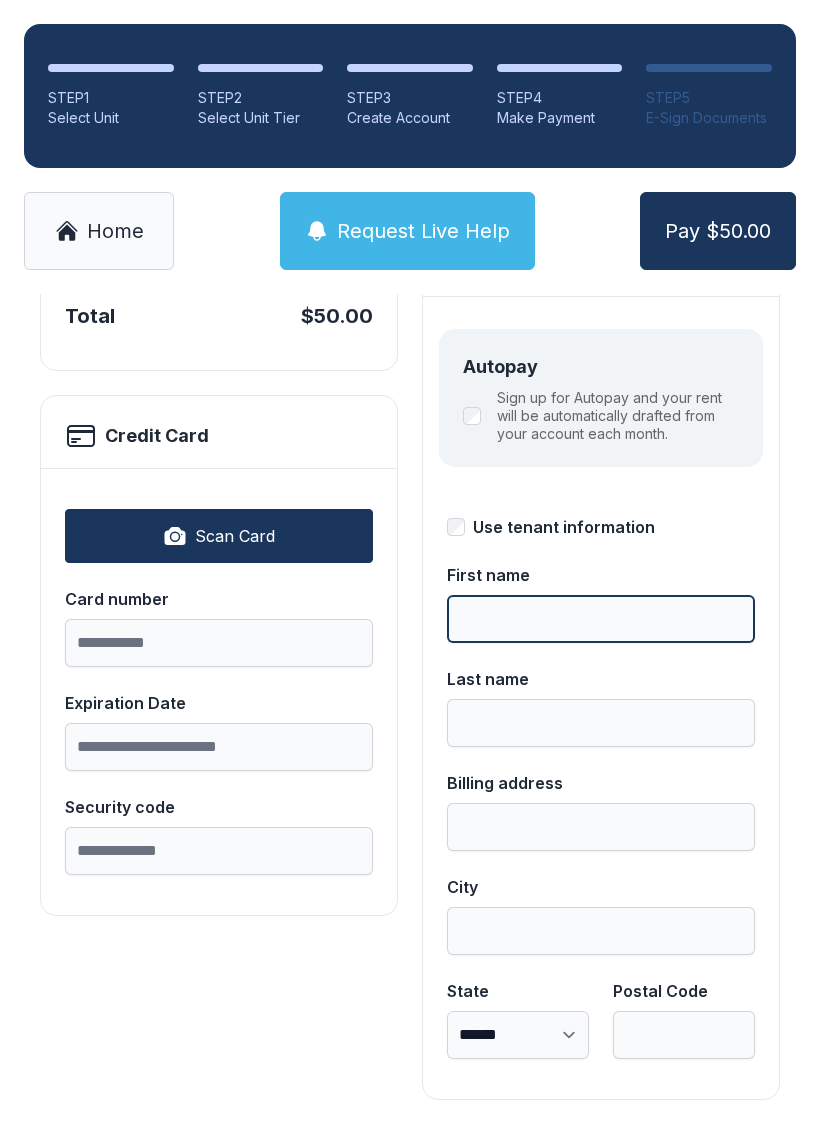 click on "First name" at bounding box center [601, 619] 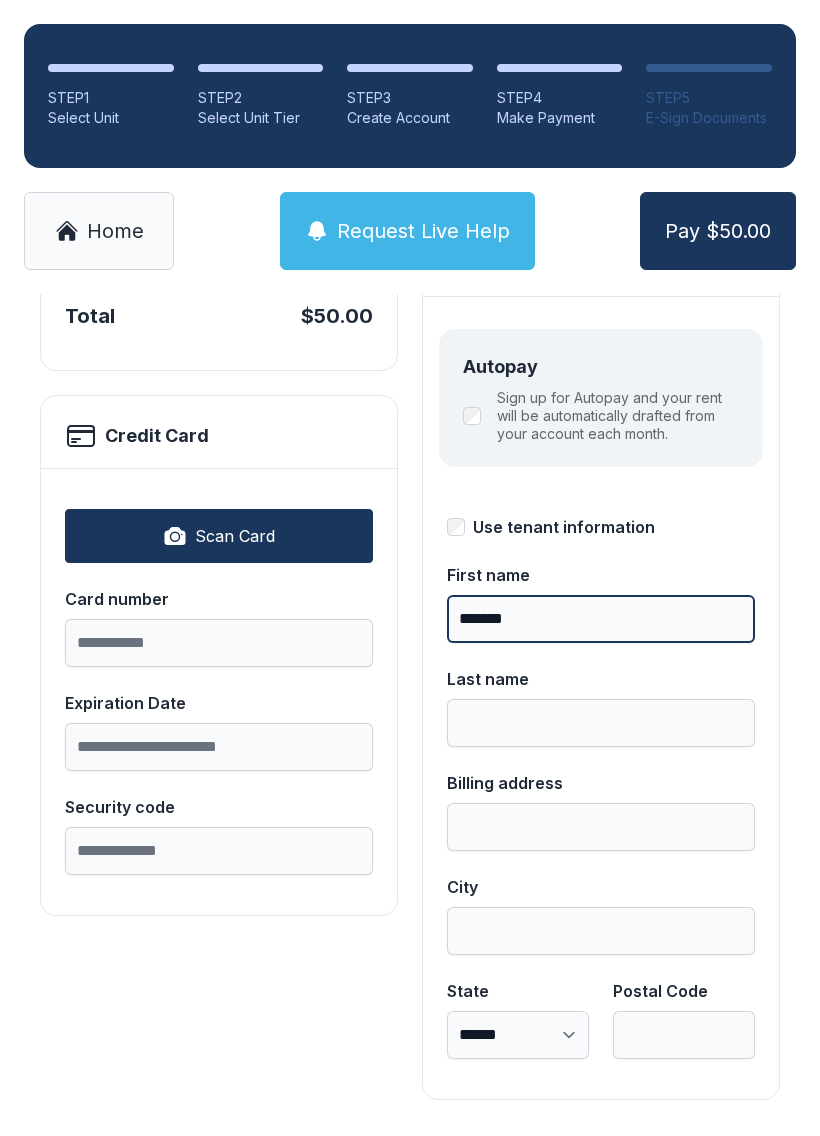 type on "*******" 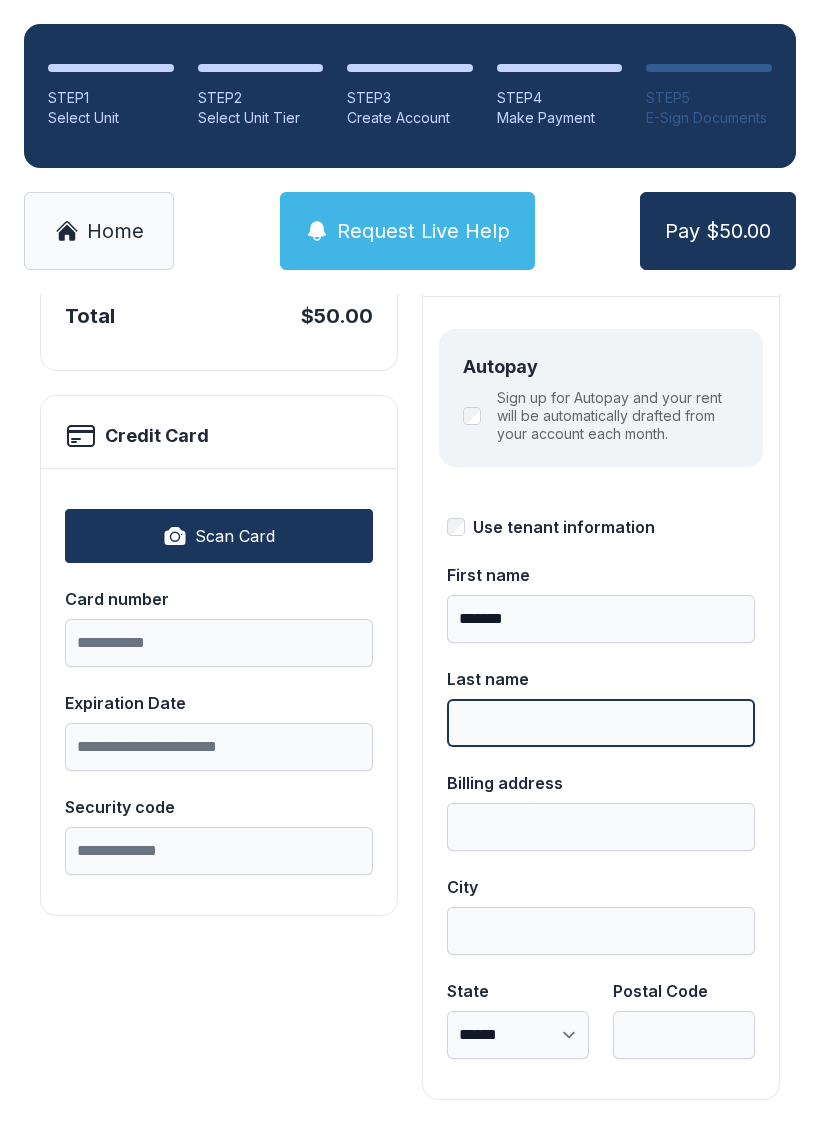 click on "Last name" at bounding box center (601, 723) 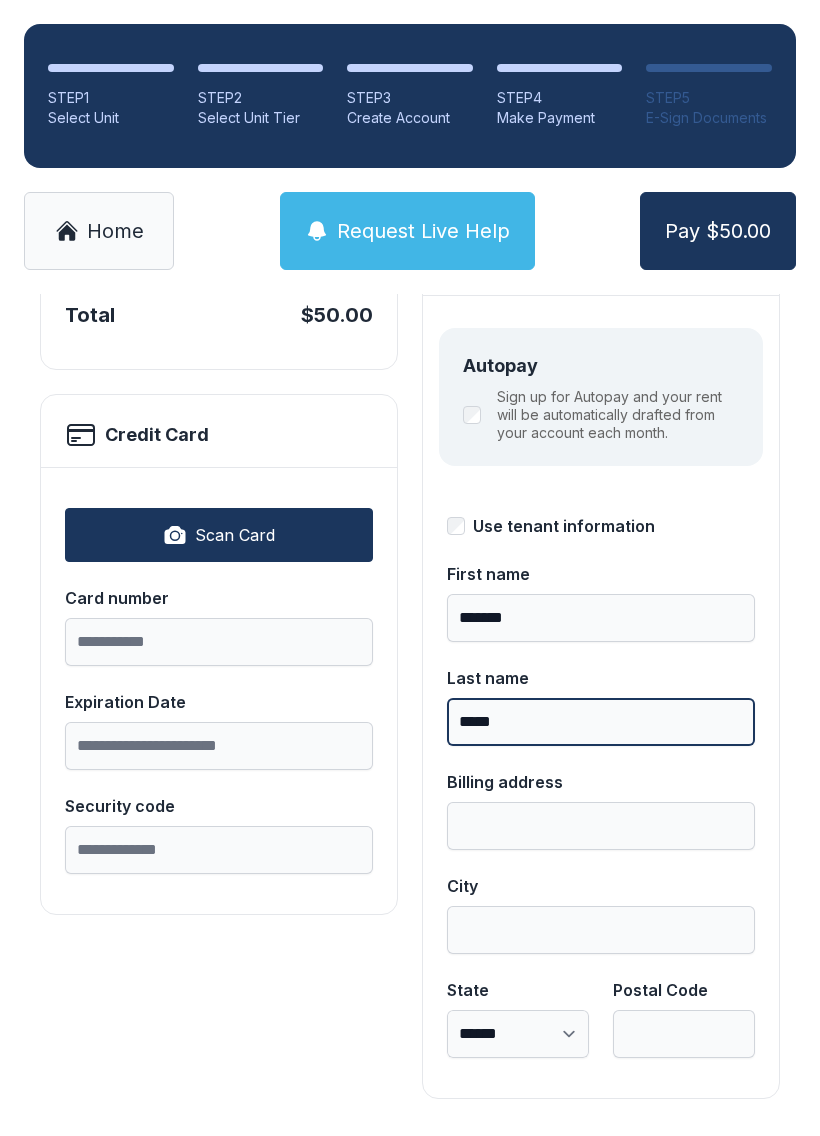 scroll, scrollTop: 218, scrollLeft: 0, axis: vertical 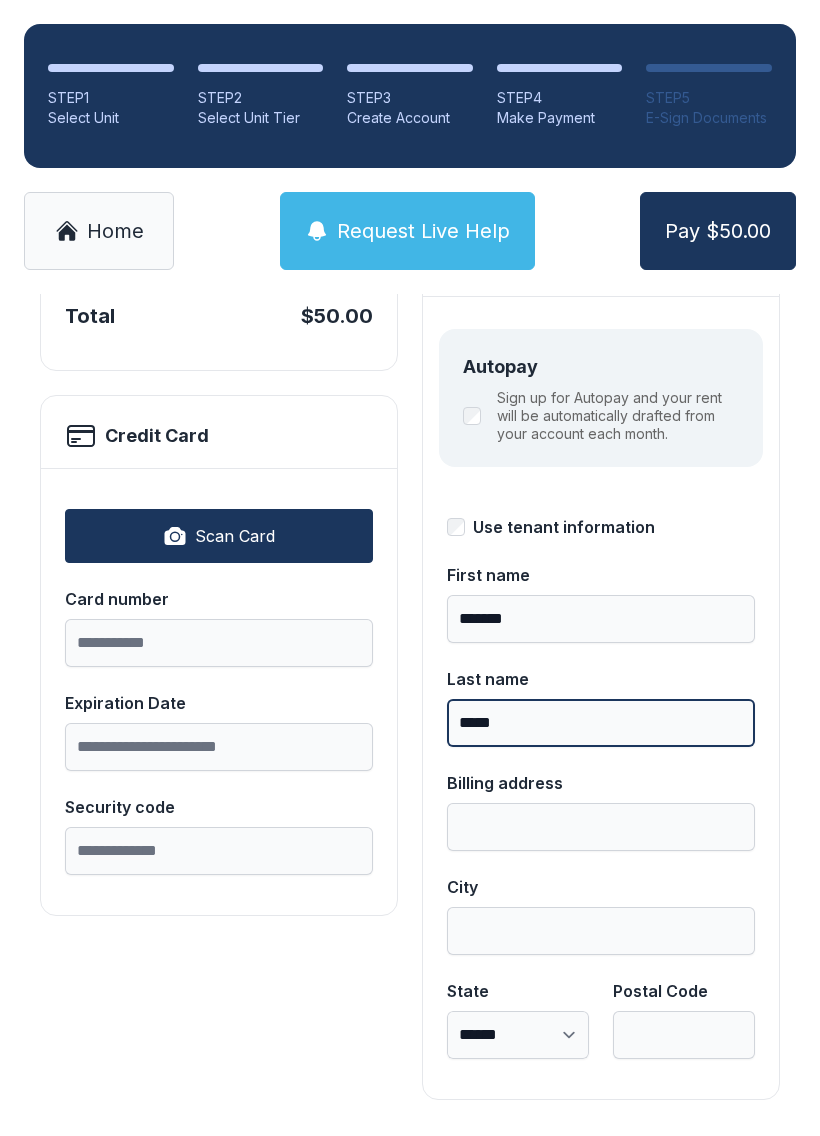type on "*****" 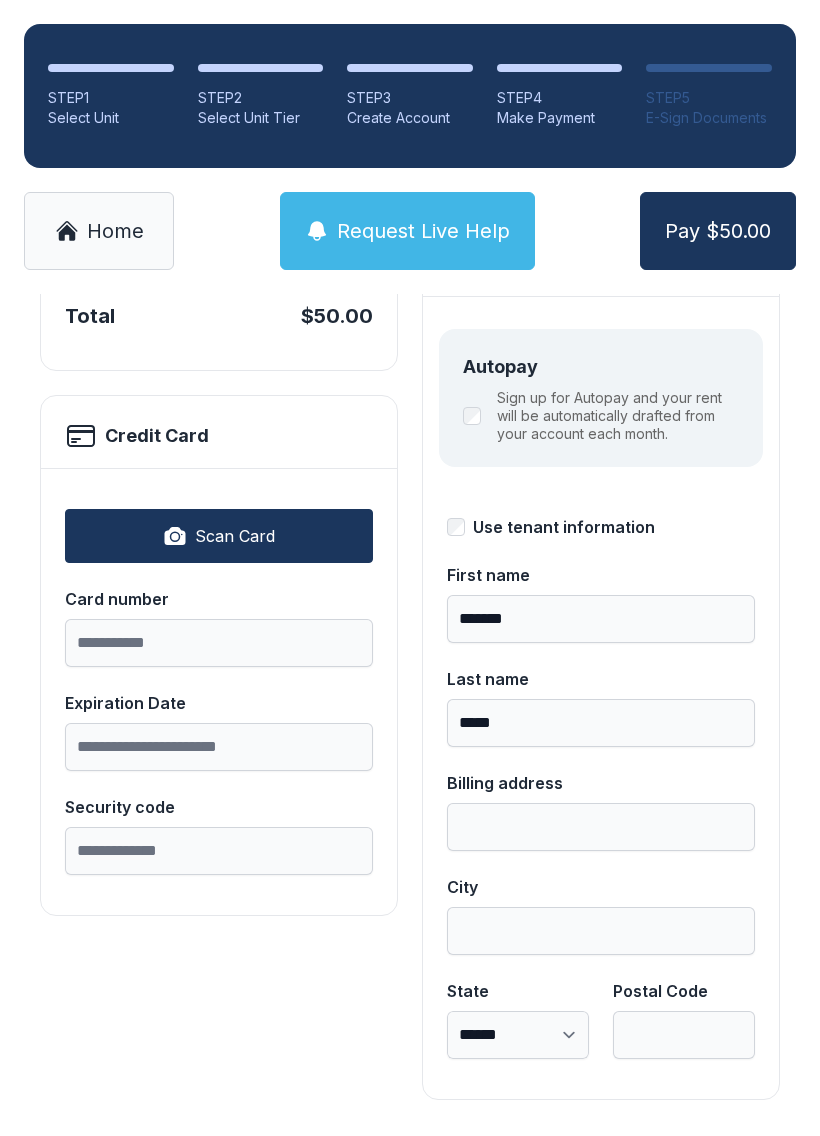 click on "Billing address" at bounding box center [601, 827] 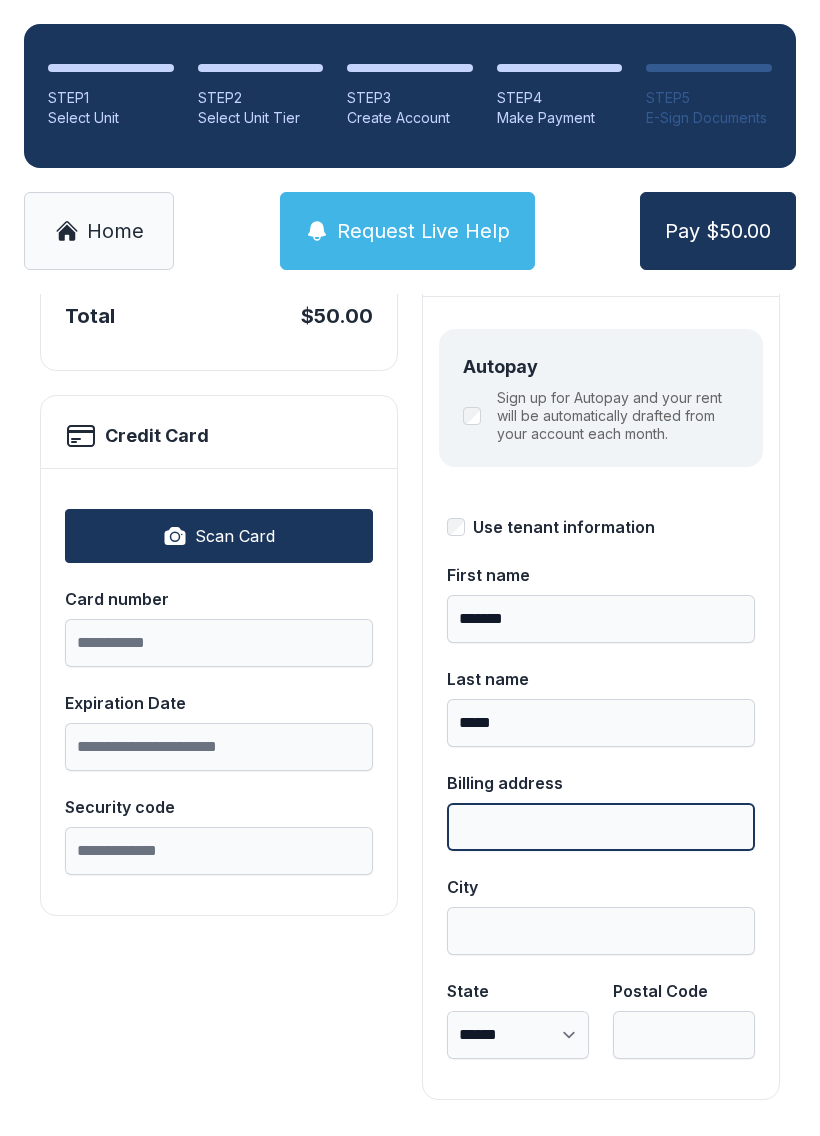 scroll, scrollTop: 44, scrollLeft: 0, axis: vertical 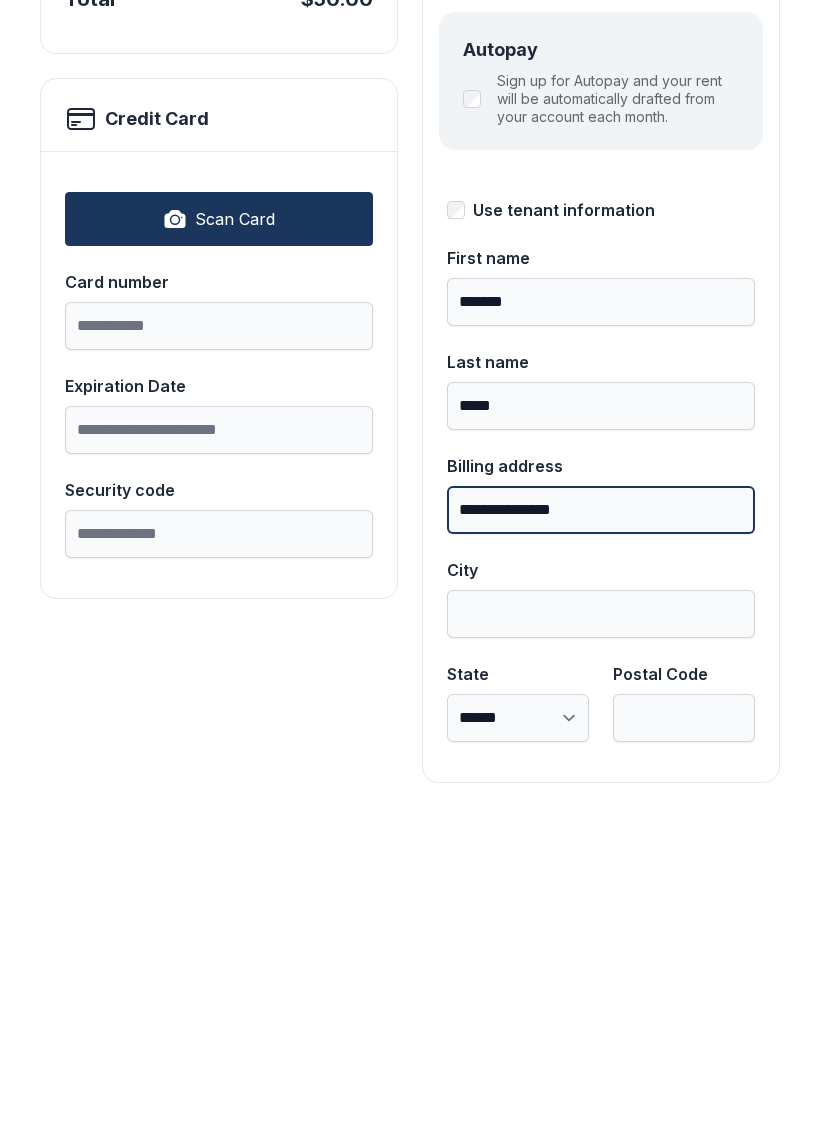 type on "**********" 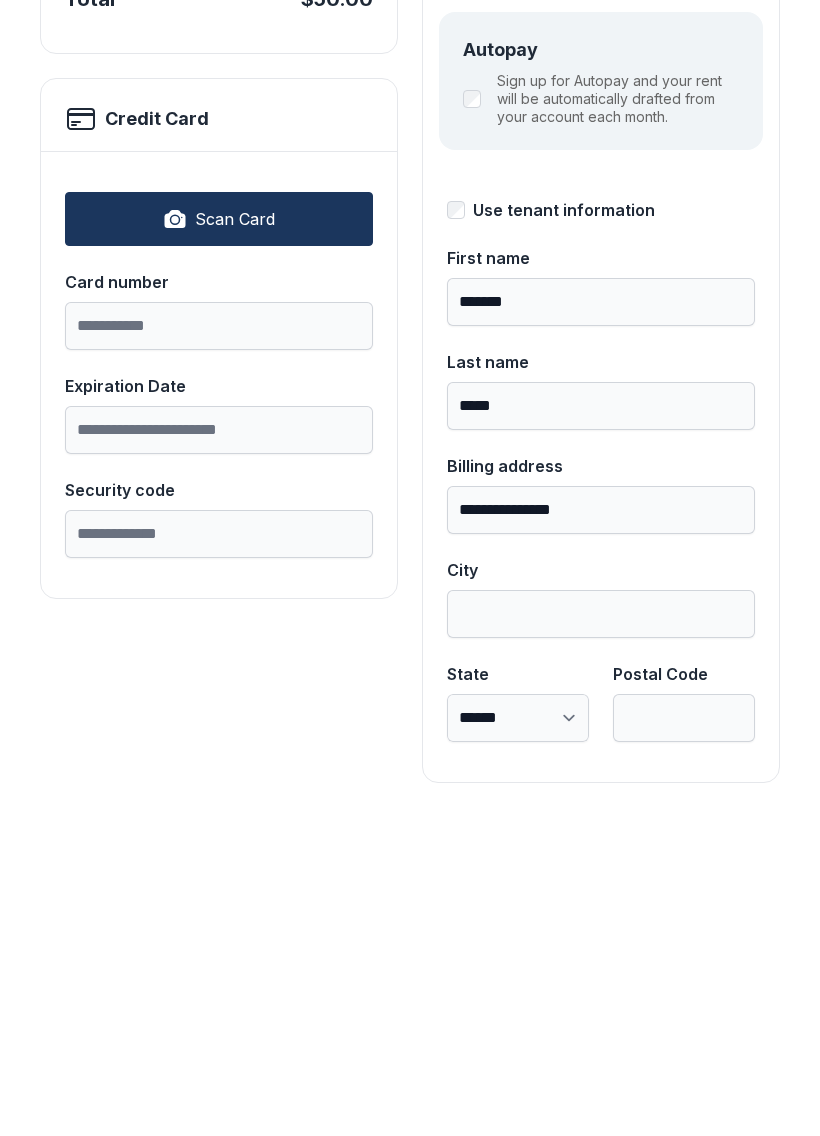 click on "City" at bounding box center (601, 931) 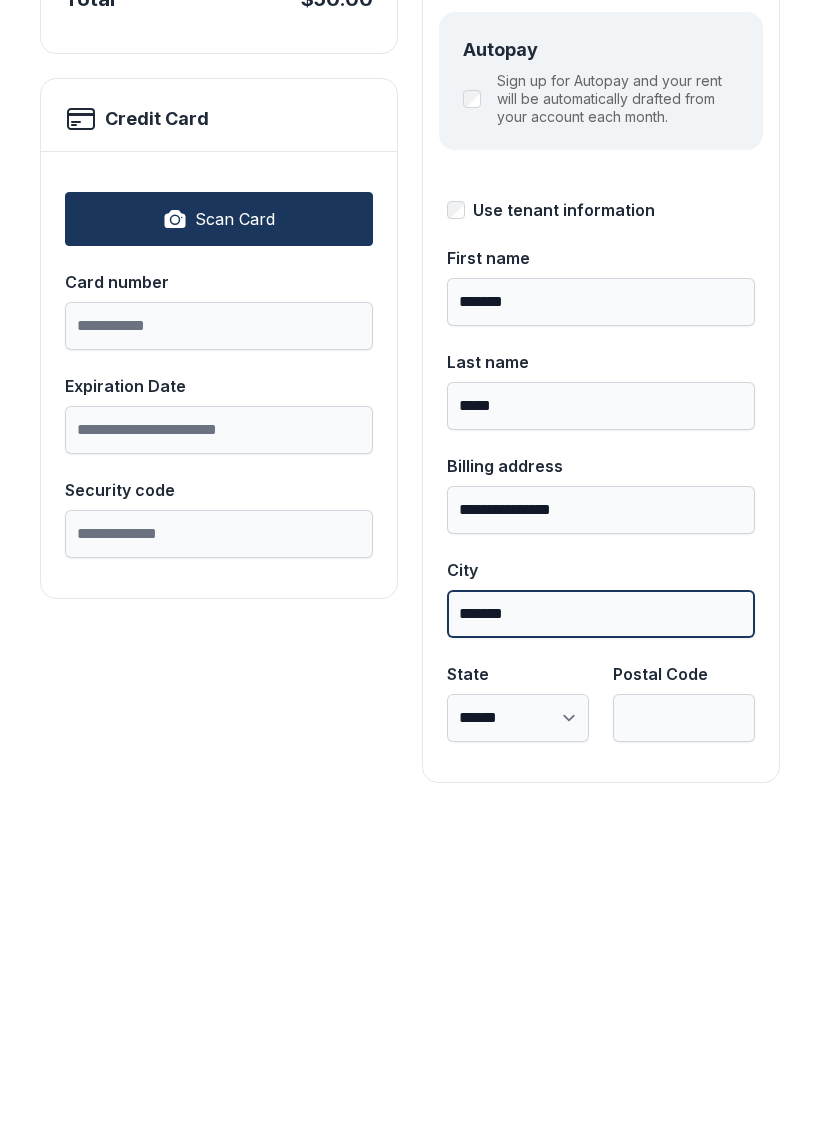 type on "*******" 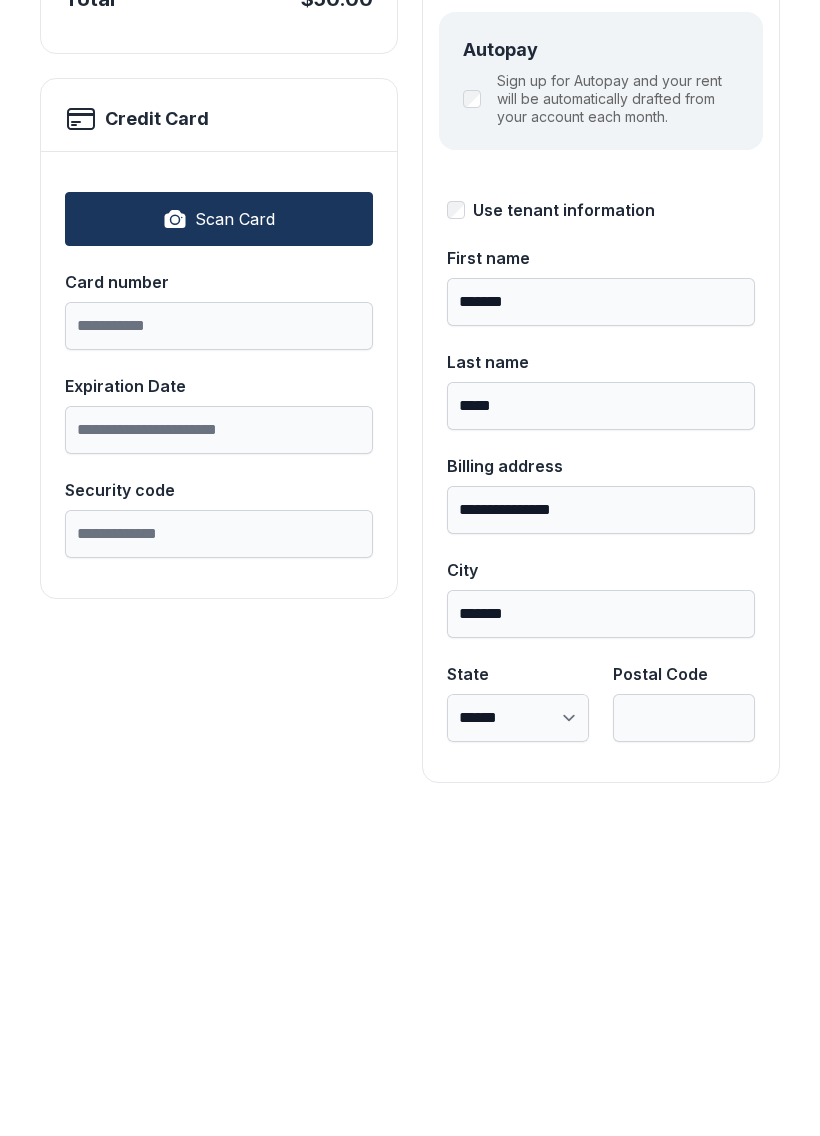 click on "**********" at bounding box center (518, 1035) 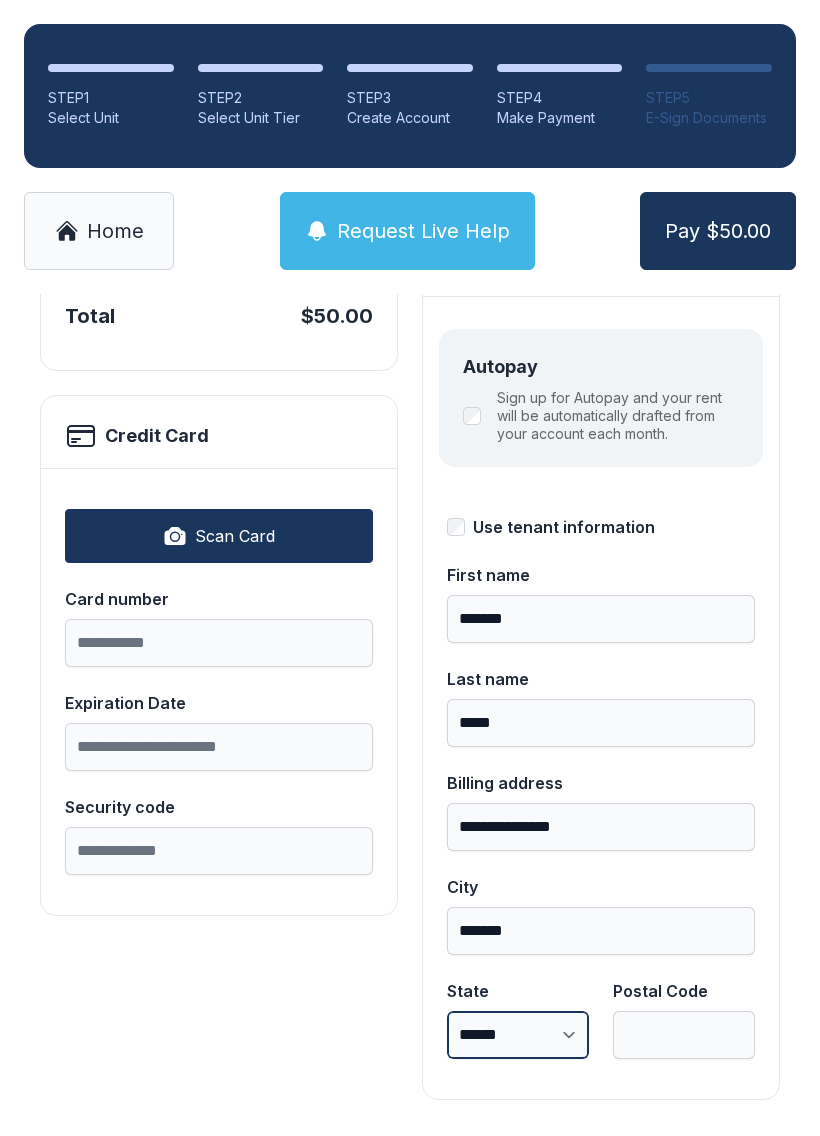 select on "**" 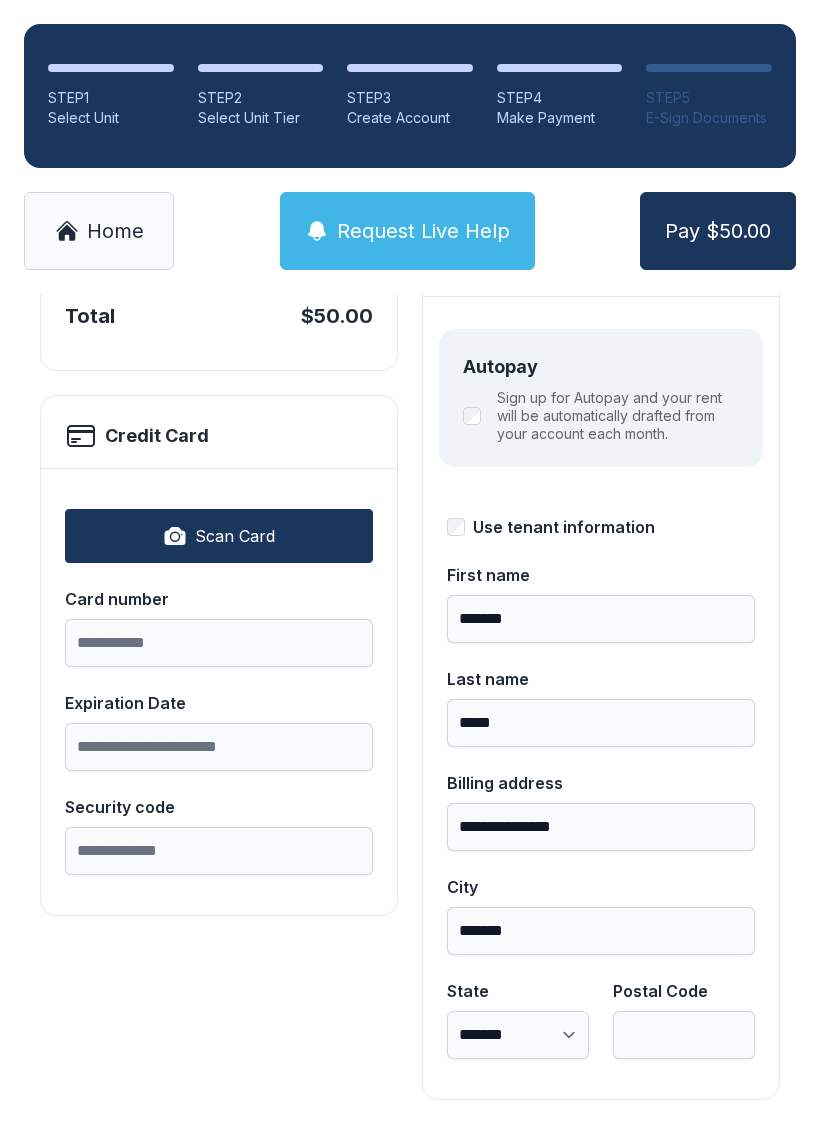 click on "Postal Code" at bounding box center (684, 1035) 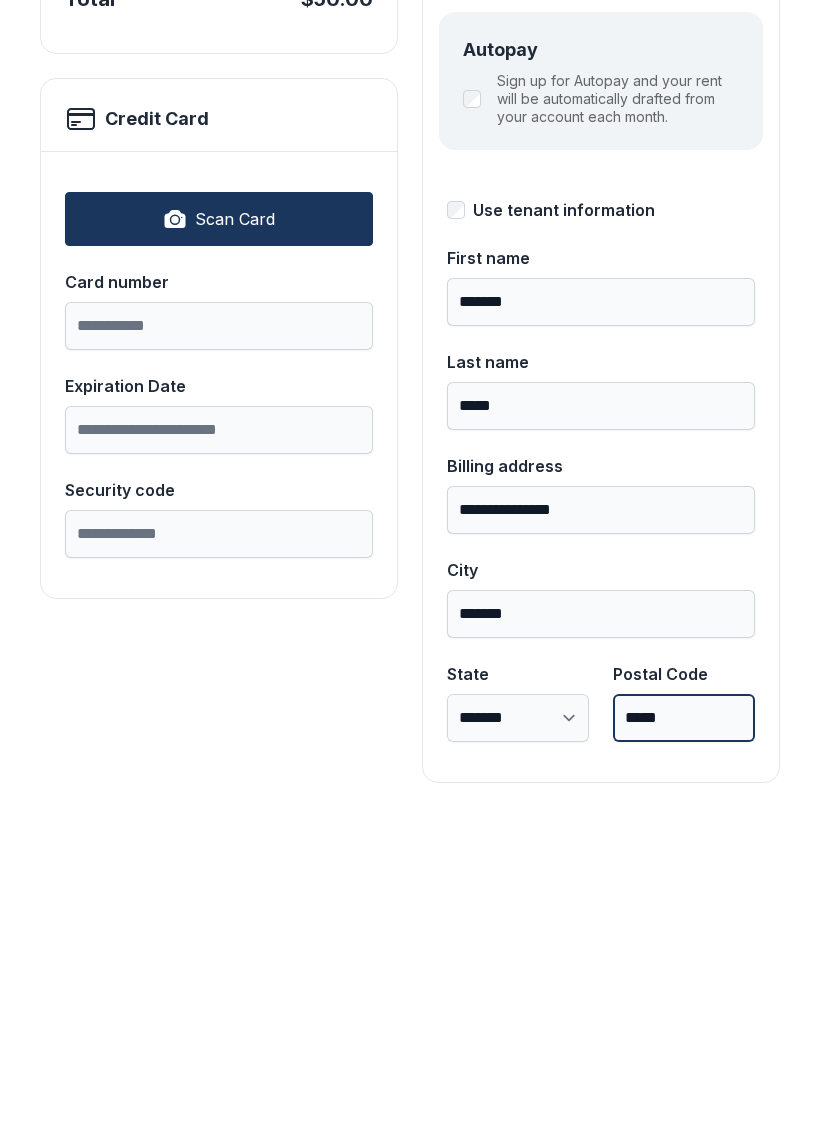 type on "*****" 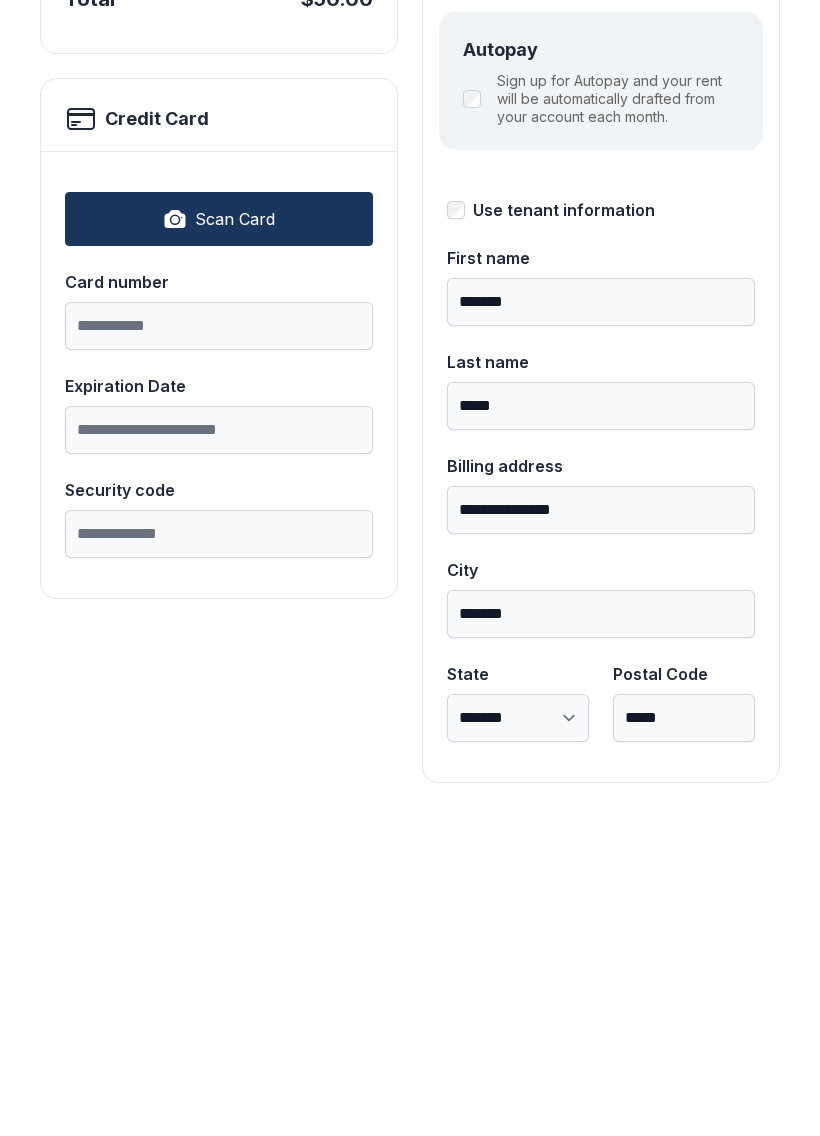click on "**********" at bounding box center (601, 697) 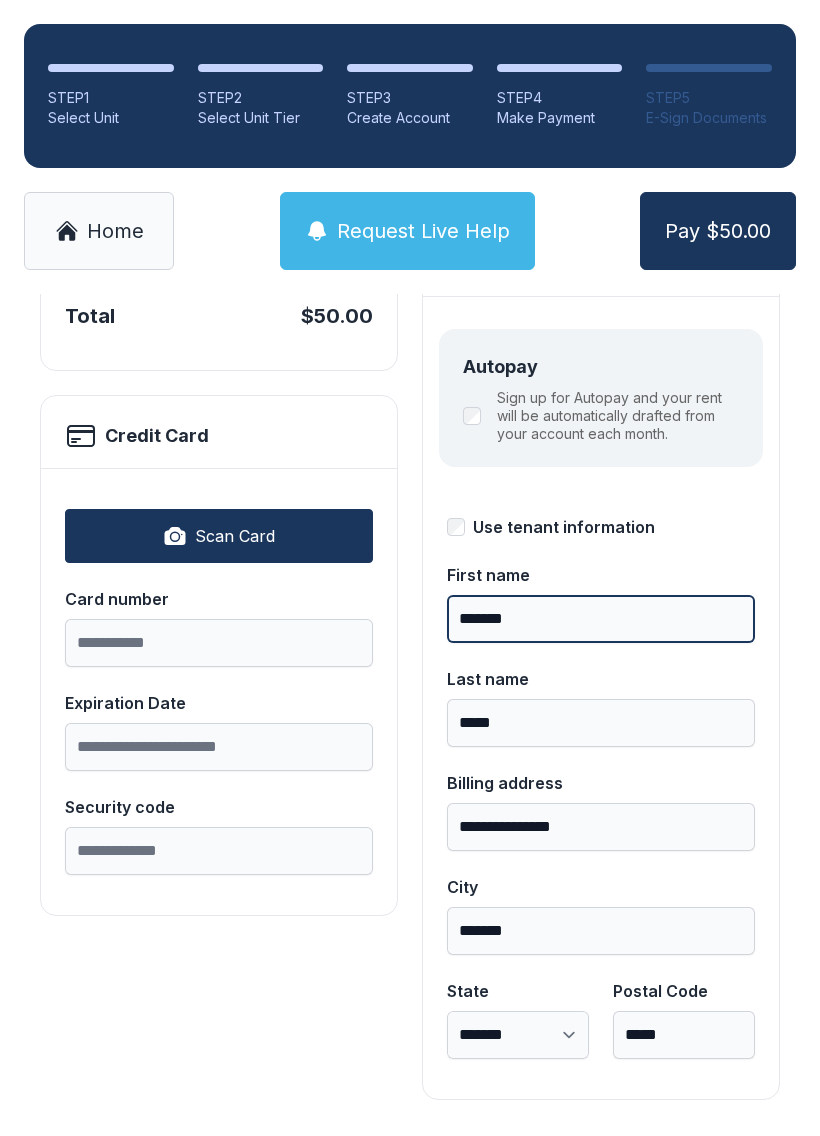 click on "*******" at bounding box center [601, 619] 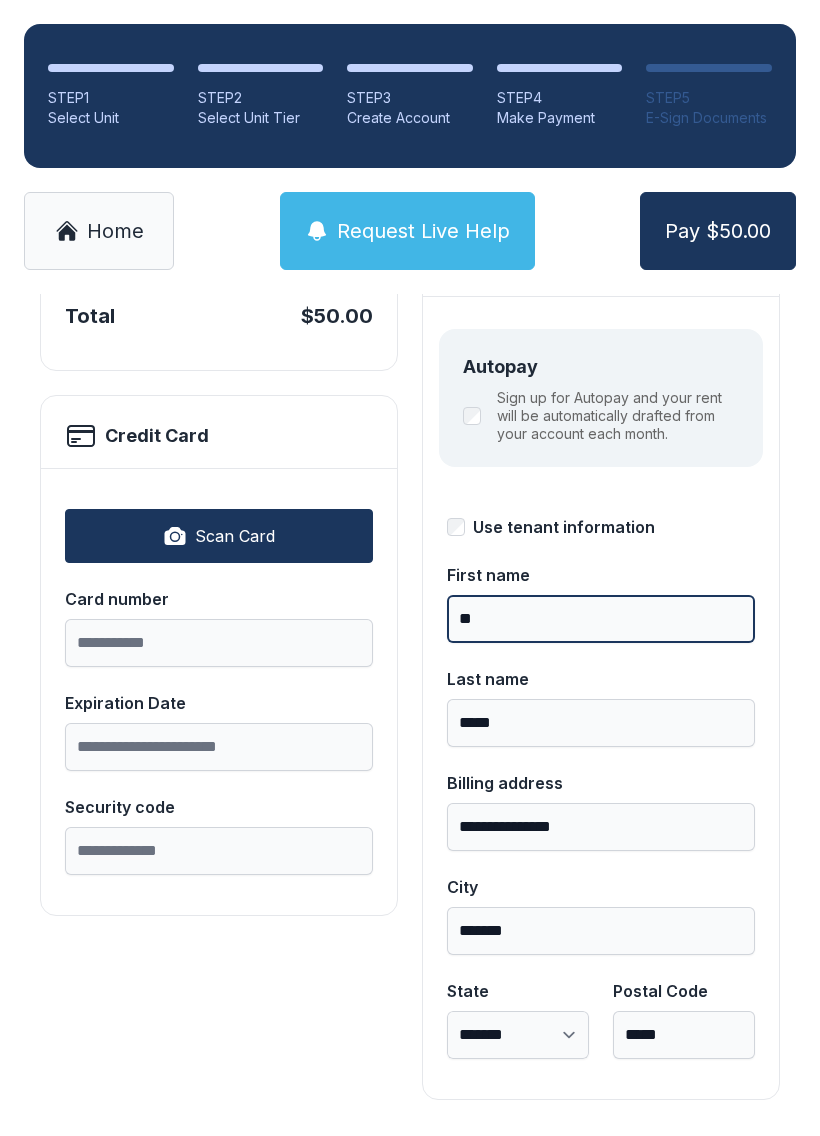 type on "*" 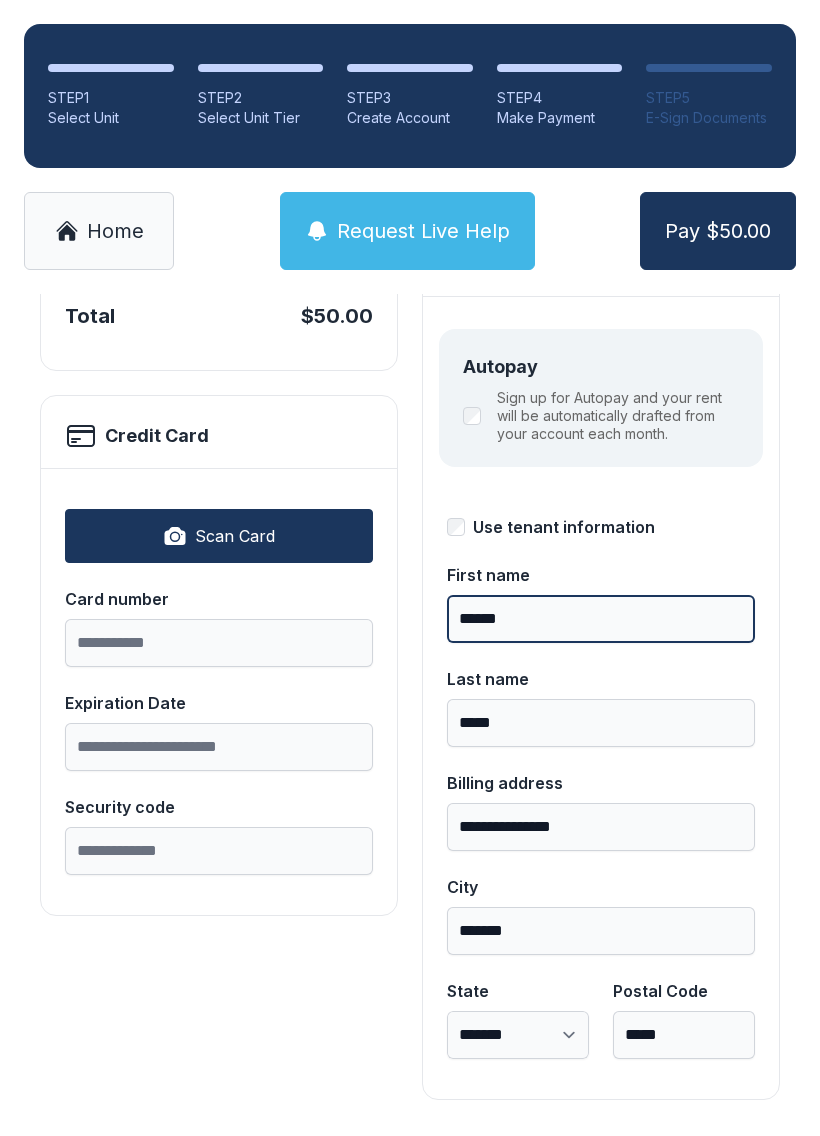 type on "******" 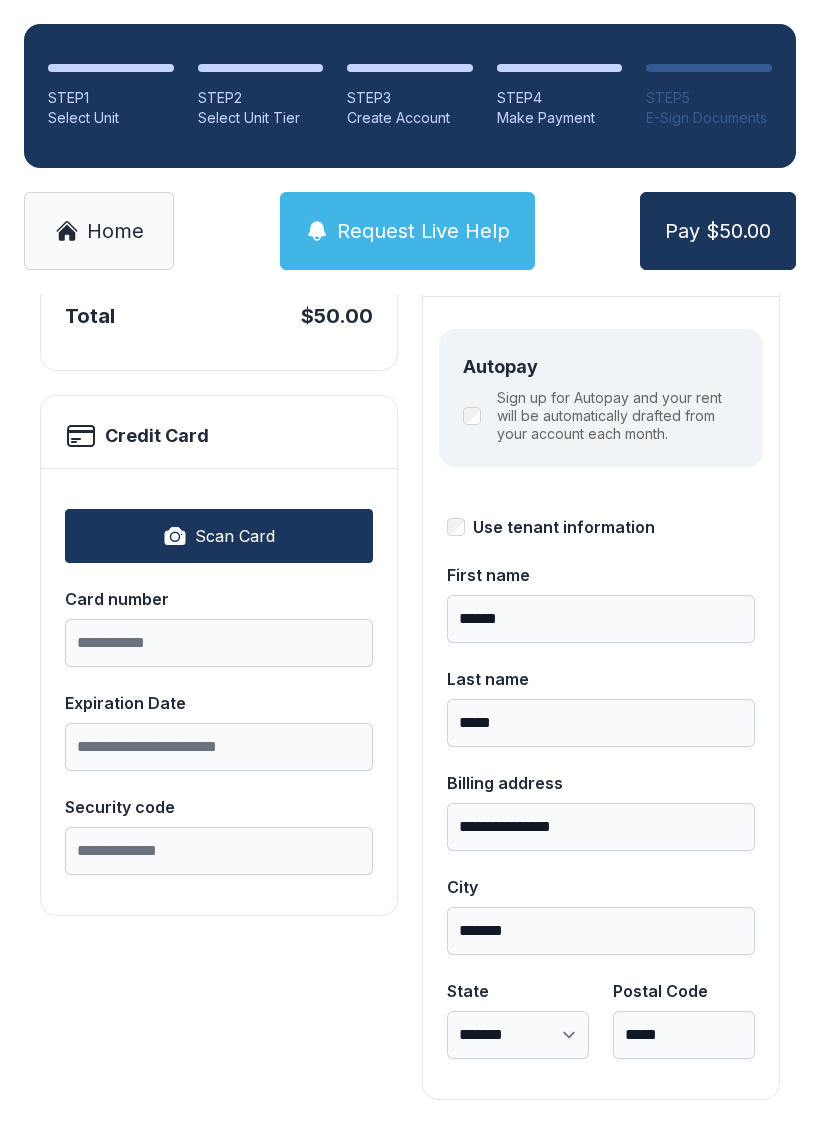 click on "*****" at bounding box center [601, 723] 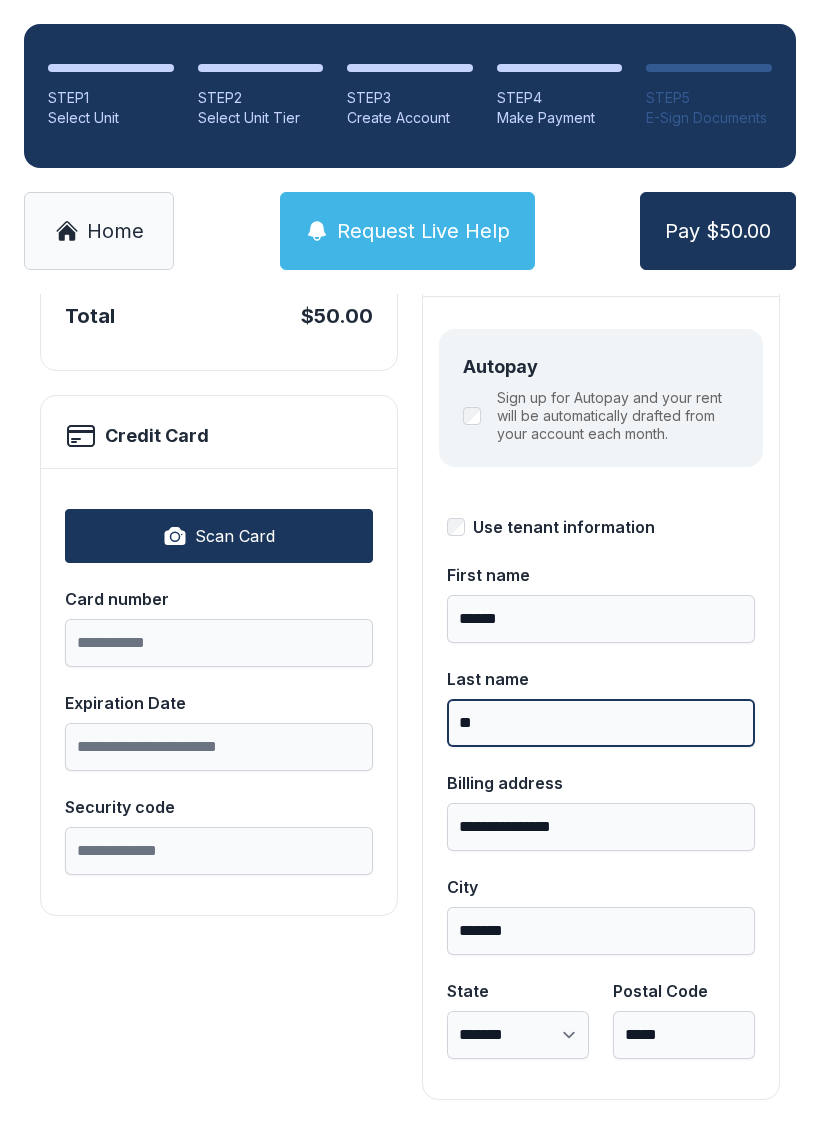 type on "*" 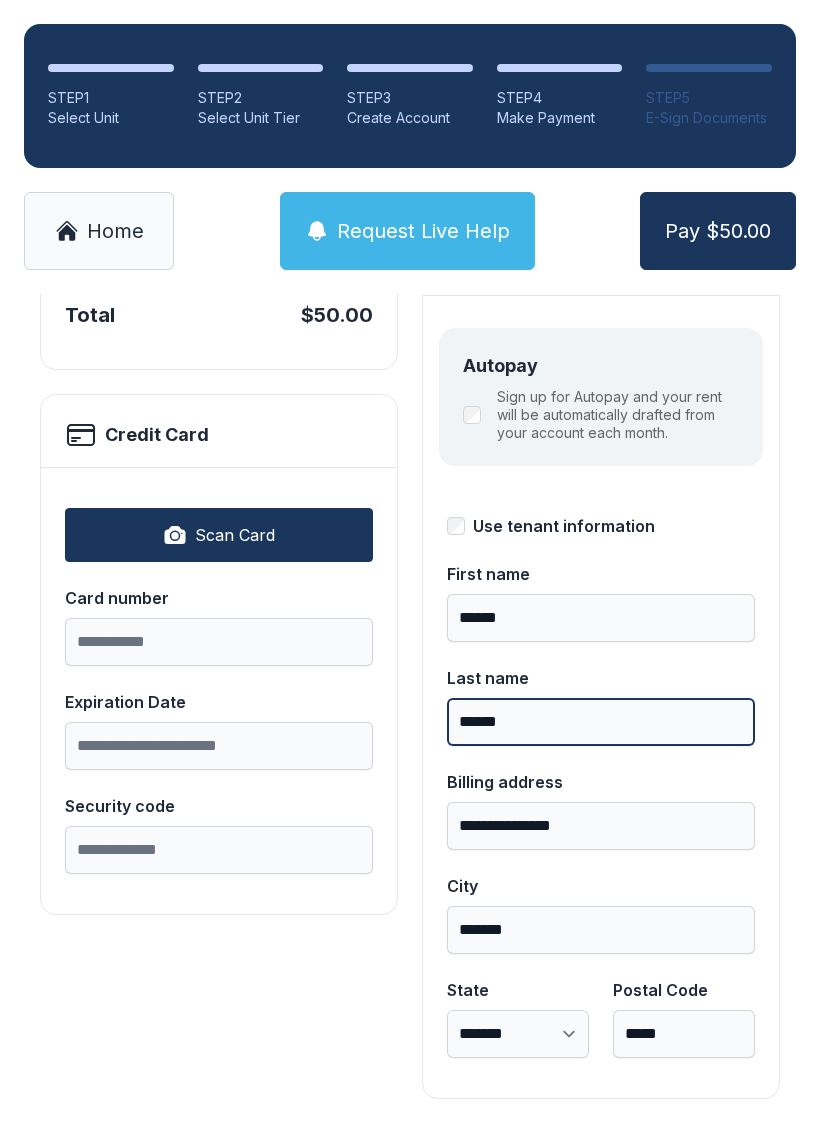 scroll, scrollTop: 218, scrollLeft: 0, axis: vertical 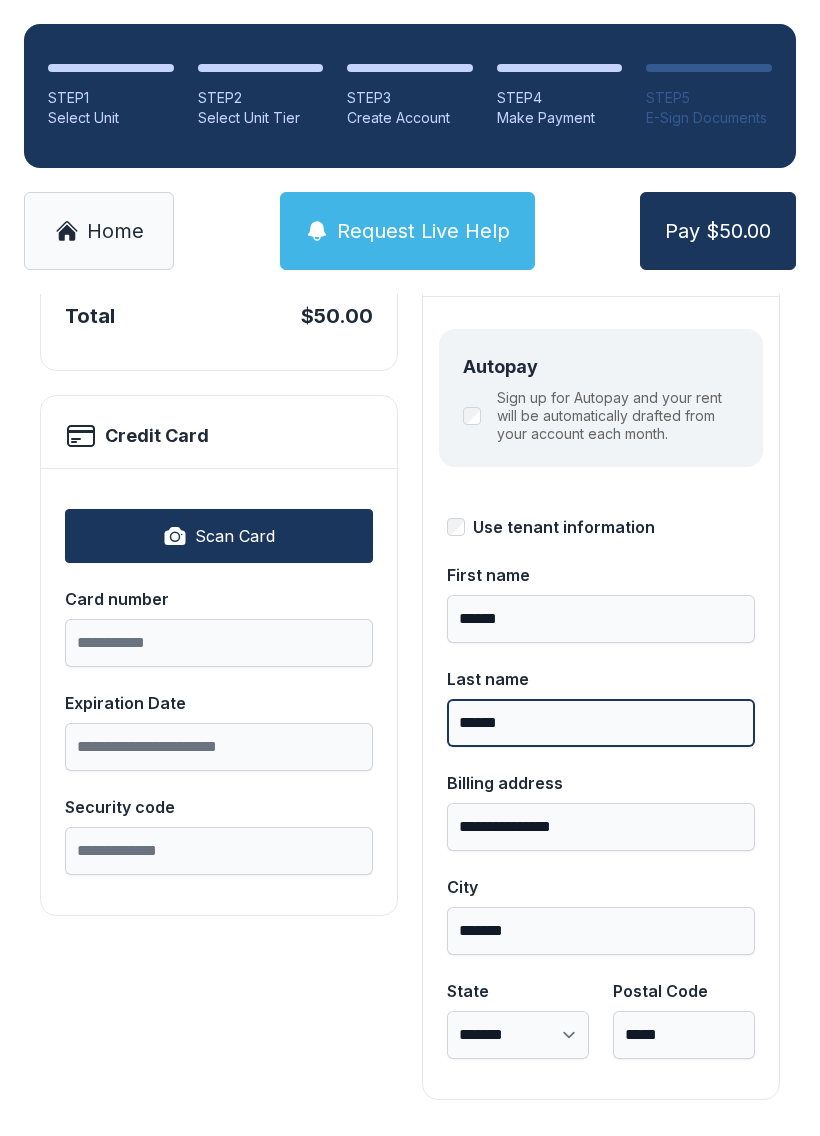 type on "******" 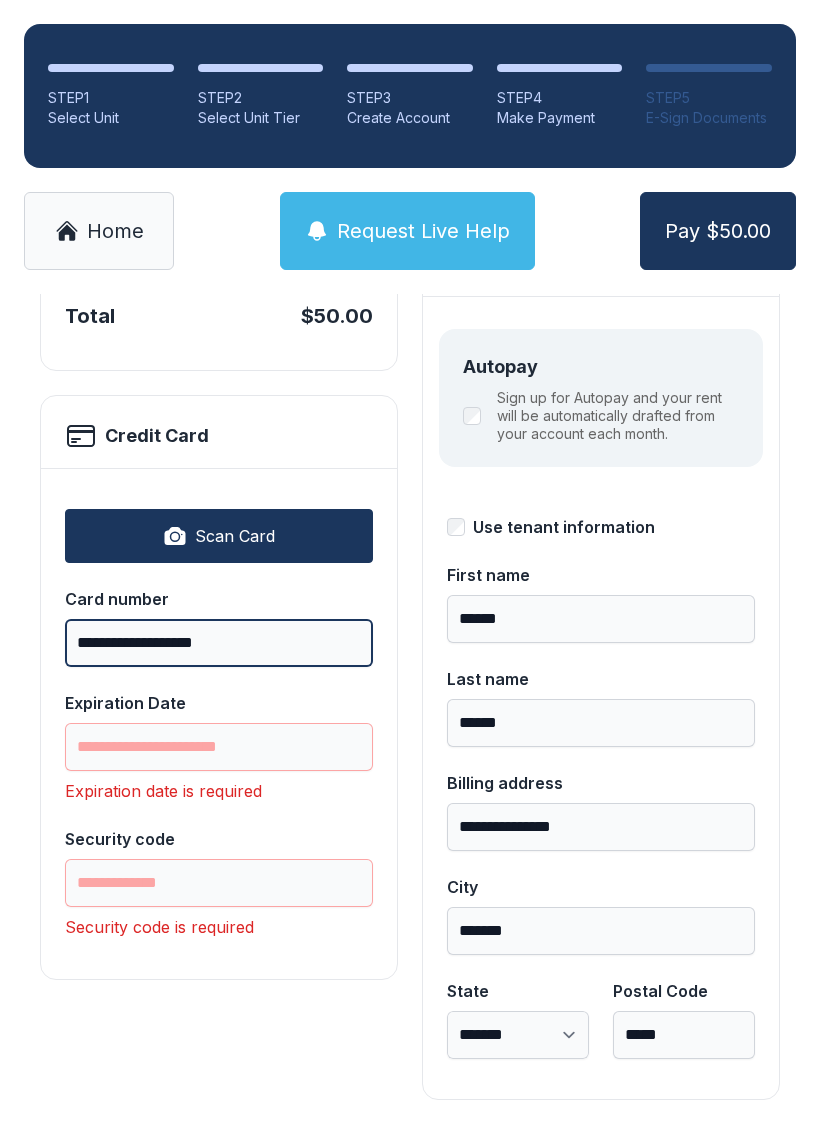 type on "**********" 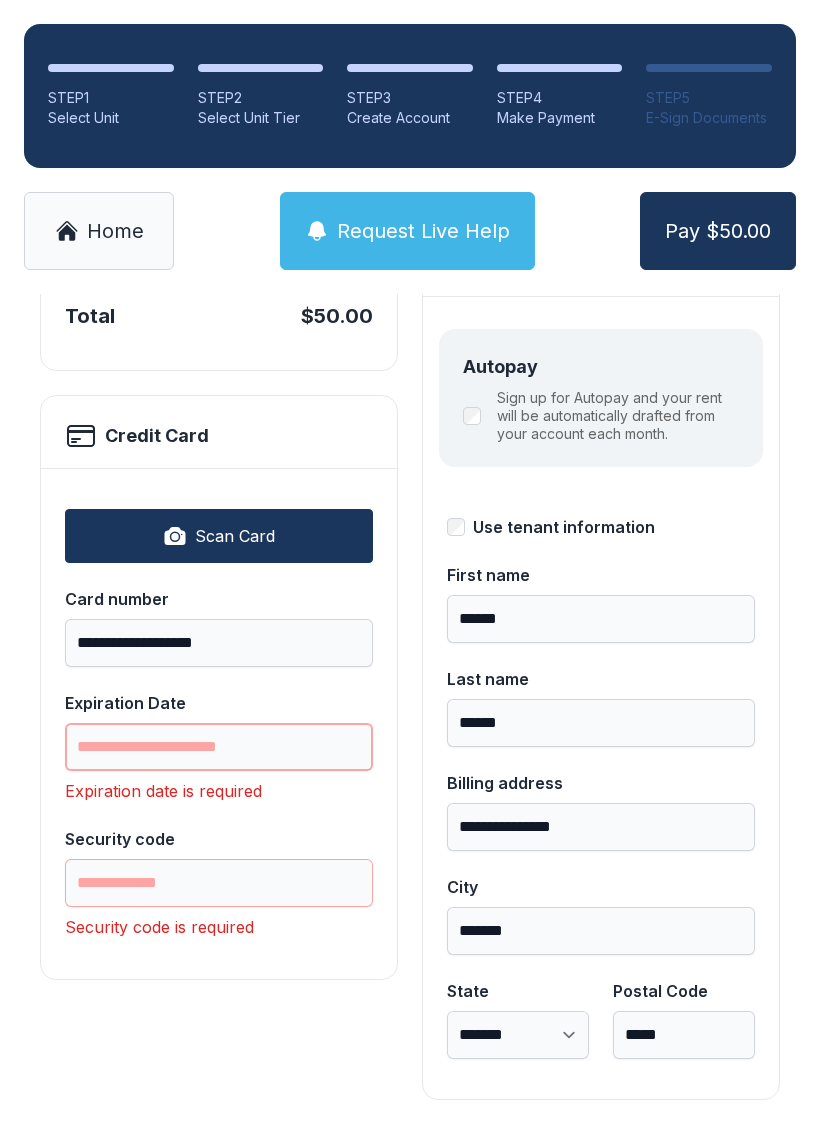 click on "Expiration Date" at bounding box center [219, 747] 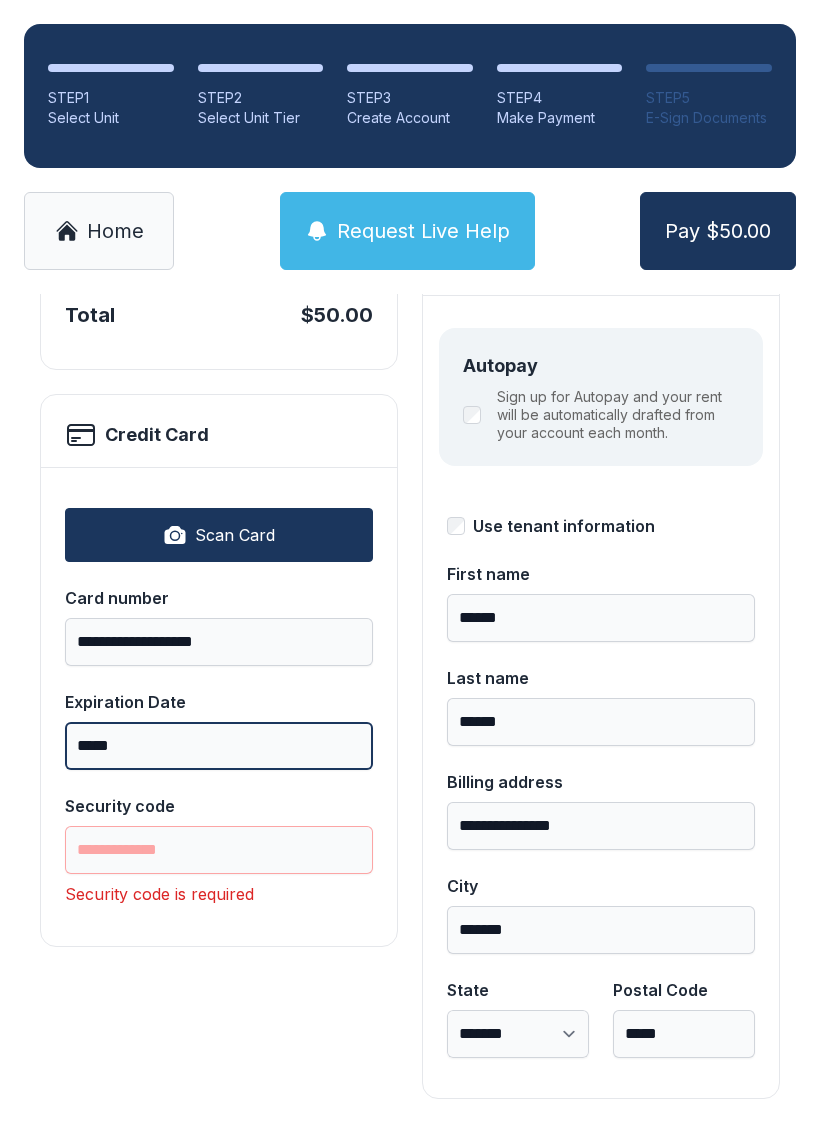 scroll, scrollTop: 218, scrollLeft: 0, axis: vertical 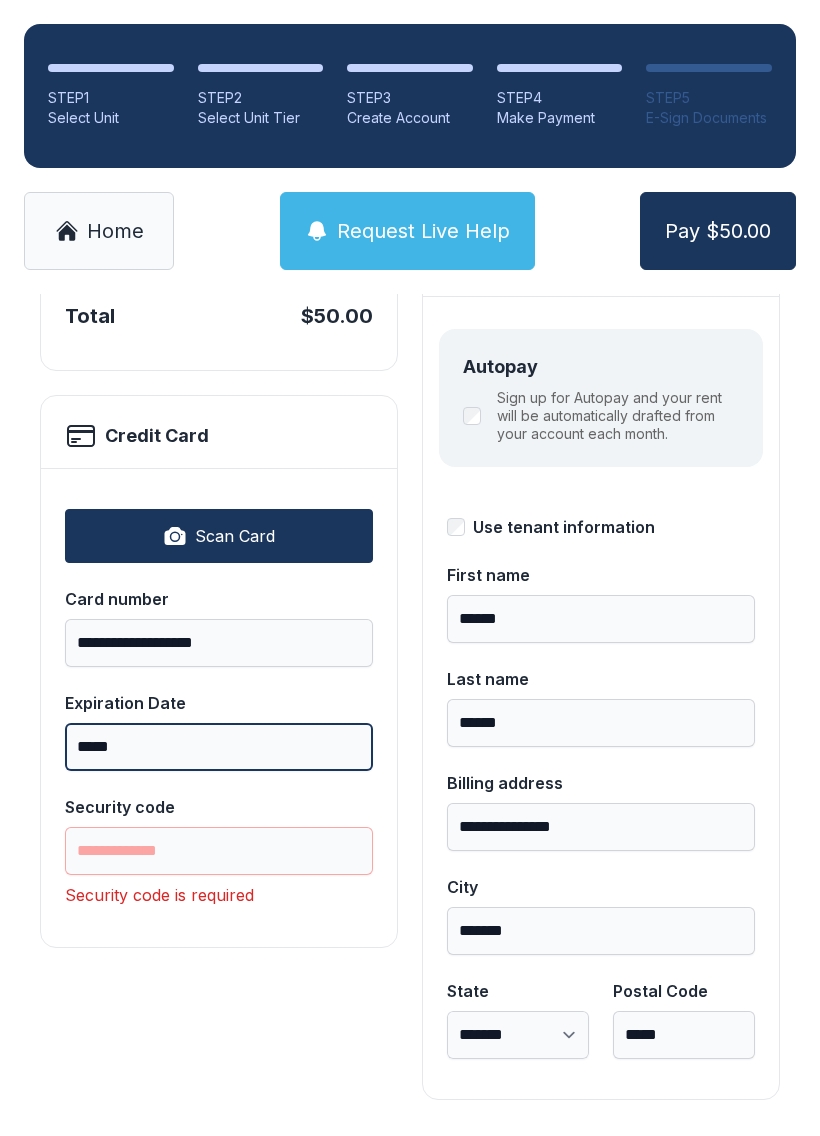 type on "*****" 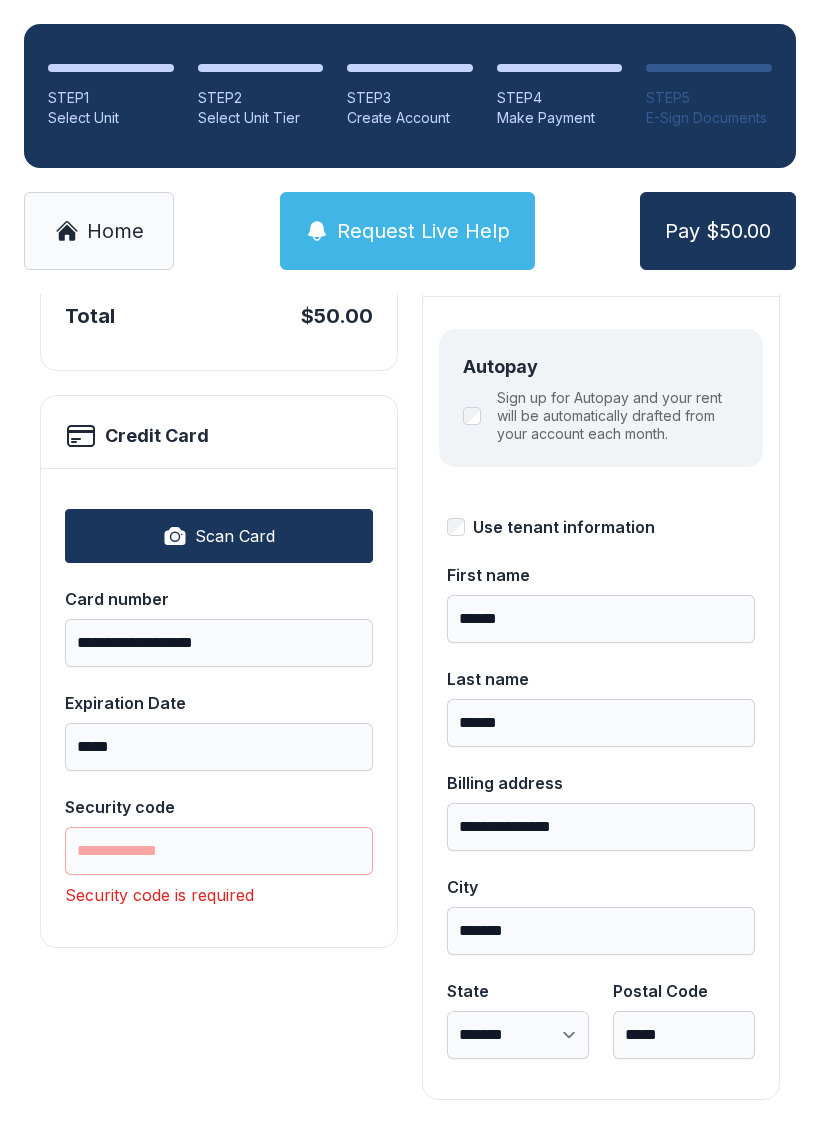 click on "Security code" at bounding box center (219, 851) 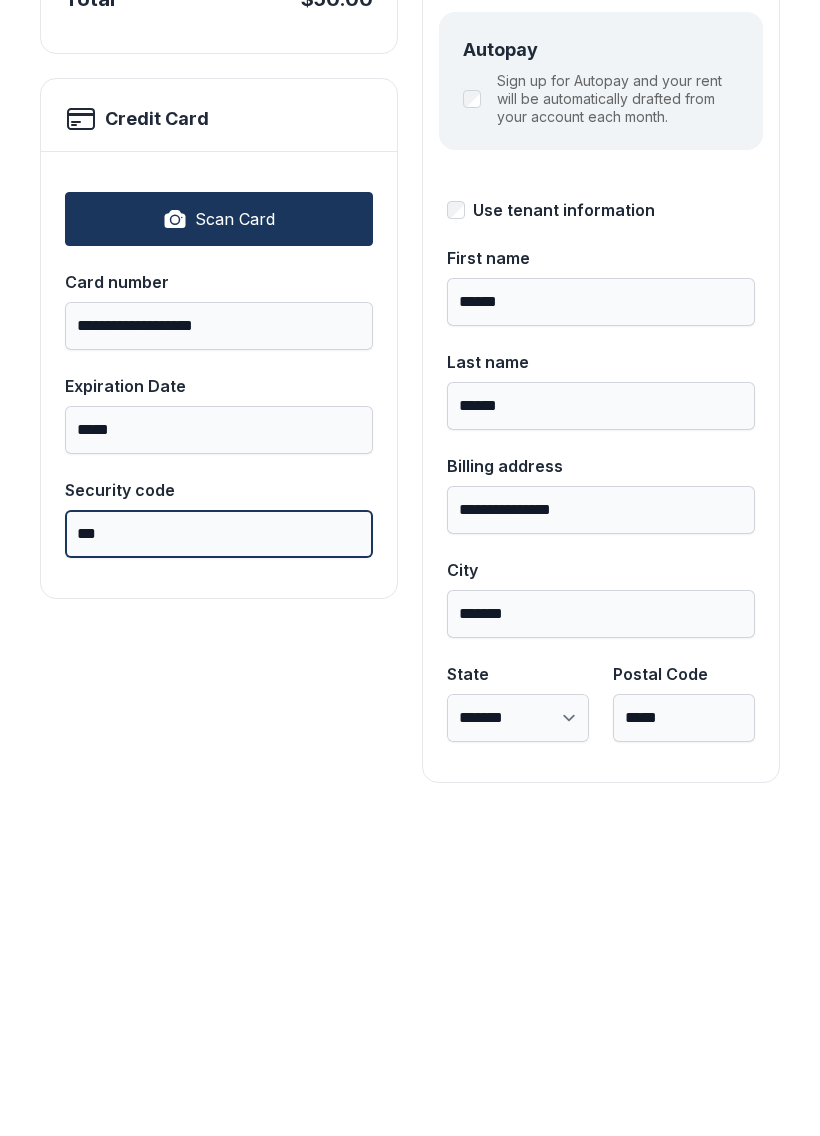 type on "***" 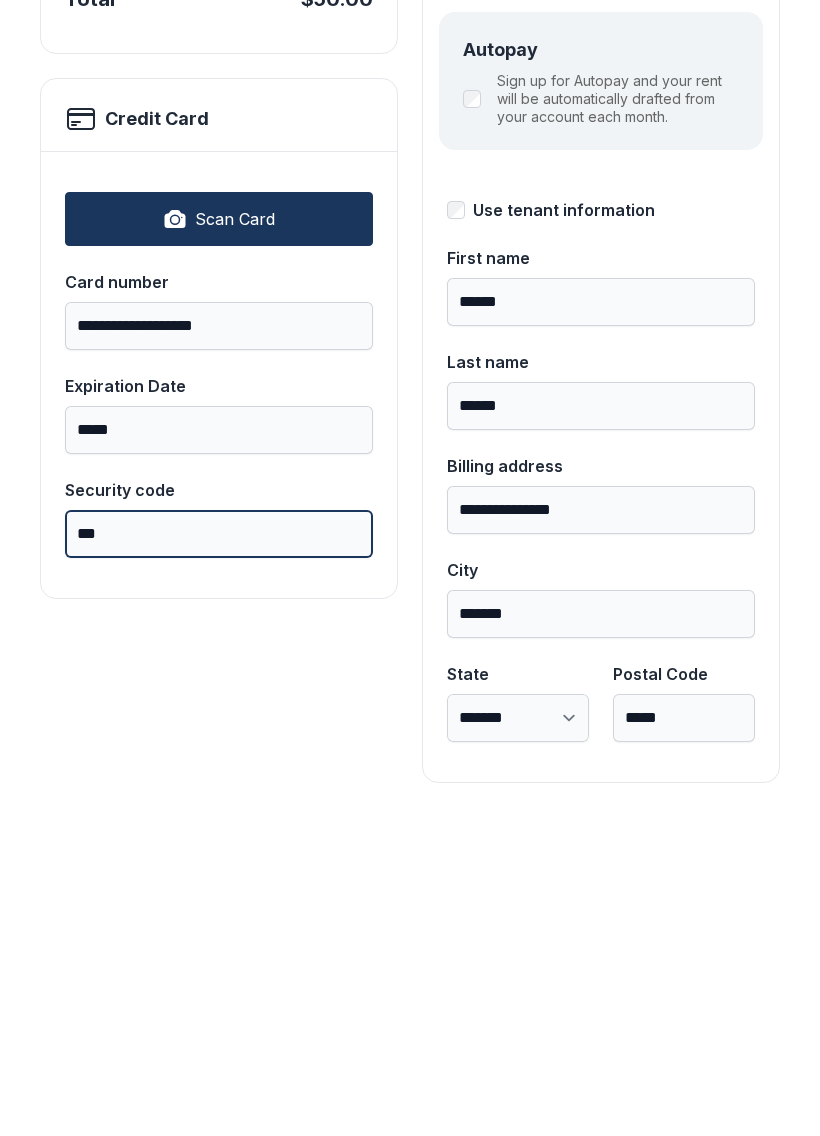 click on "Pay $50.00" at bounding box center [718, 231] 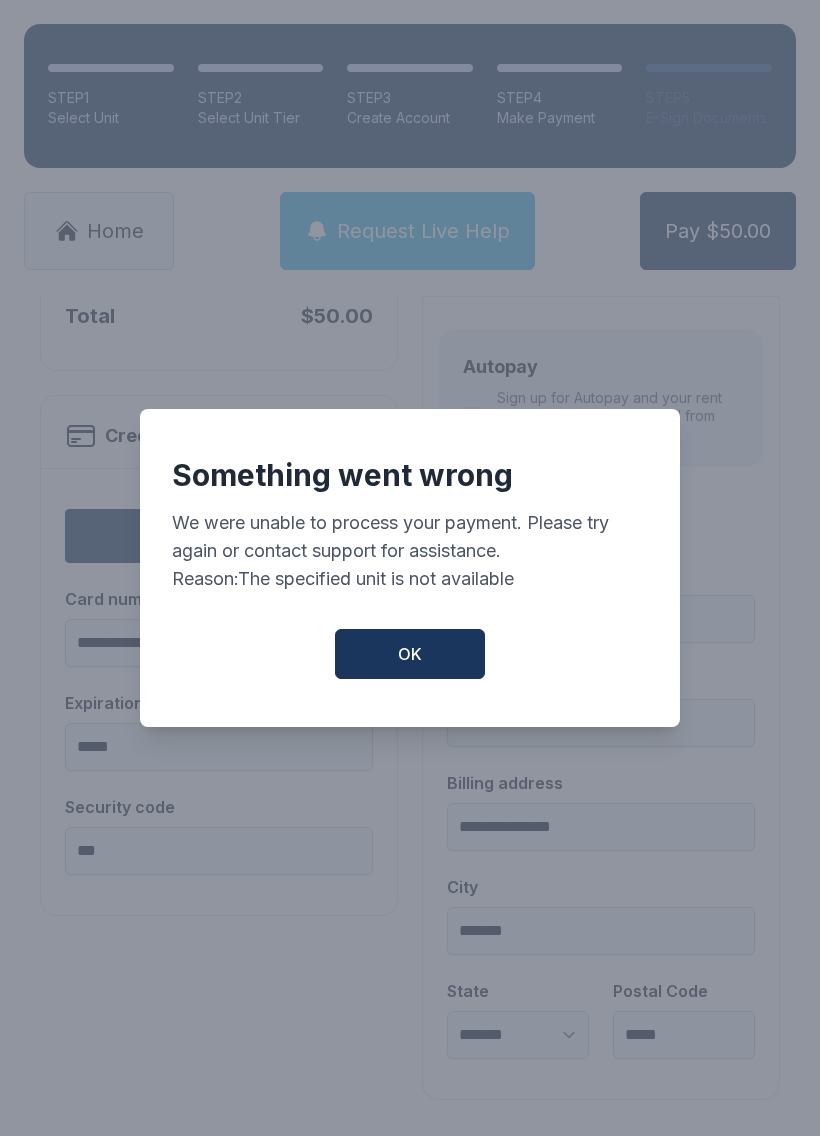 click on "OK" at bounding box center [410, 654] 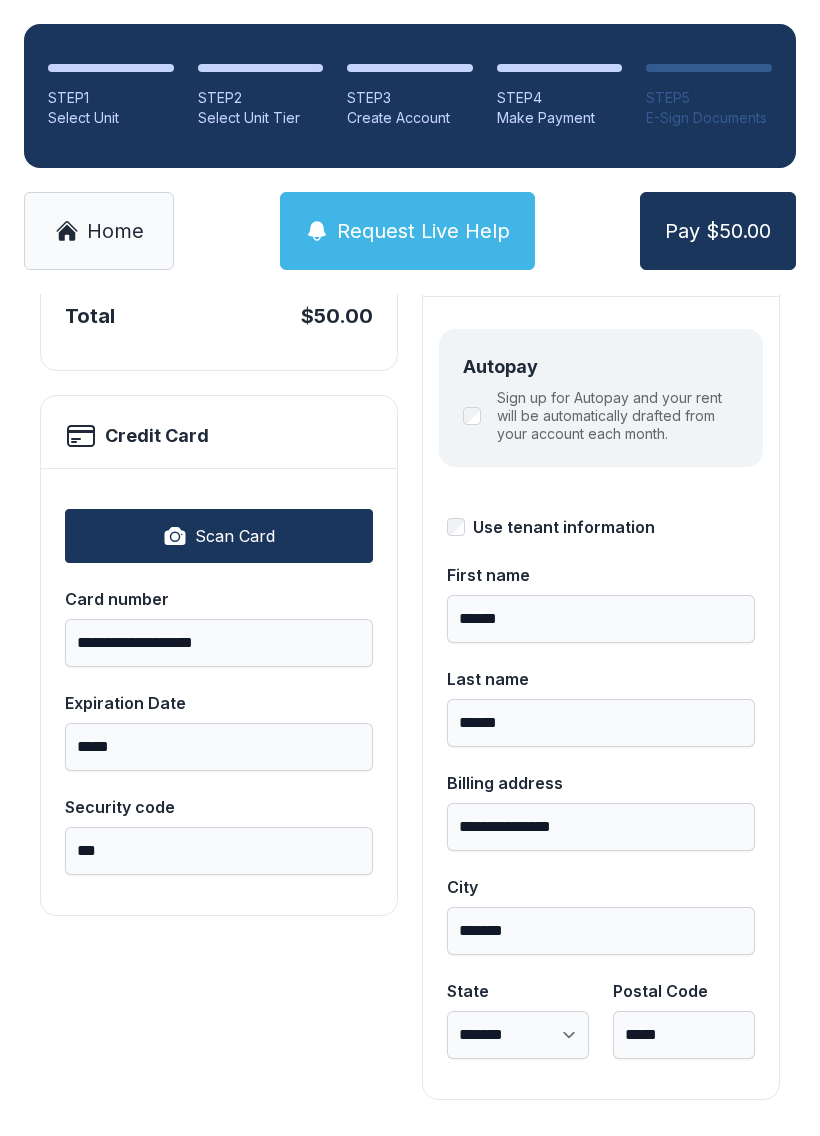 click on "Pay $50.00" at bounding box center (718, 231) 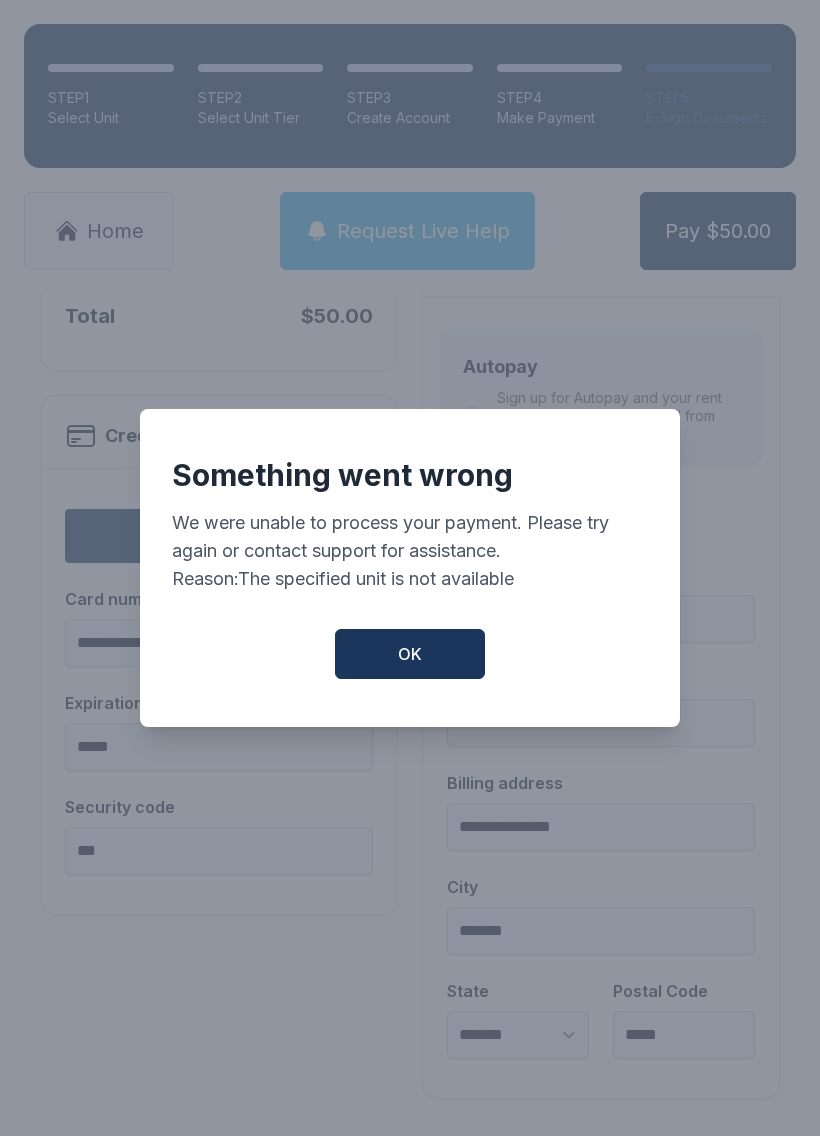 click on "OK" at bounding box center (410, 654) 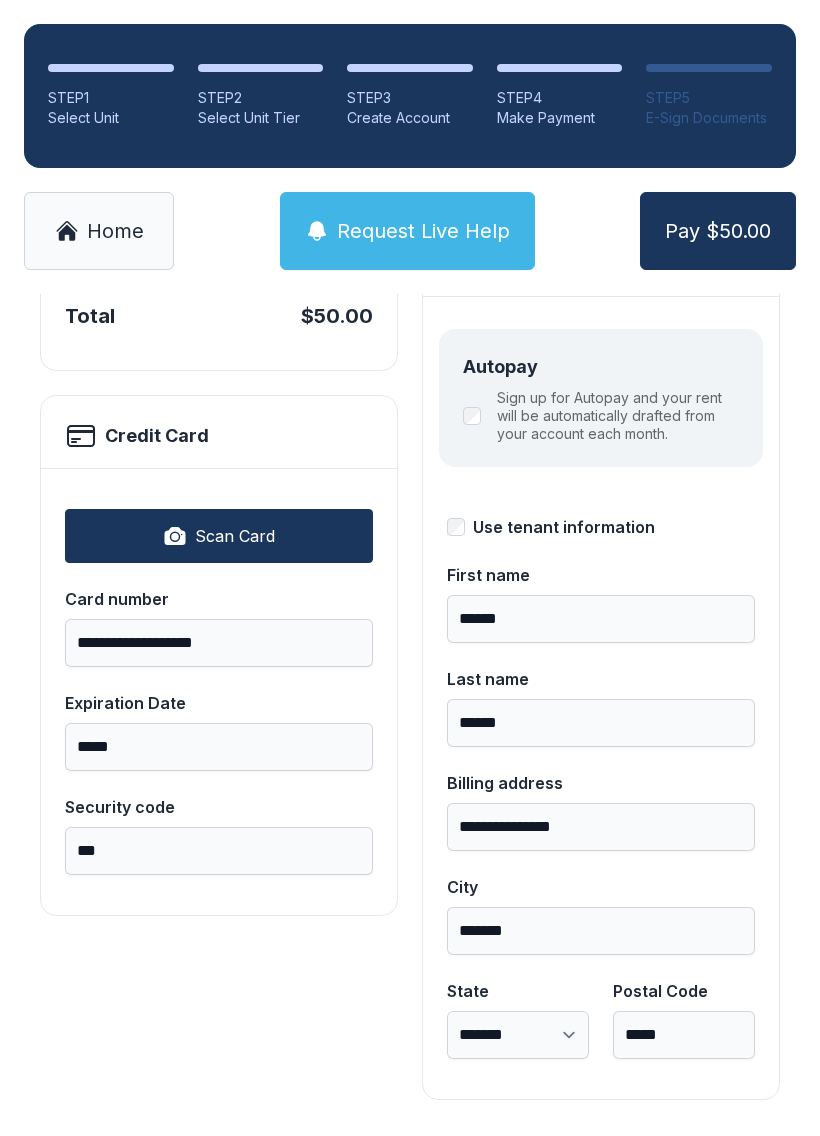 click on "Home" at bounding box center [99, 231] 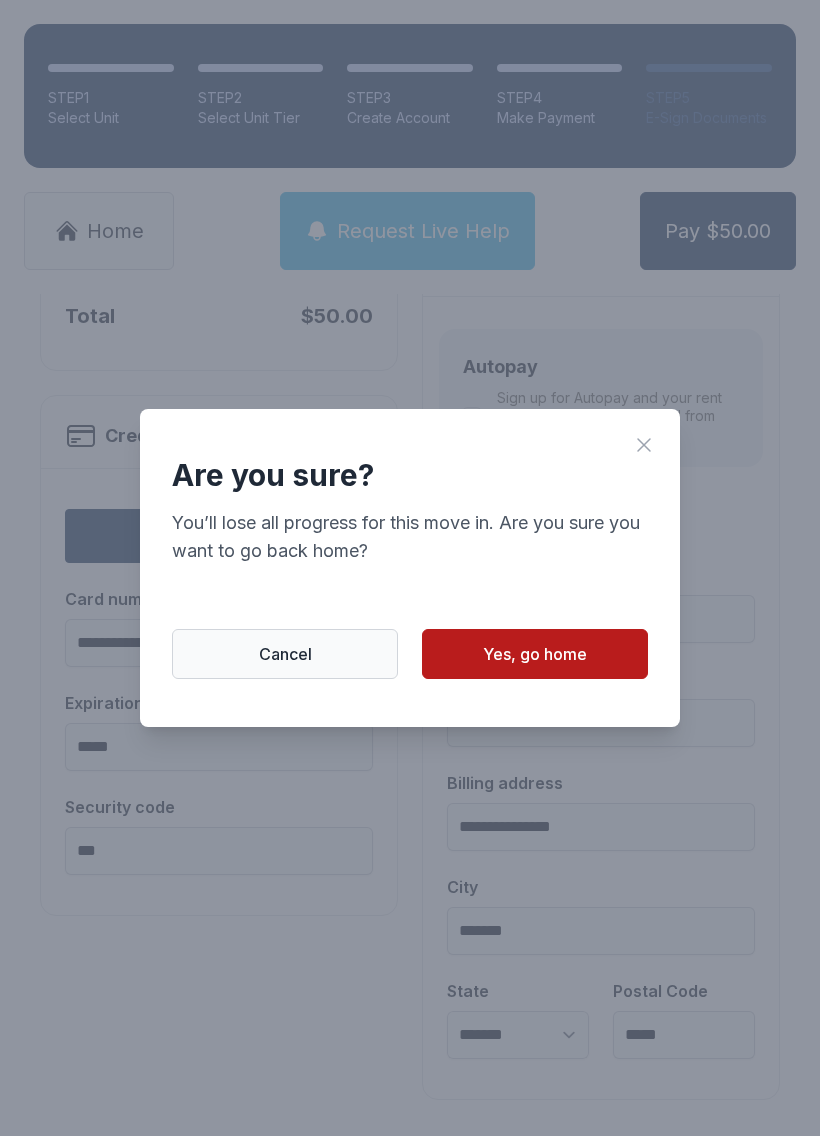 click on "Yes, go home" at bounding box center [535, 654] 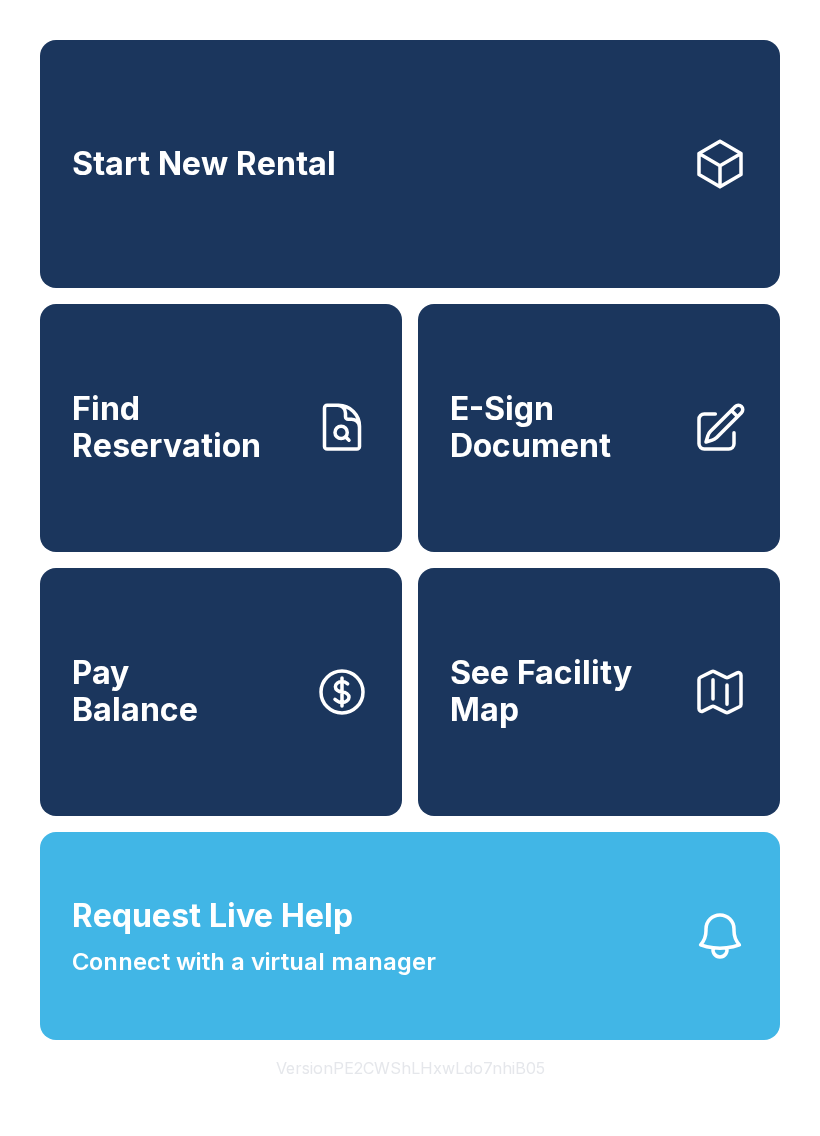 click on "Start New Rental" at bounding box center (204, 164) 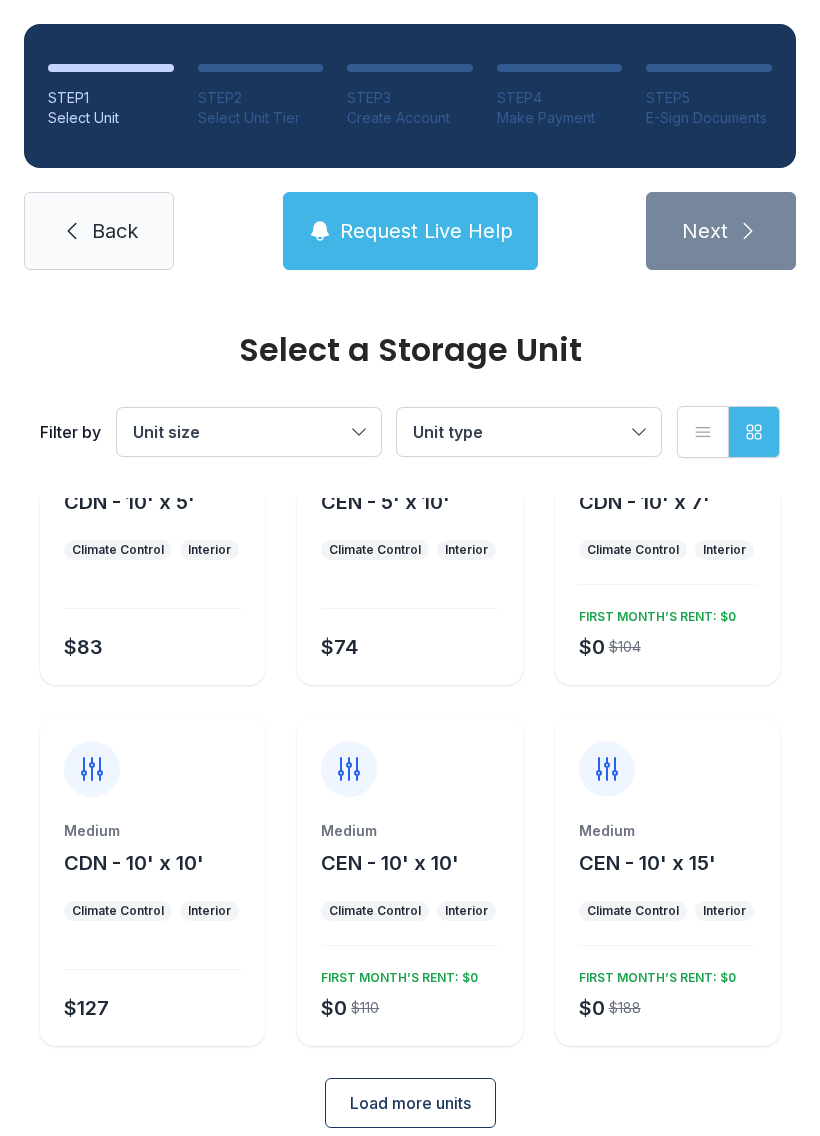 scroll, scrollTop: 163, scrollLeft: 0, axis: vertical 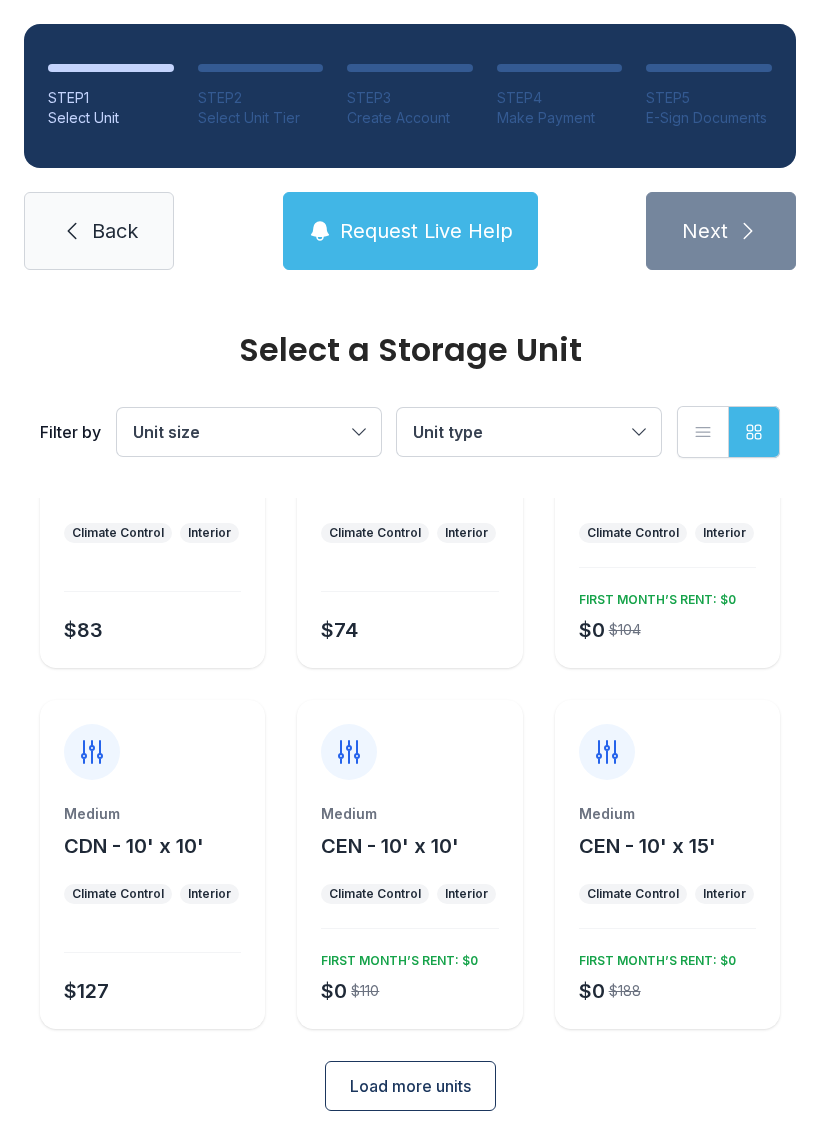 click on "$0 $110" at bounding box center (346, 987) 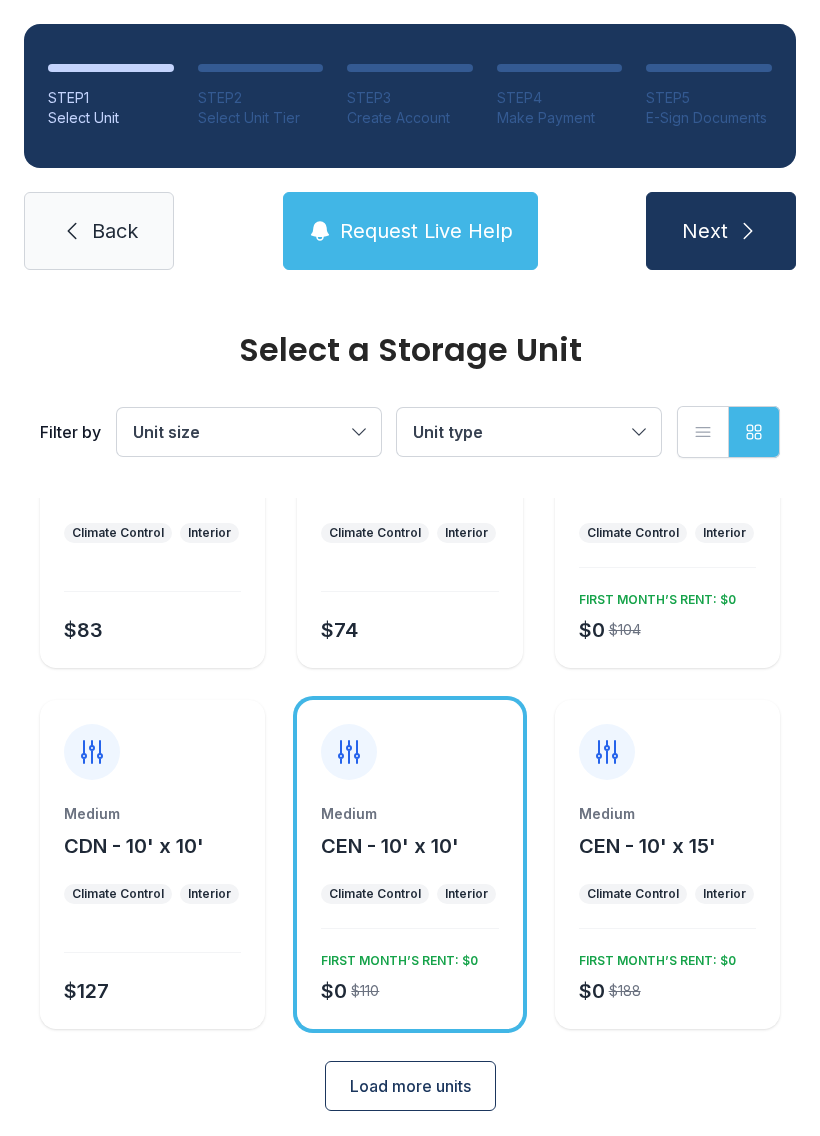 click on "Climate Control" at bounding box center [118, 894] 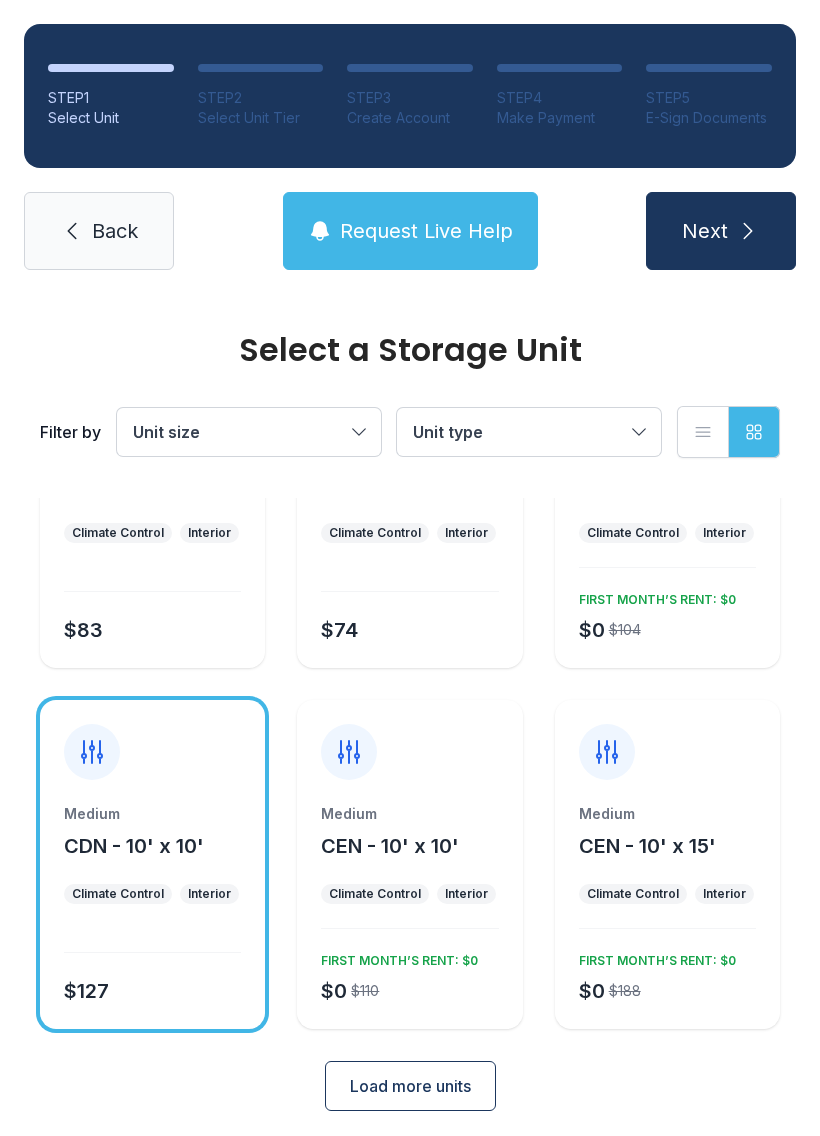 click on "Next" at bounding box center [721, 231] 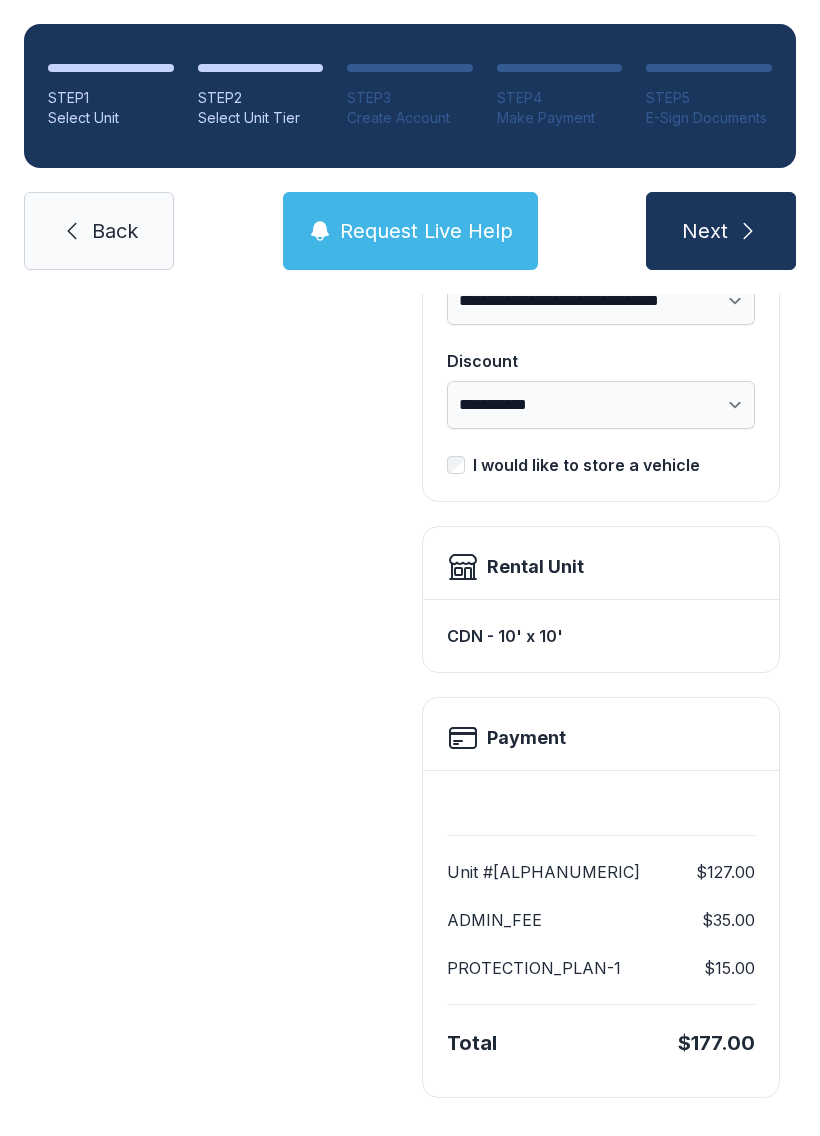 scroll, scrollTop: 361, scrollLeft: 0, axis: vertical 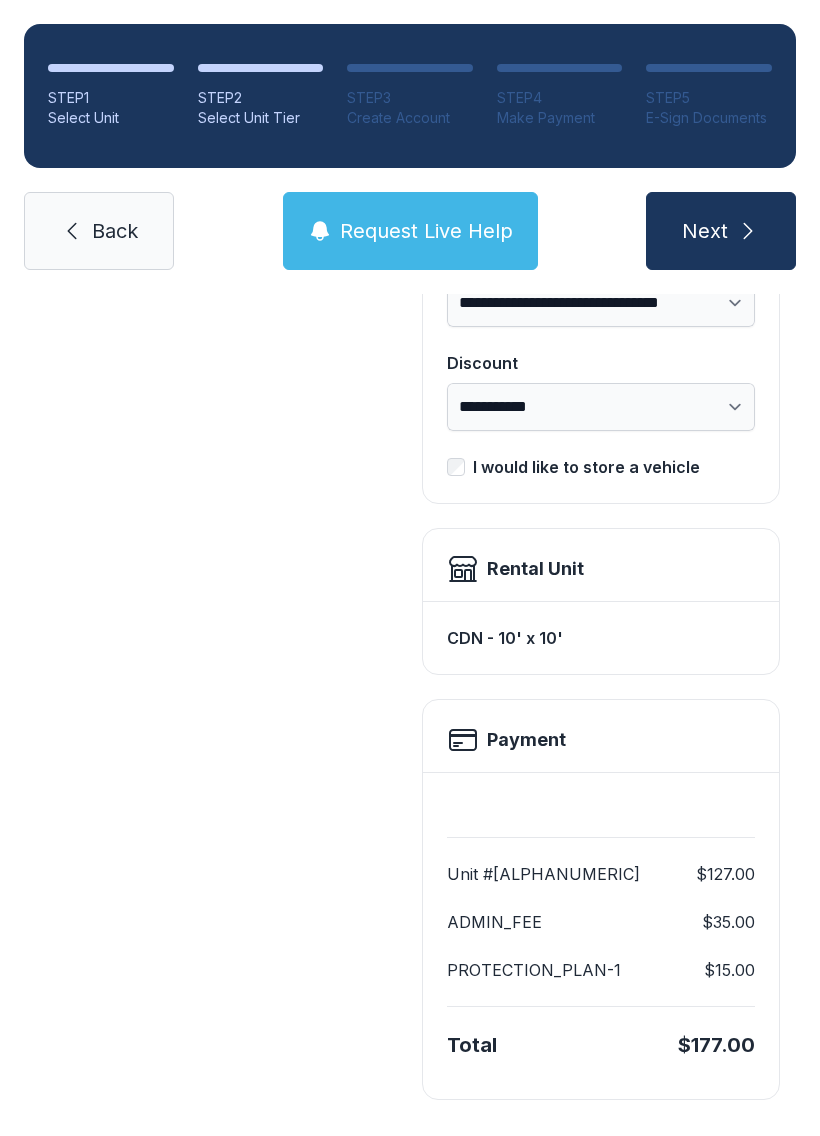 click on "Back" at bounding box center [99, 231] 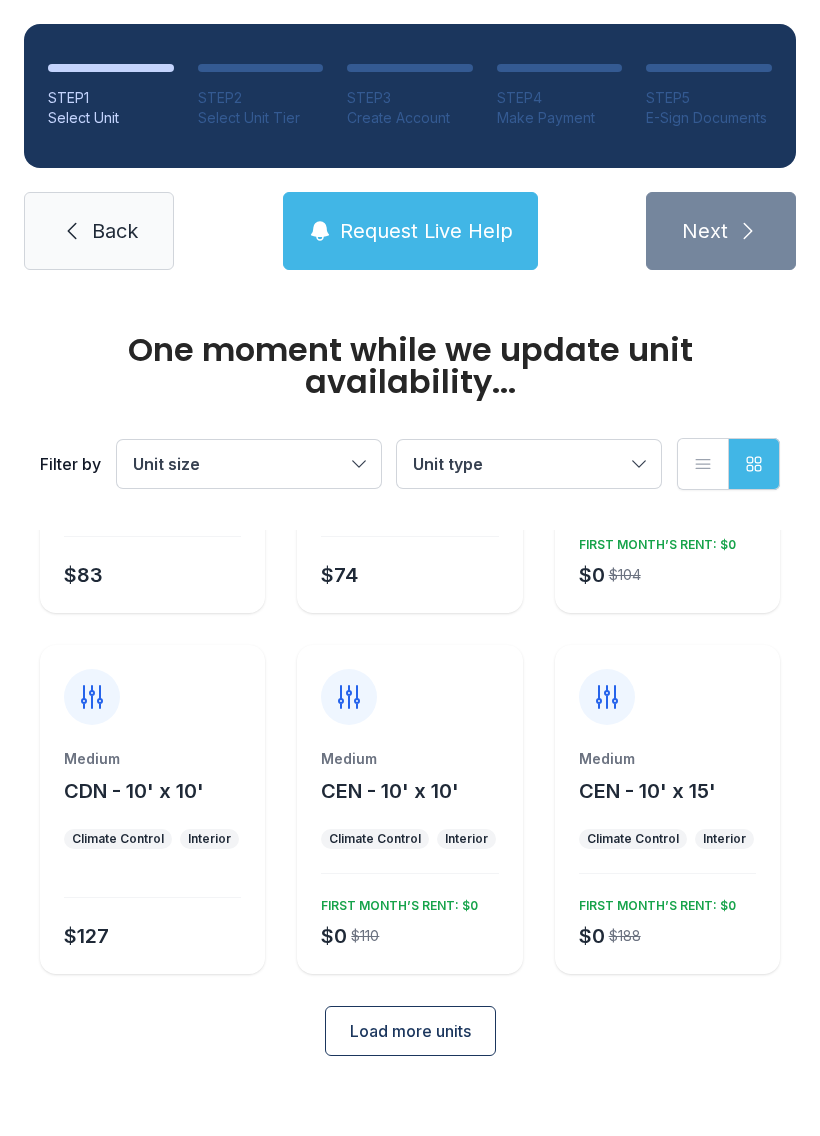 scroll, scrollTop: 0, scrollLeft: 0, axis: both 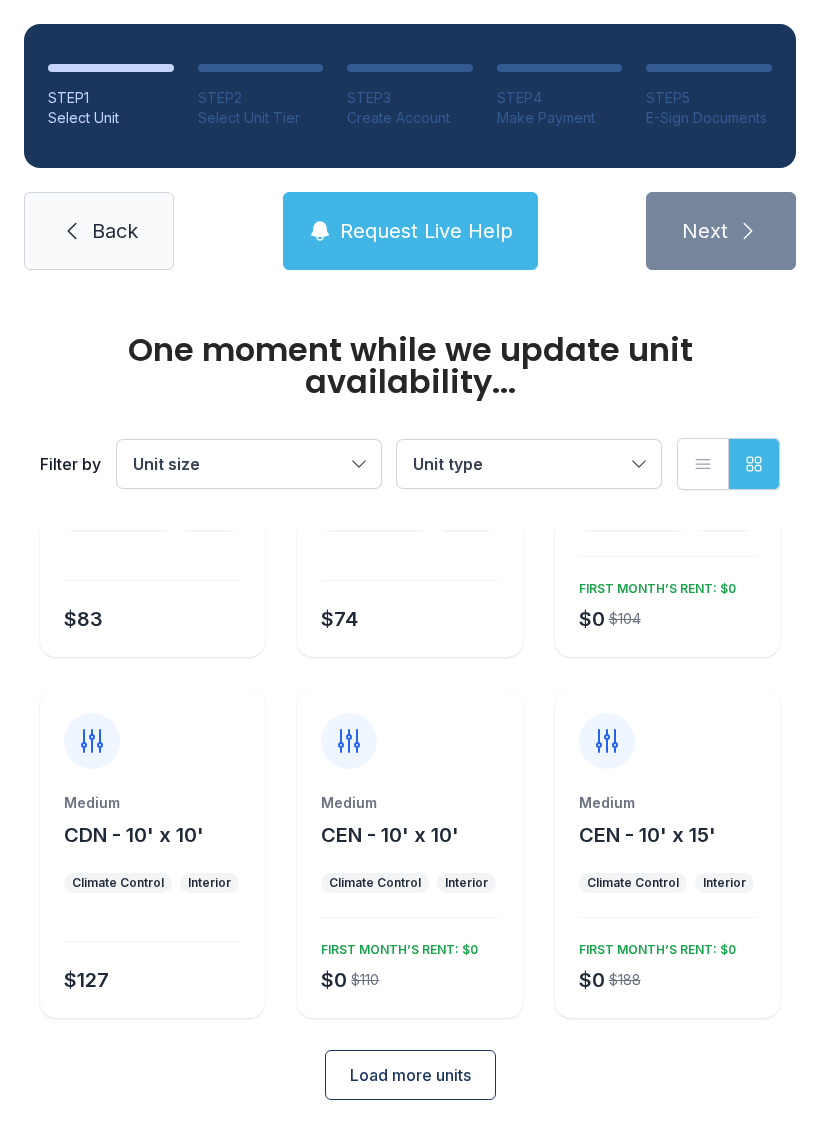 click on "FIRST MONTH’S RENT: $0" at bounding box center (395, 946) 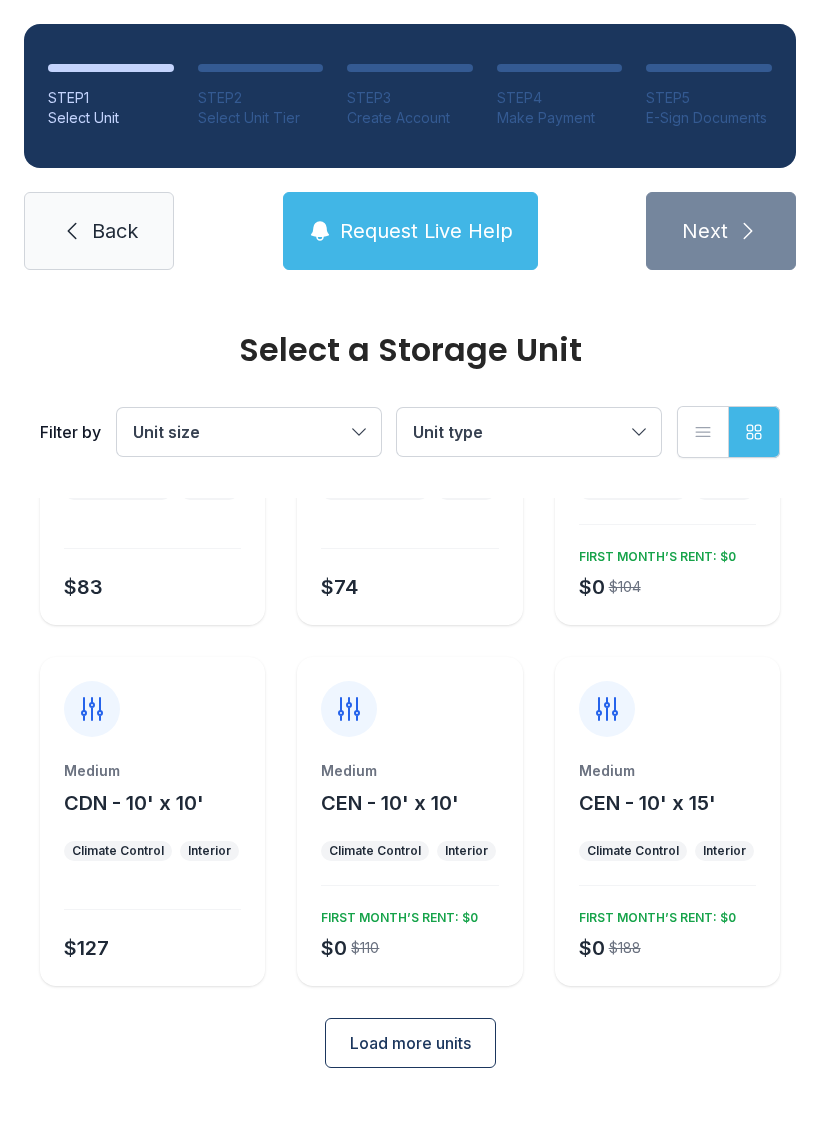 scroll, scrollTop: 174, scrollLeft: 0, axis: vertical 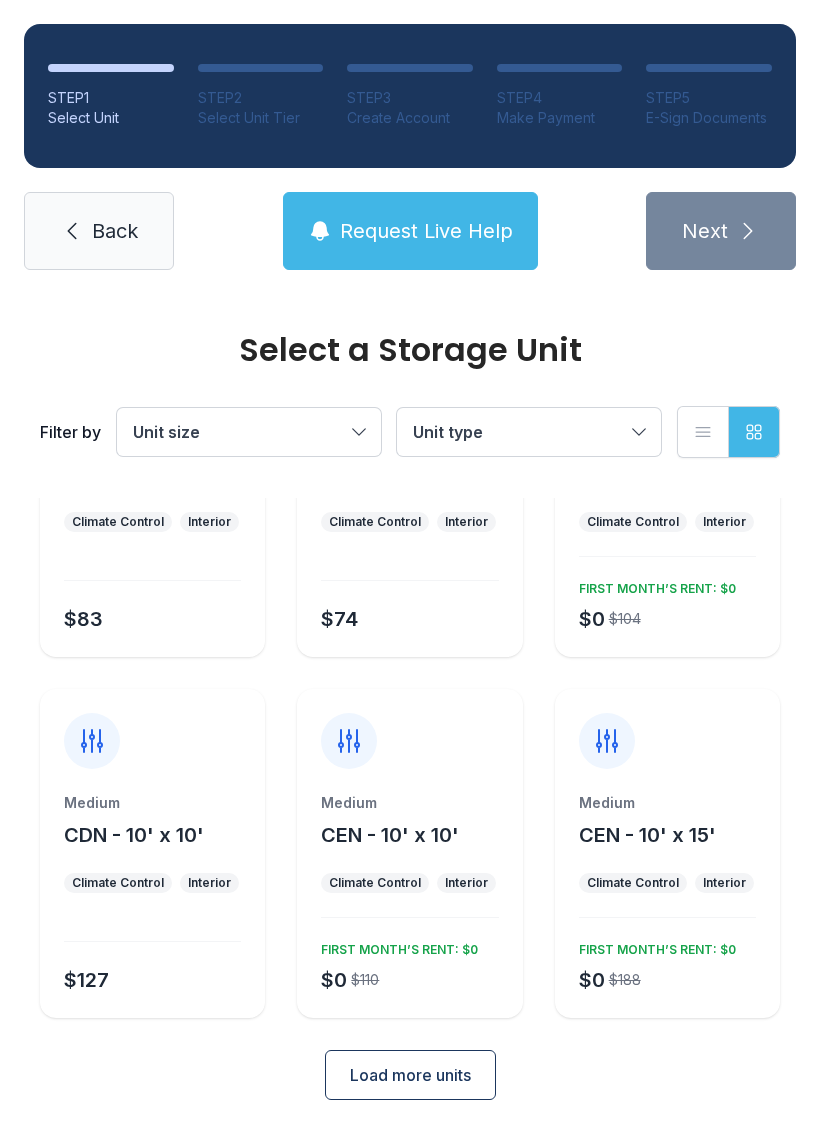 click on "Load more units" at bounding box center [410, 1075] 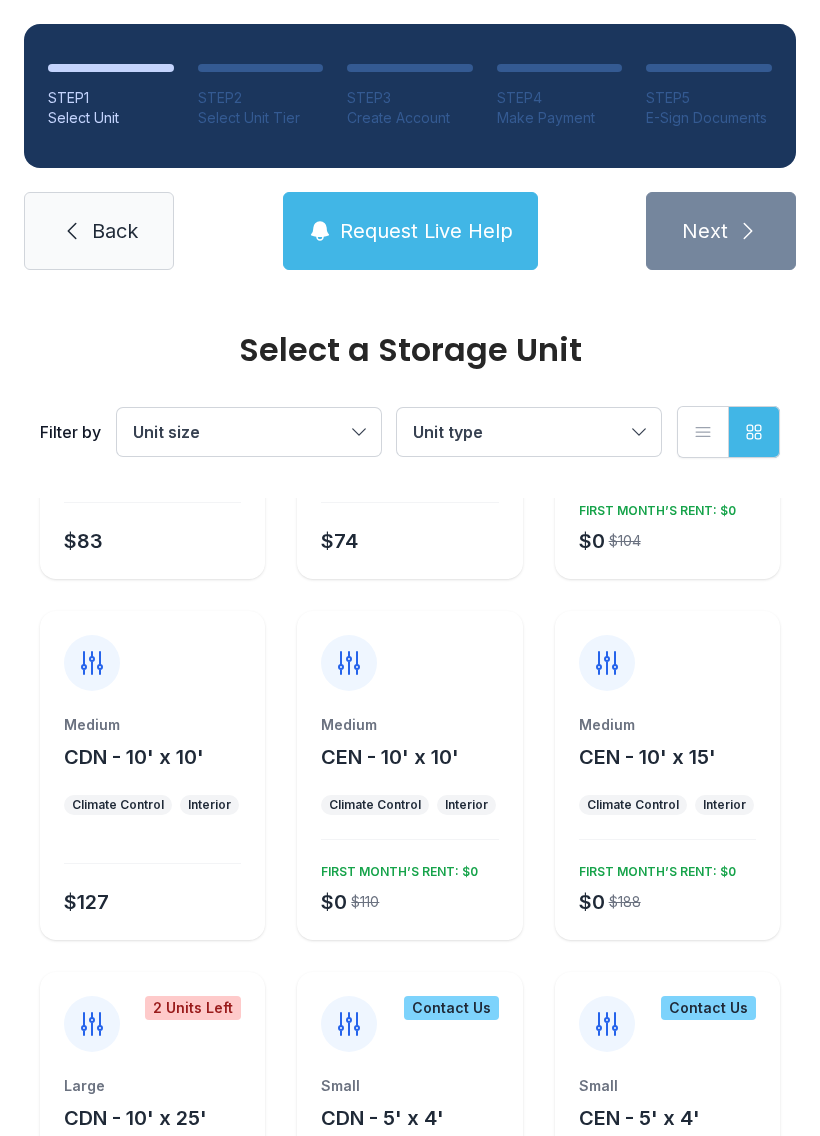 scroll, scrollTop: 254, scrollLeft: 0, axis: vertical 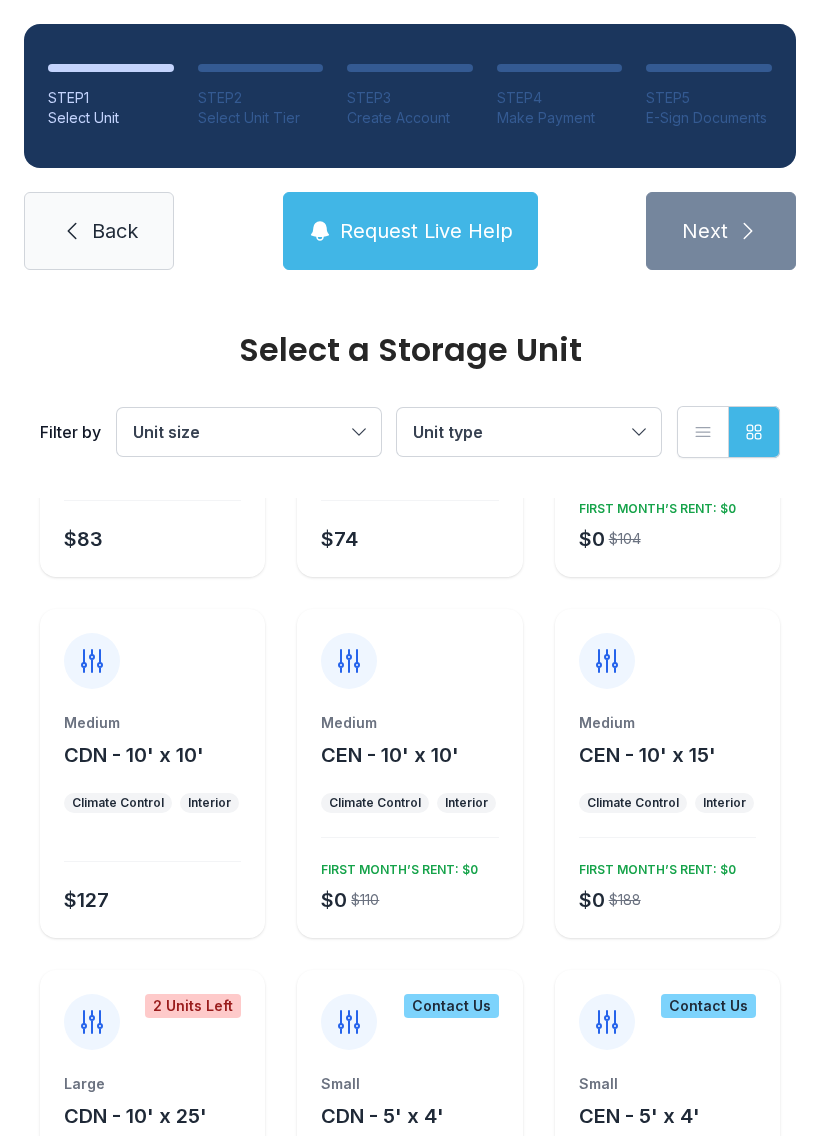 click on "Medium CEN - 10' x 10' Climate Control Interior $0 $110 FIRST MONTH’S RENT: $0" at bounding box center (409, 825) 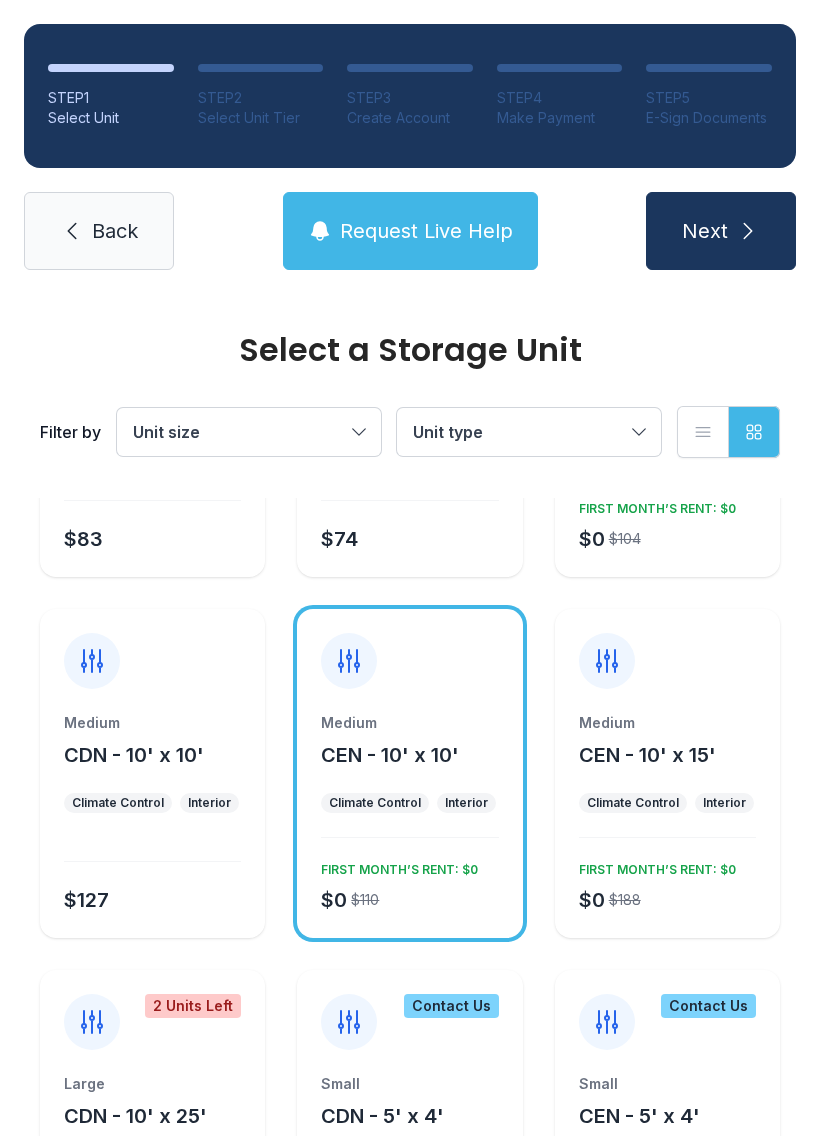 click on "Next" at bounding box center [721, 231] 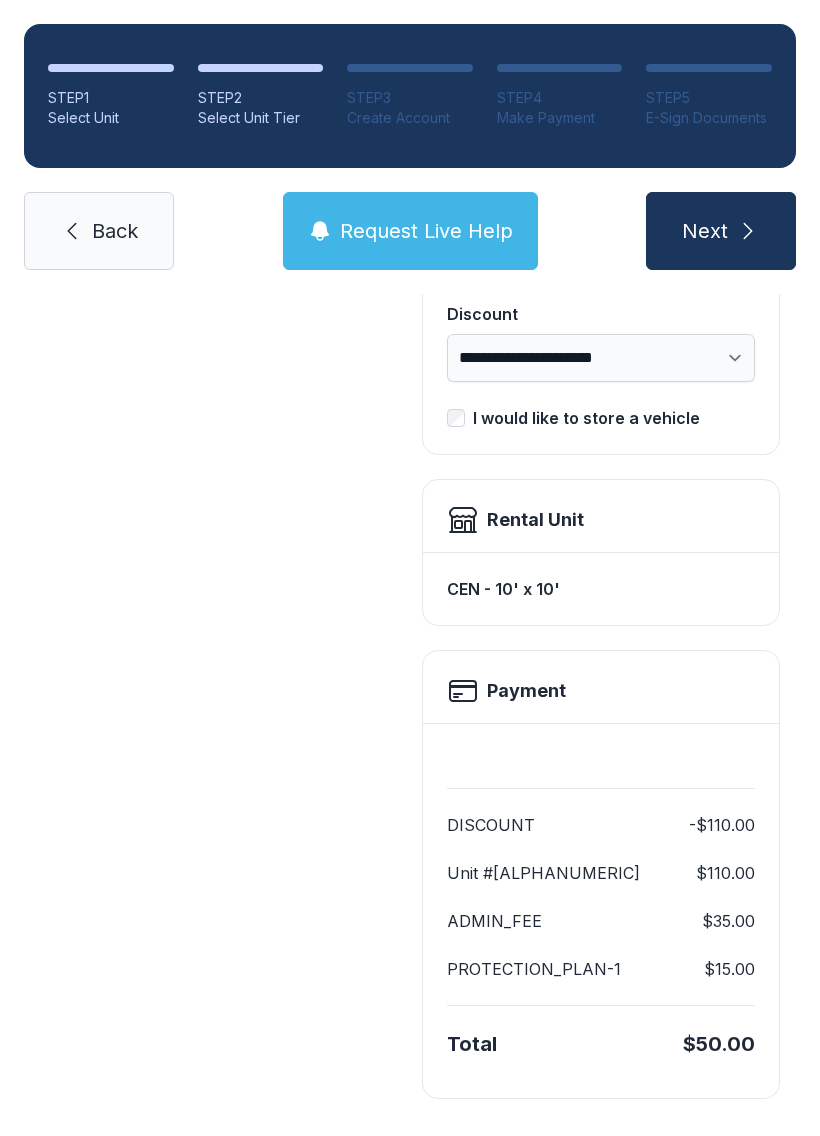 scroll, scrollTop: 409, scrollLeft: 0, axis: vertical 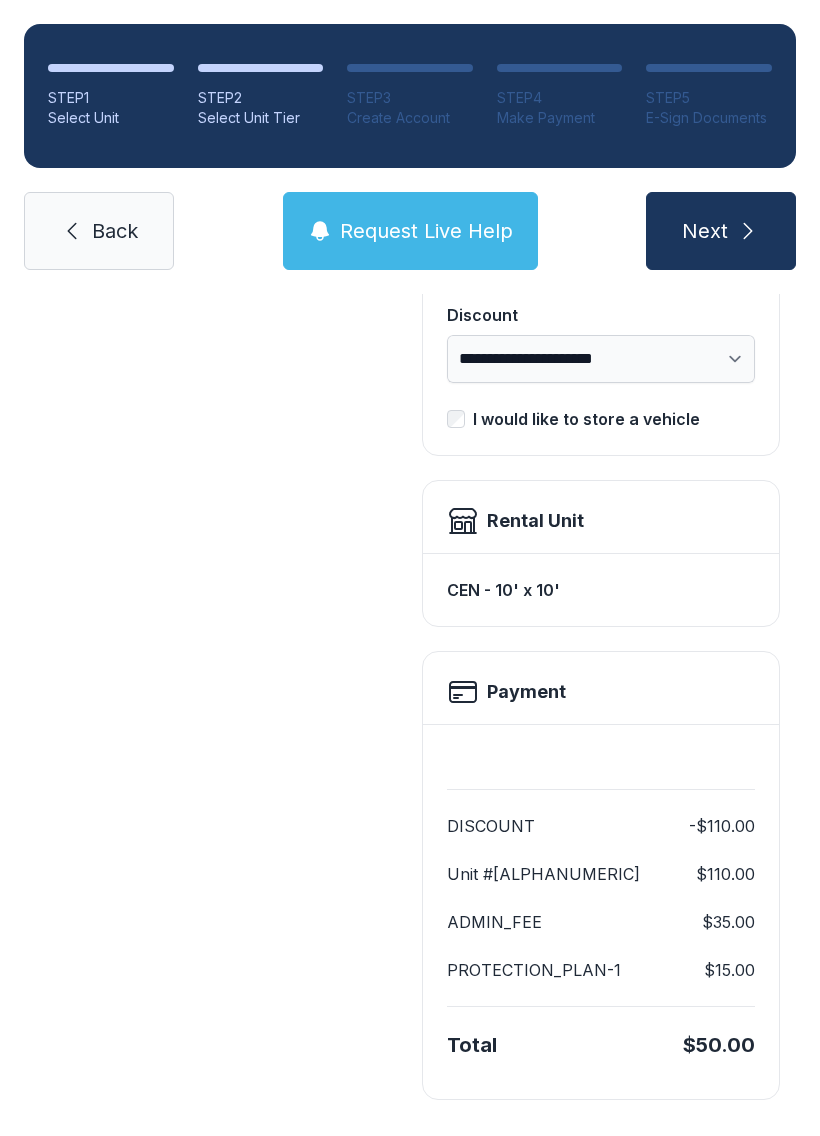 click on "Next" at bounding box center [705, 231] 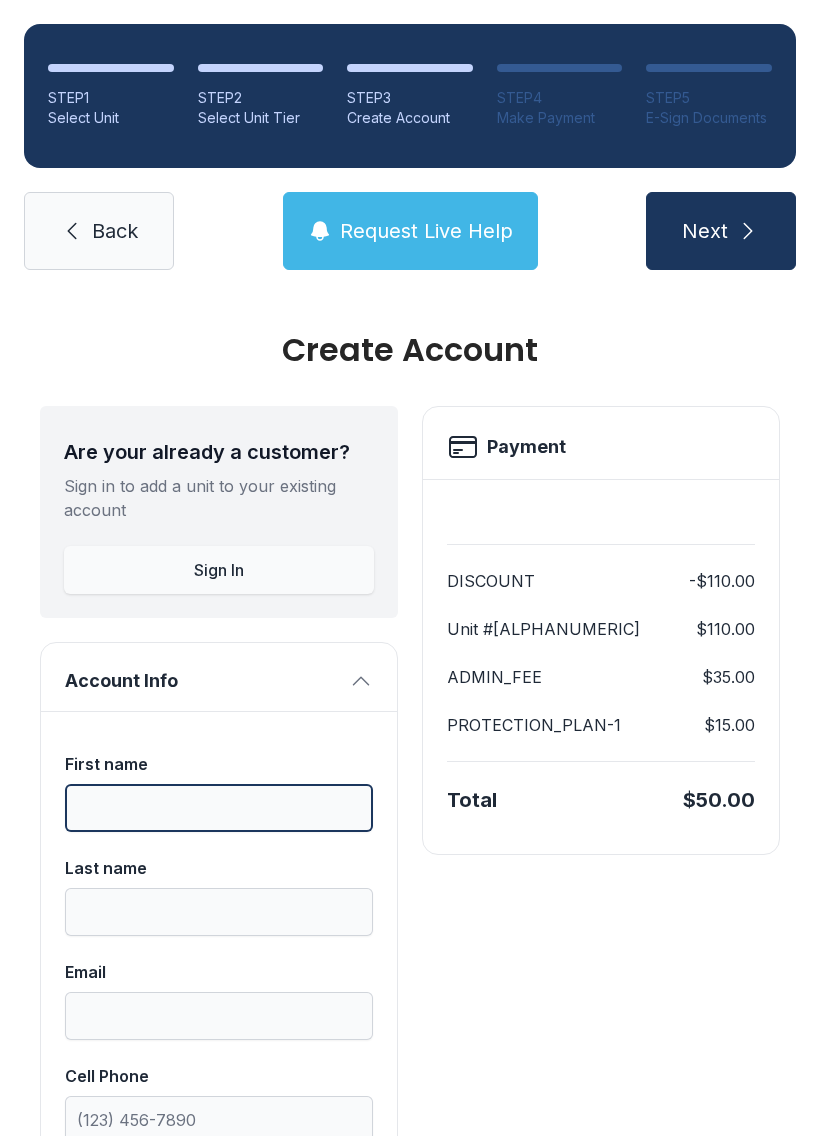 click on "First name" at bounding box center (219, 808) 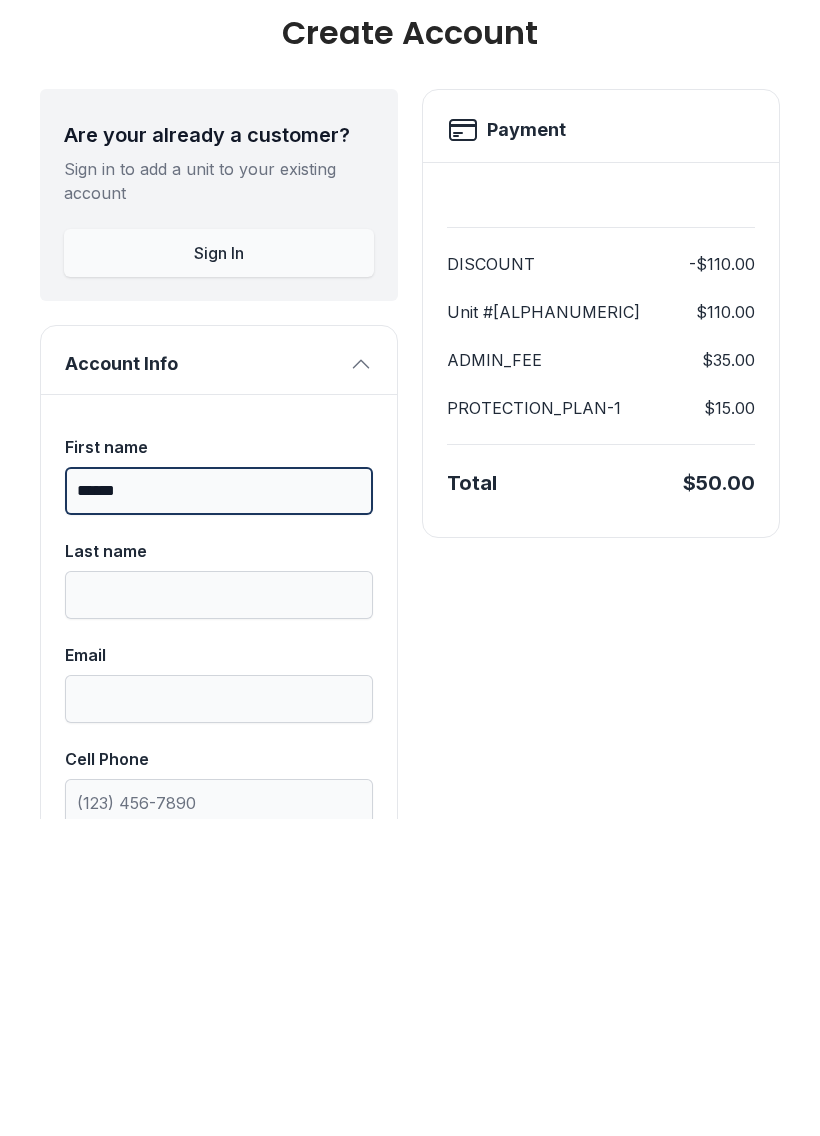 type on "******" 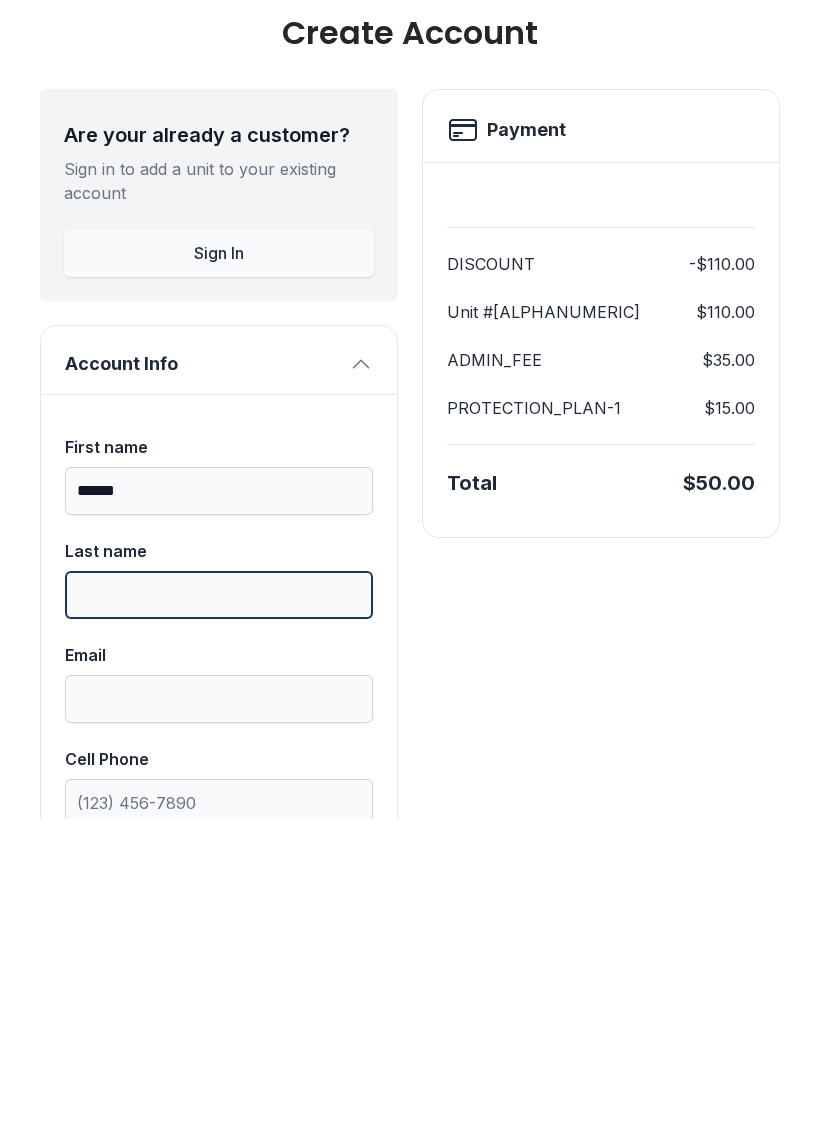 click on "Last name" at bounding box center [219, 912] 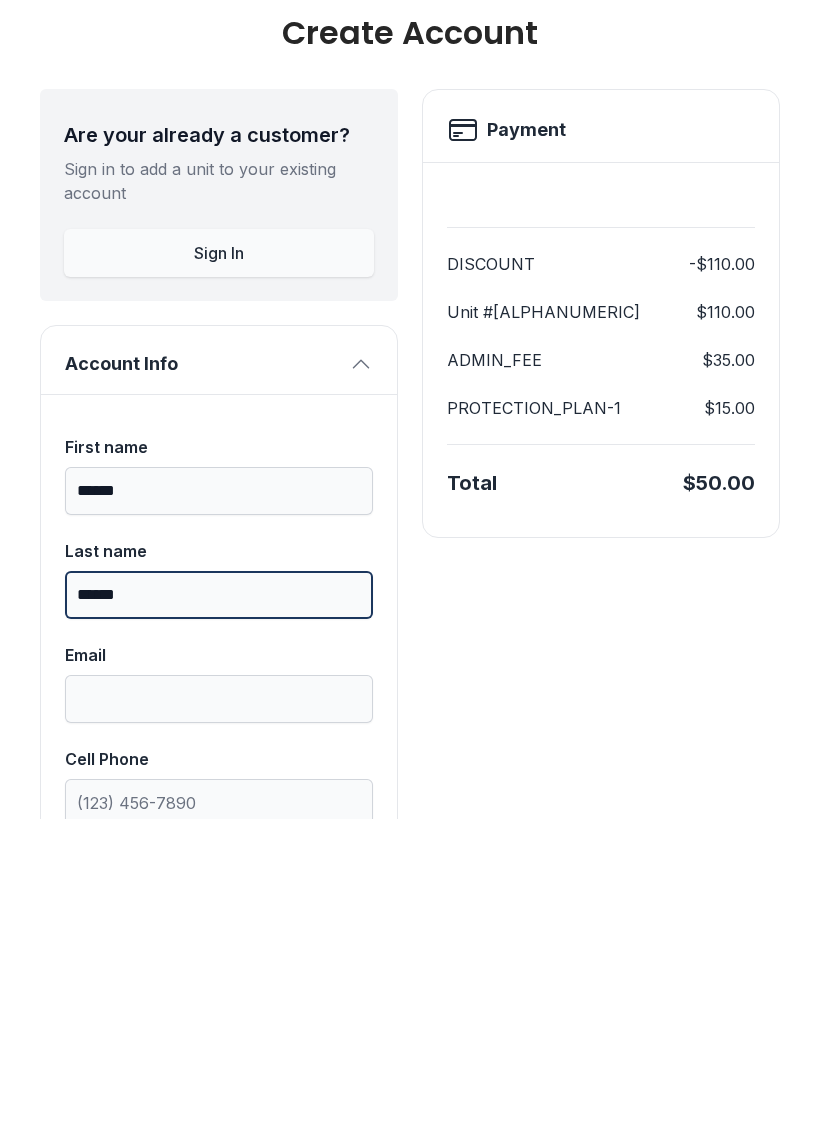 type on "******" 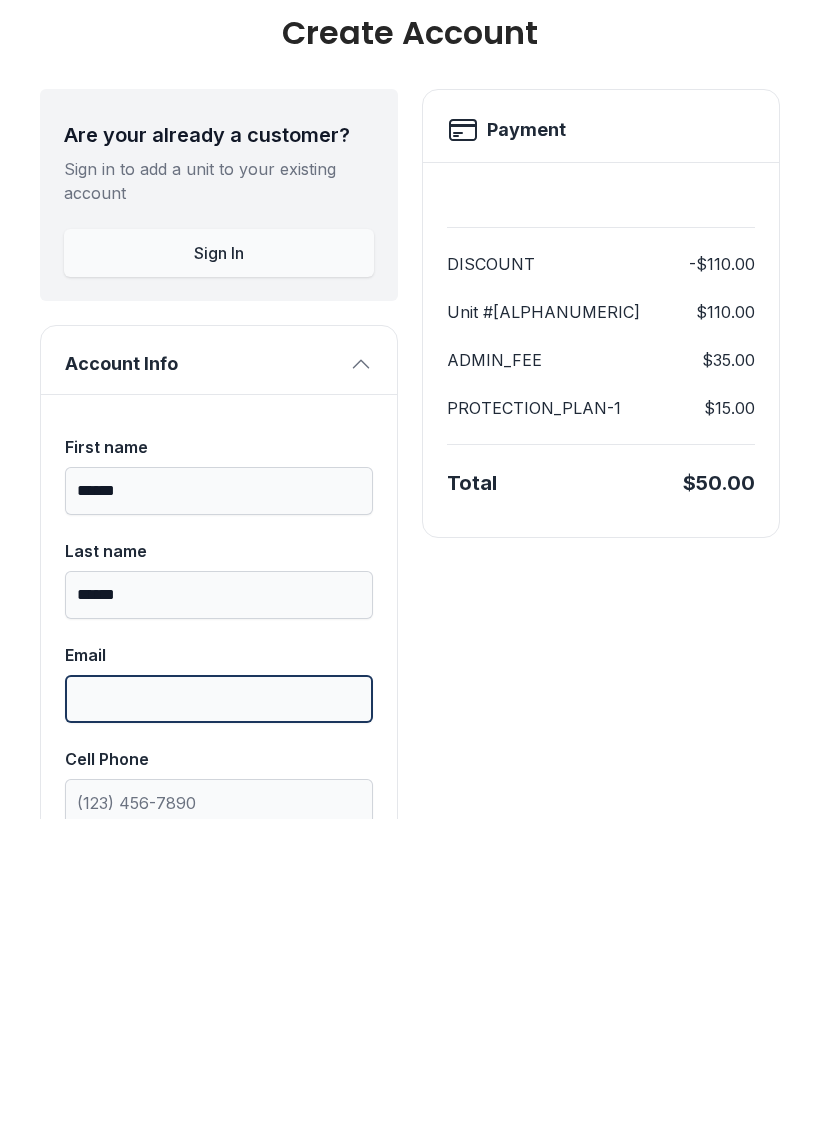 click on "Email" at bounding box center [219, 1016] 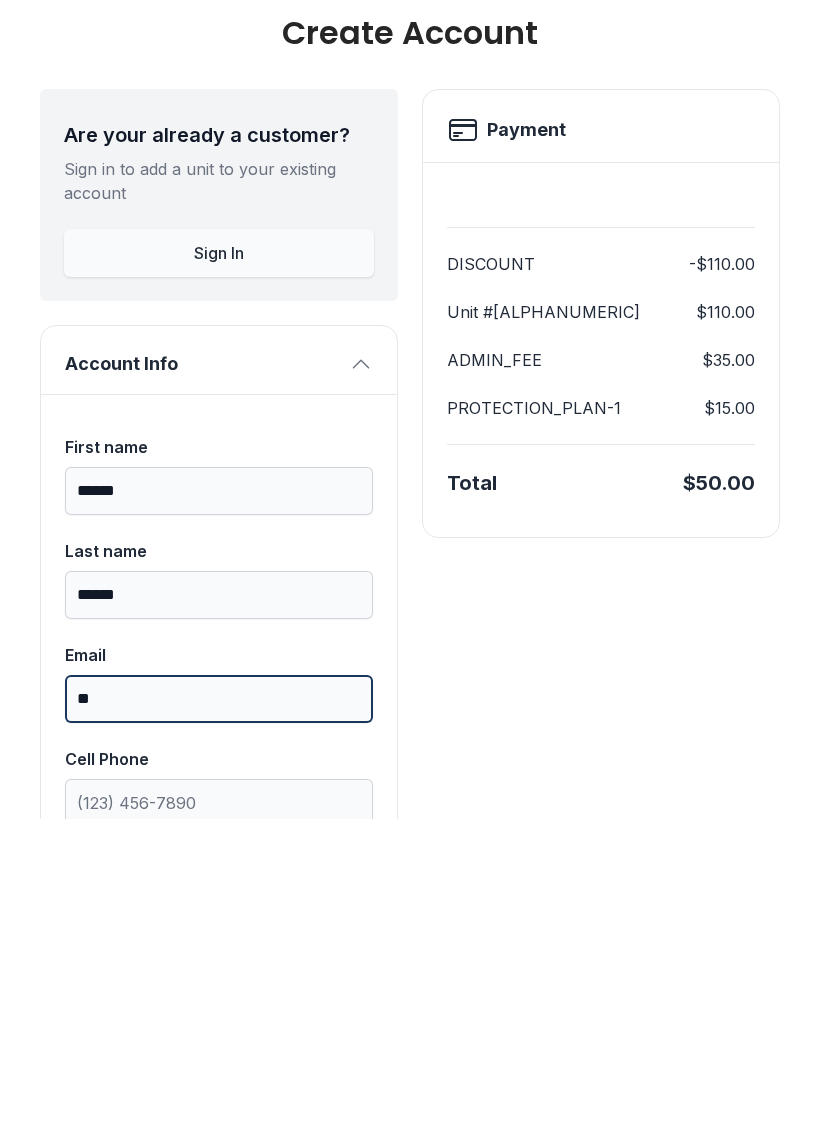 type on "*" 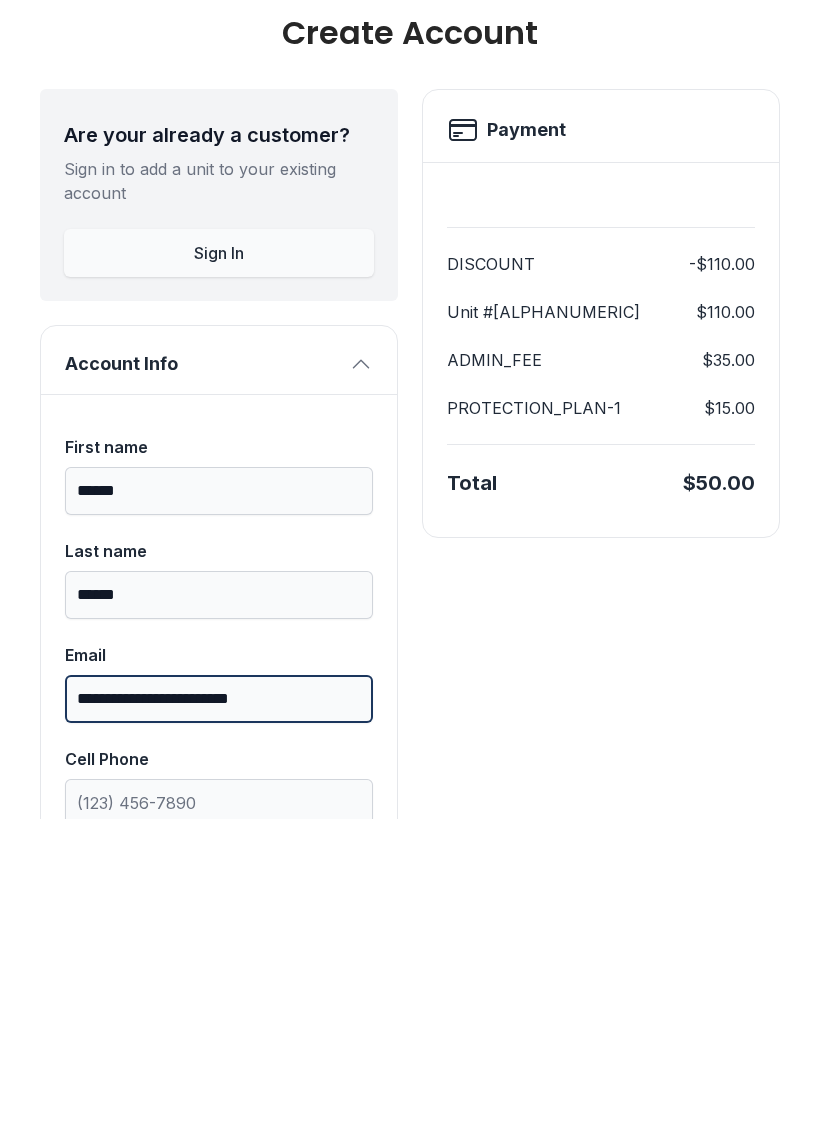 type on "**********" 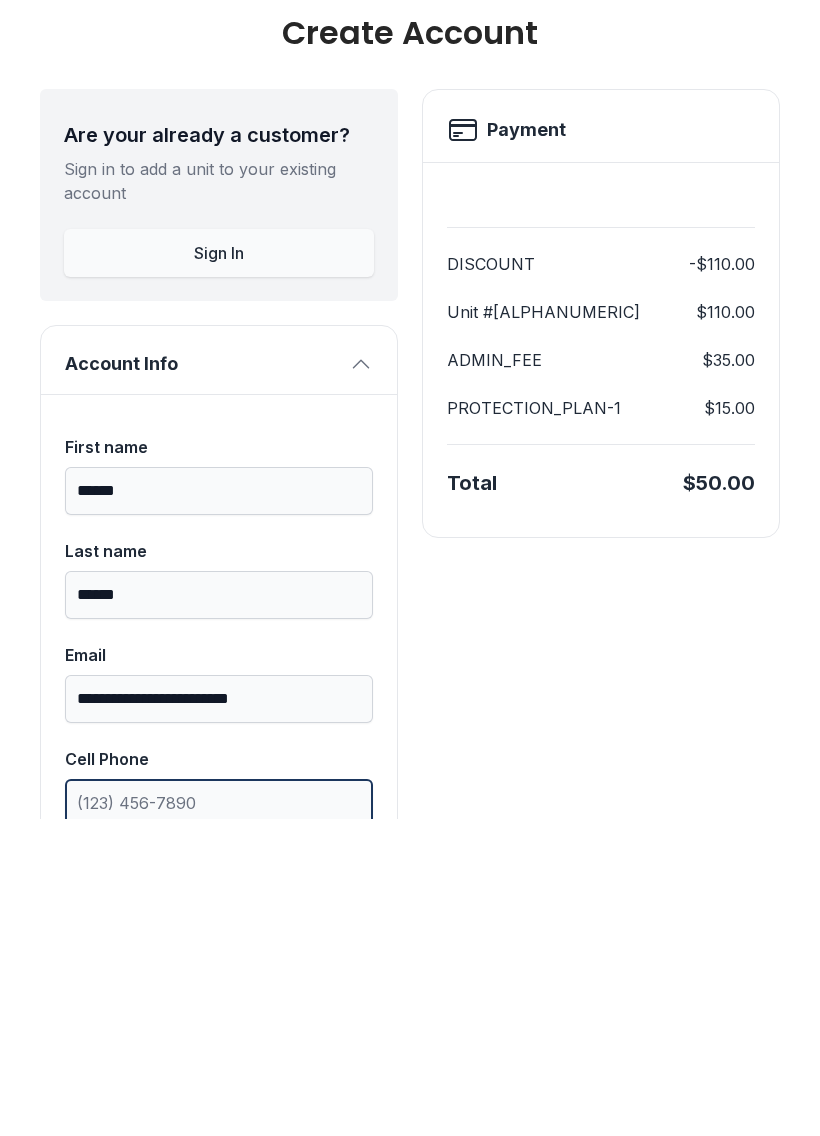 click on "Cell Phone" at bounding box center (219, 1120) 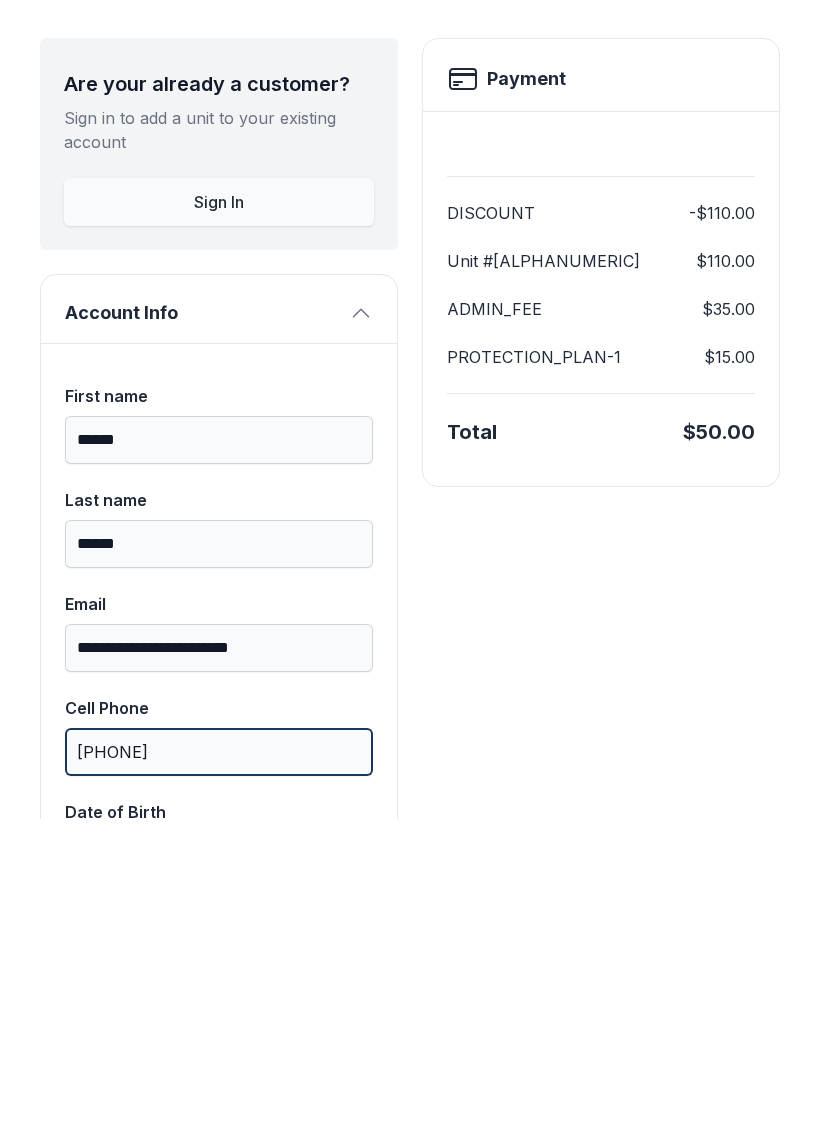 scroll, scrollTop: 115, scrollLeft: 0, axis: vertical 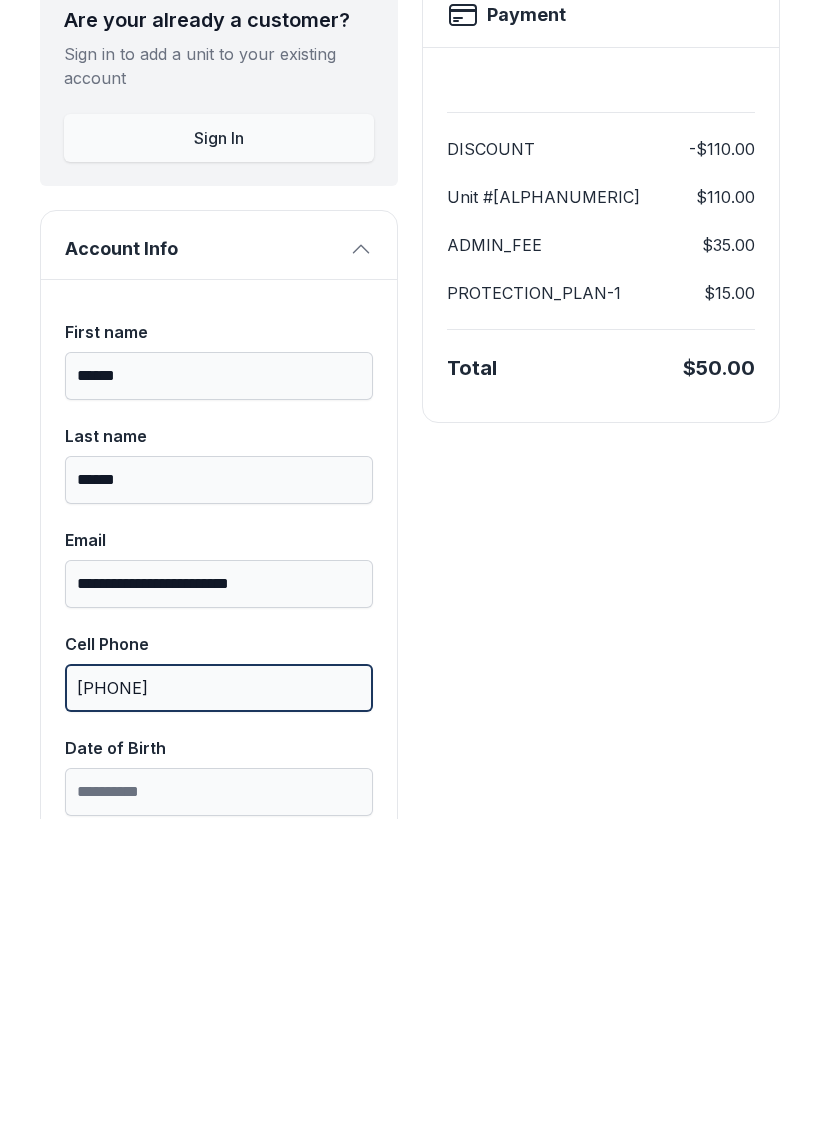 type on "[PHONE]" 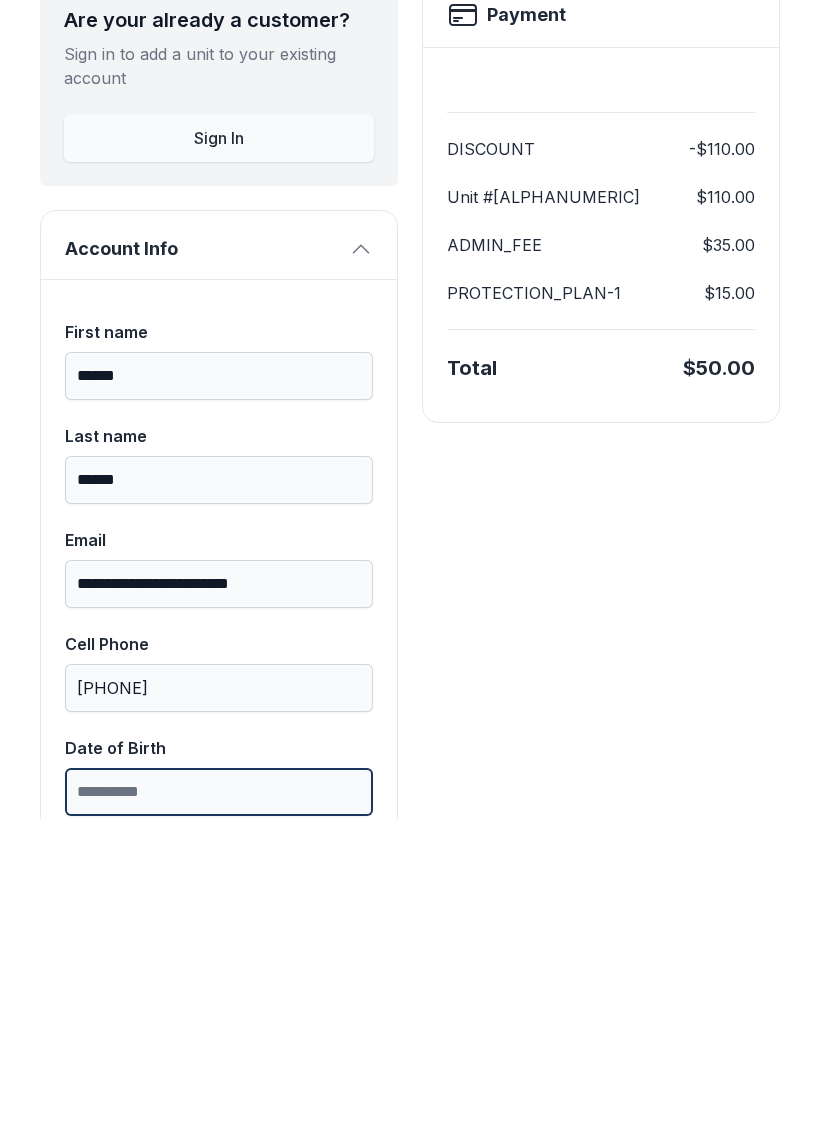 click on "Date of Birth" at bounding box center (219, 1109) 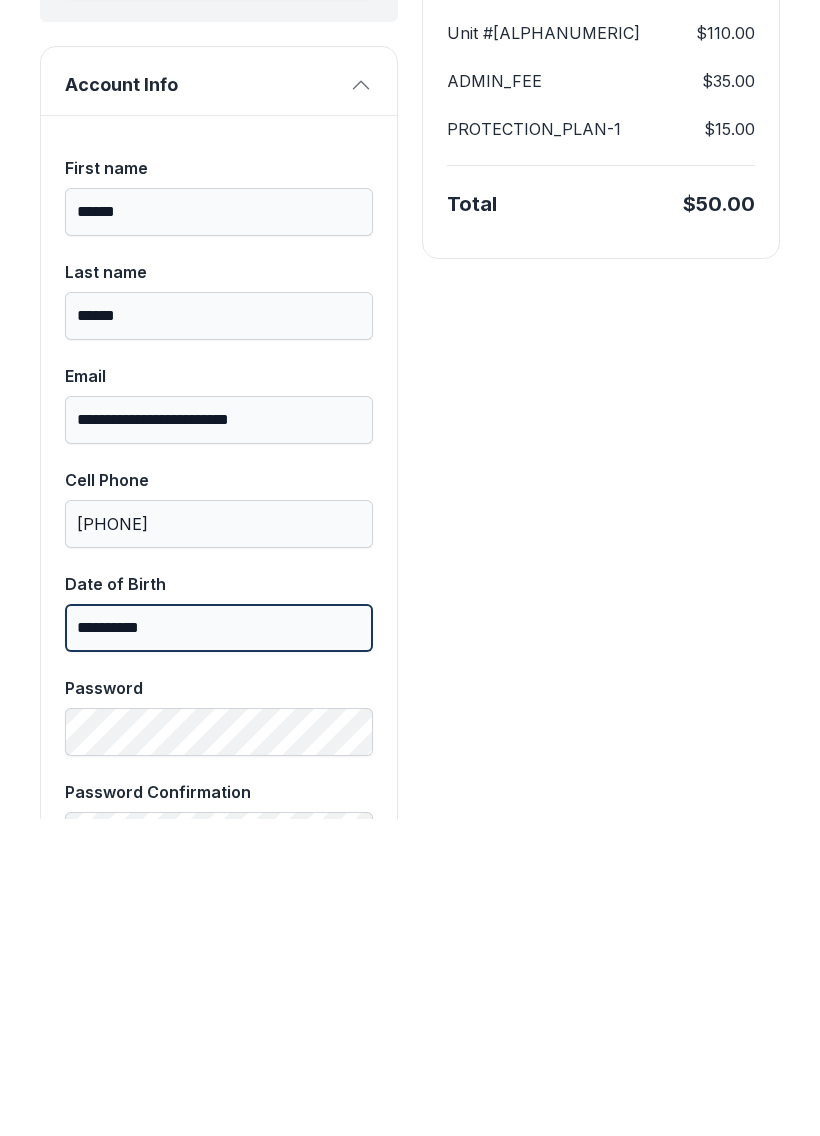 scroll, scrollTop: 284, scrollLeft: 0, axis: vertical 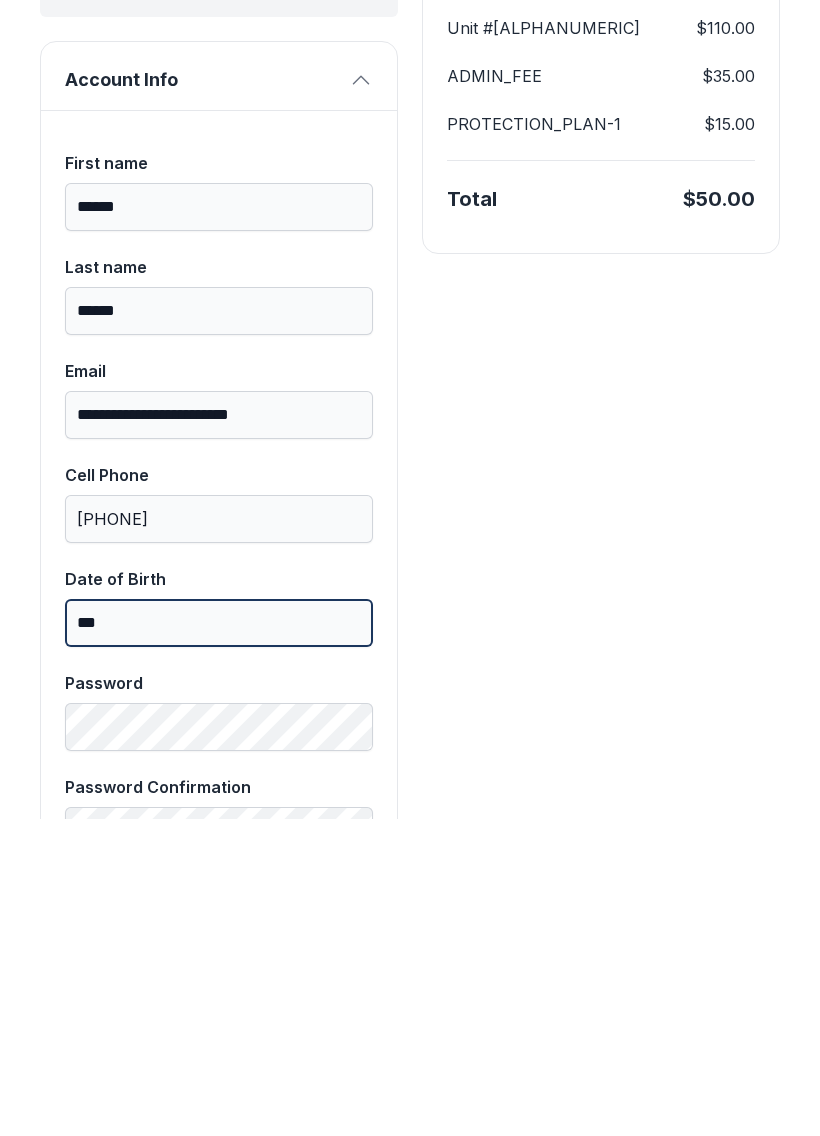 type on "*" 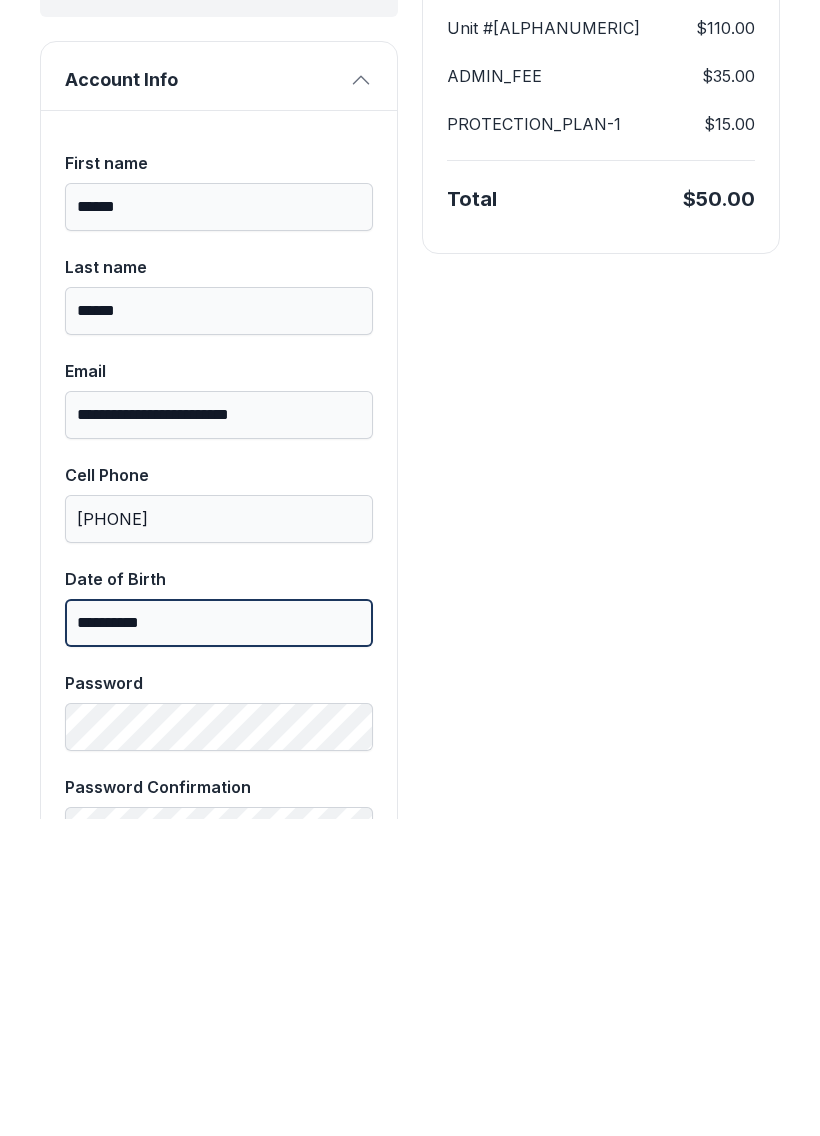 type on "**********" 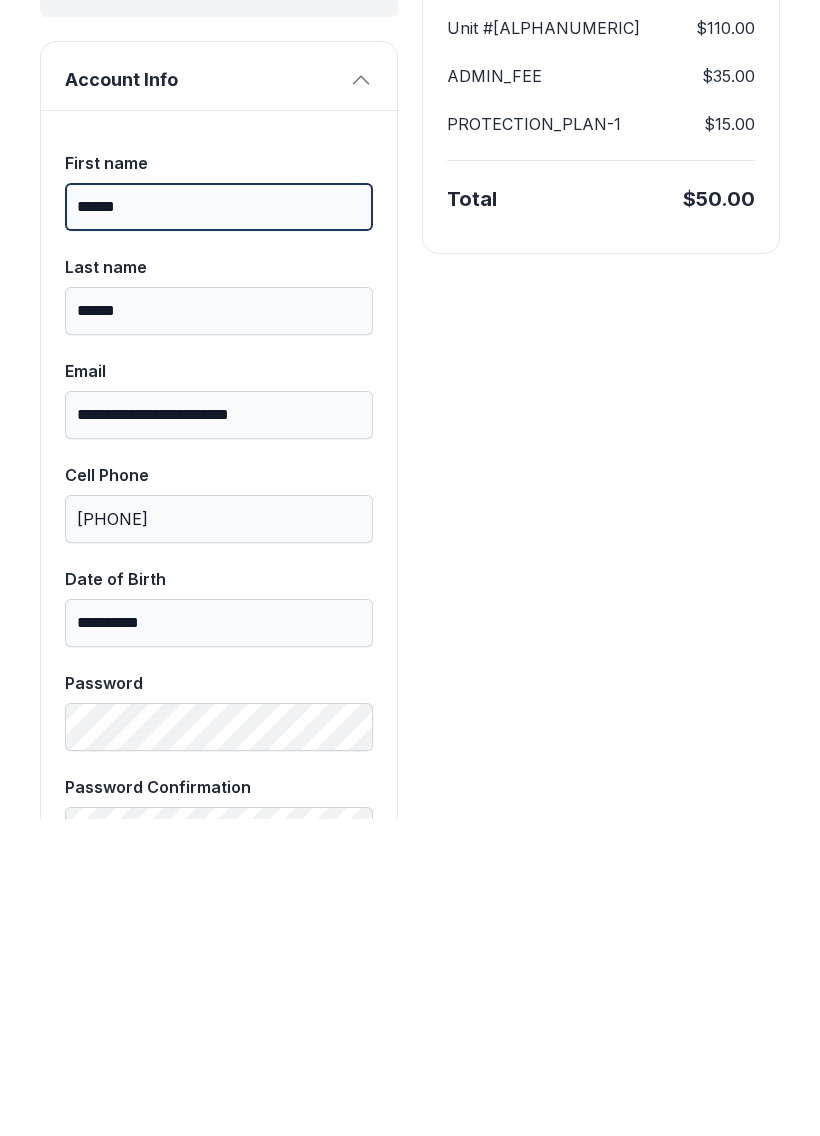 click on "******" at bounding box center [219, 524] 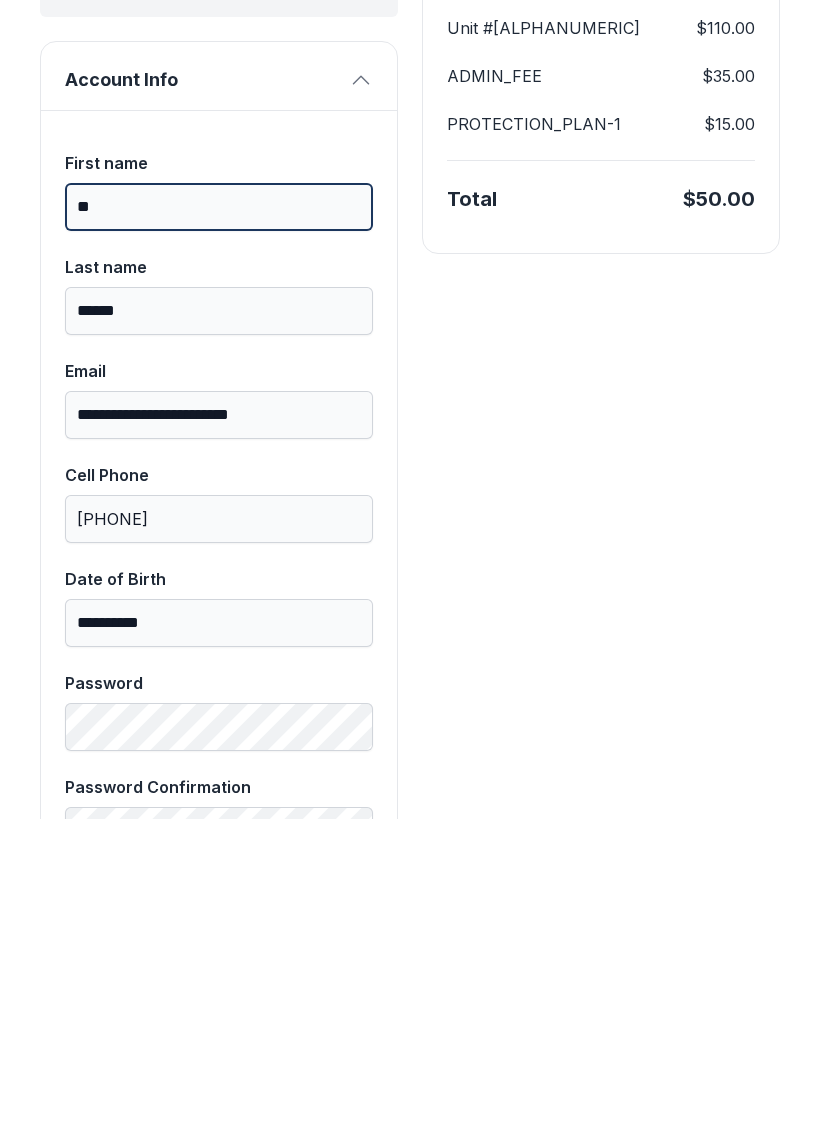 type on "*" 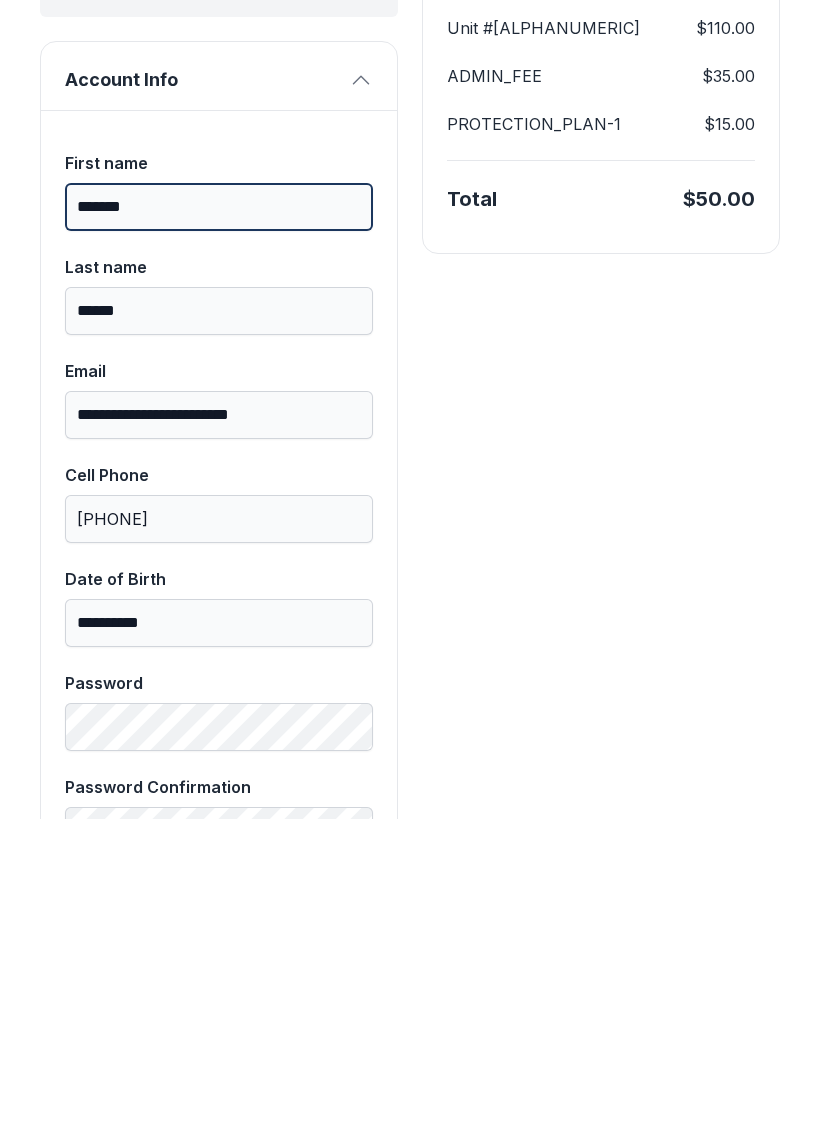 type on "*******" 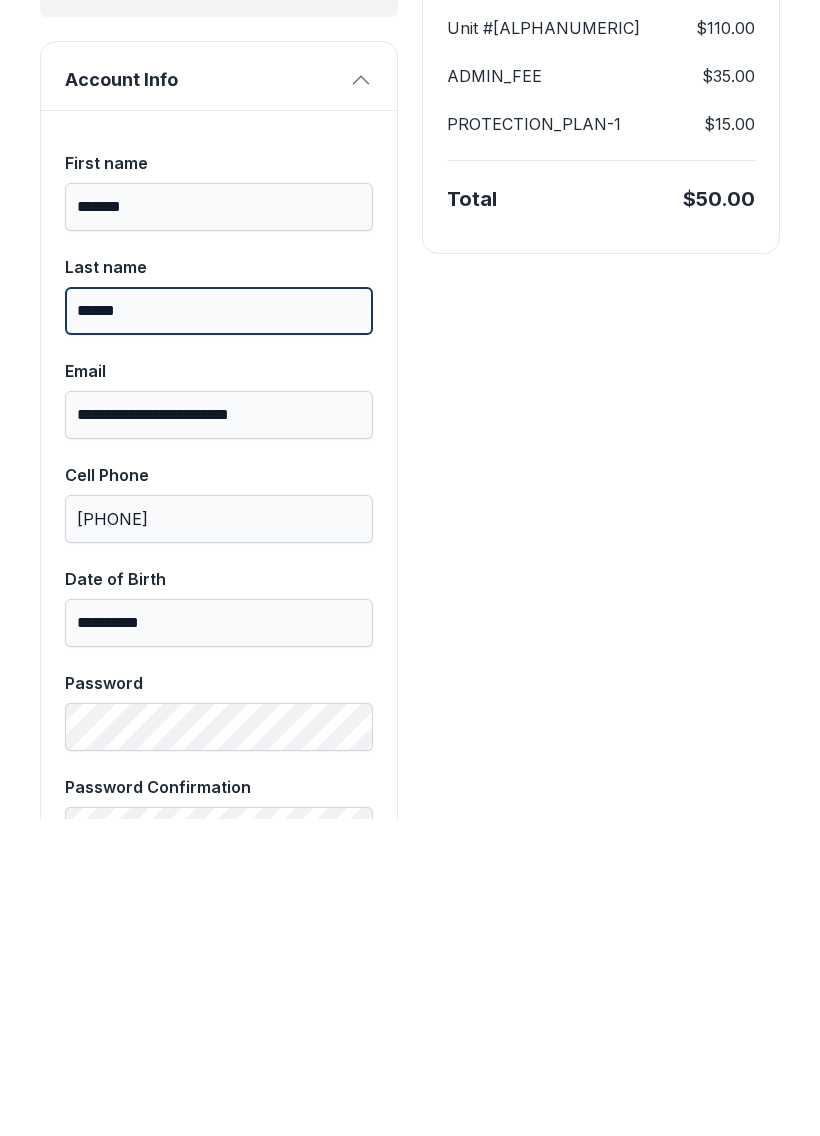 click on "******" at bounding box center (219, 628) 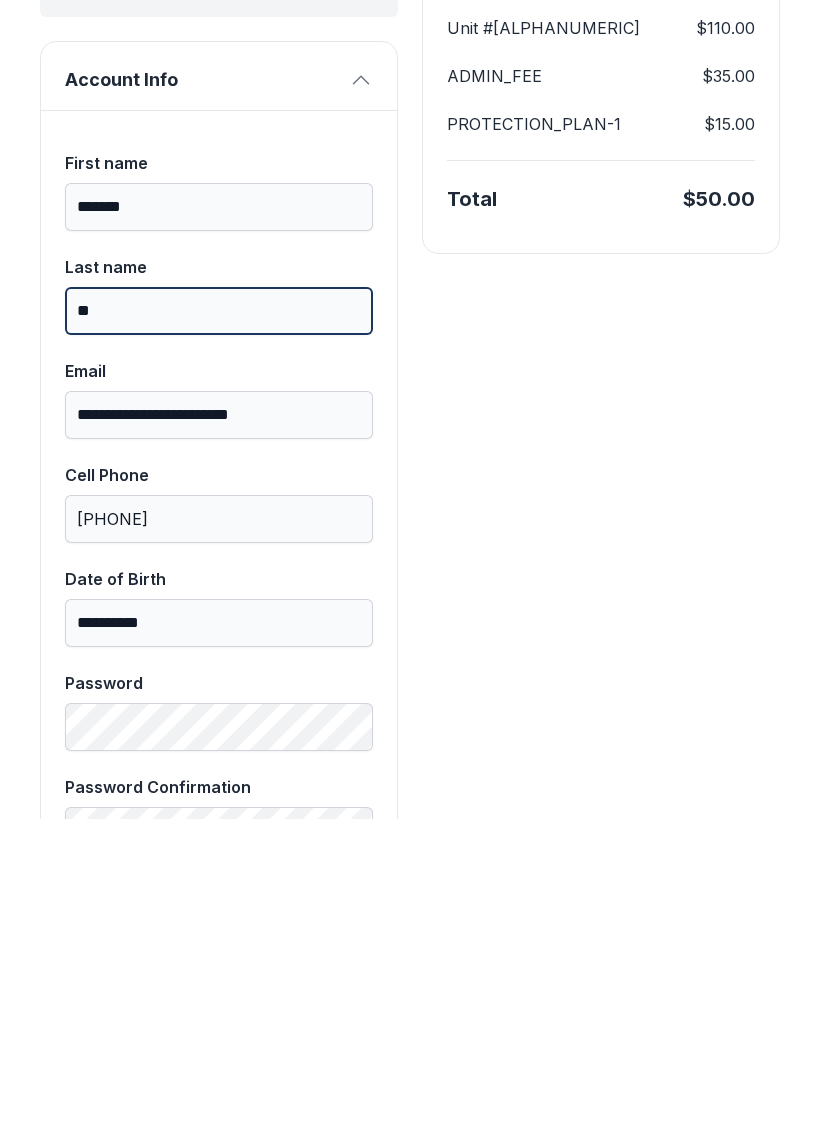 type on "*" 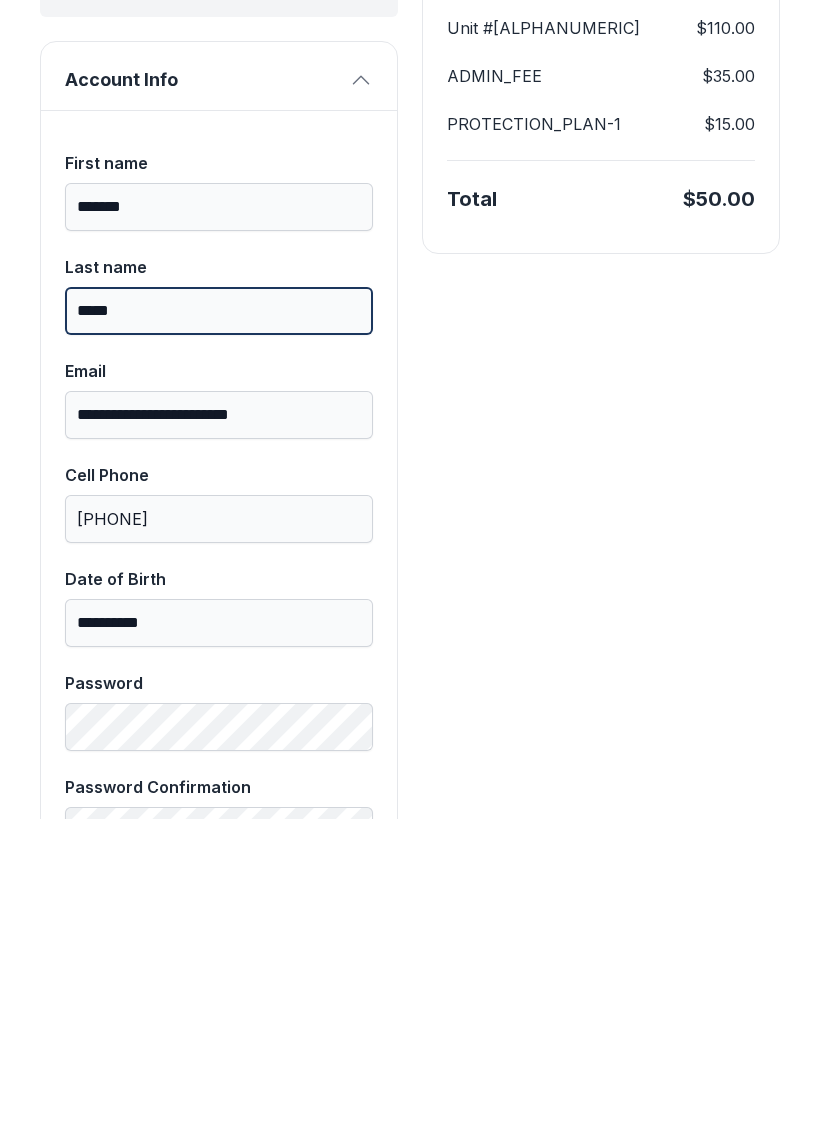 type on "*****" 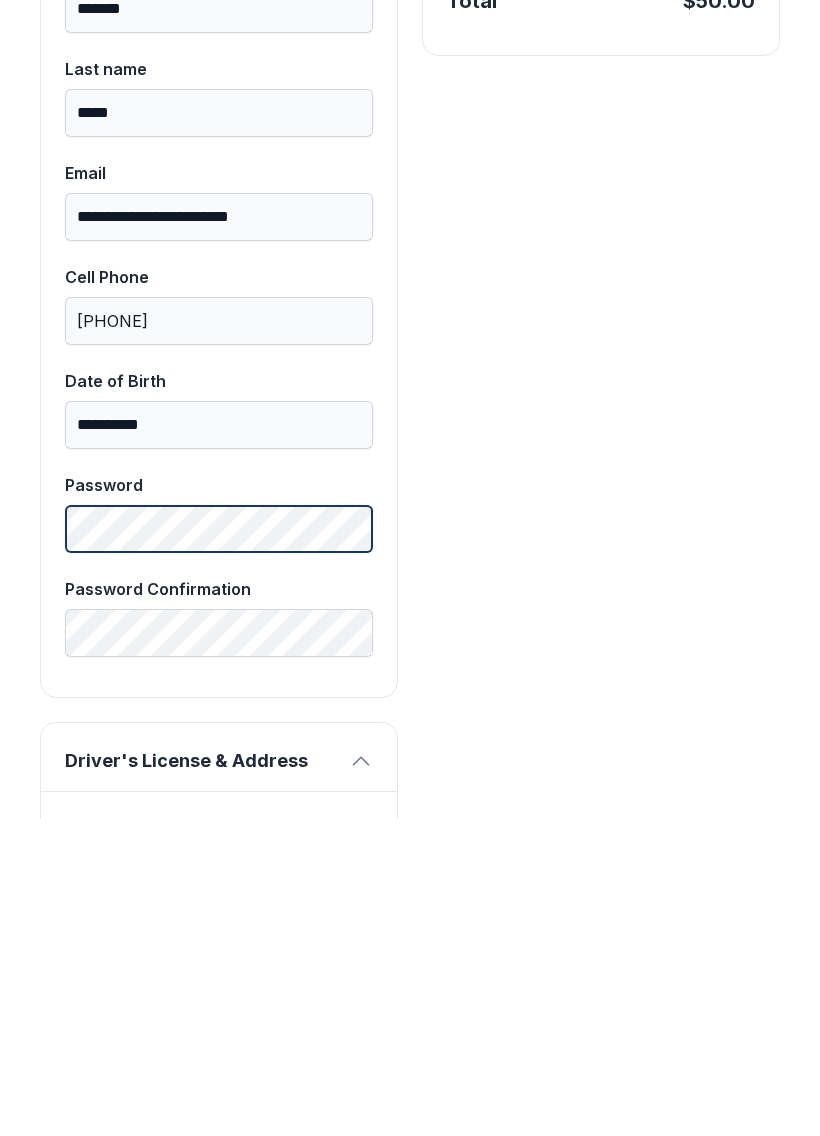 scroll, scrollTop: 483, scrollLeft: 0, axis: vertical 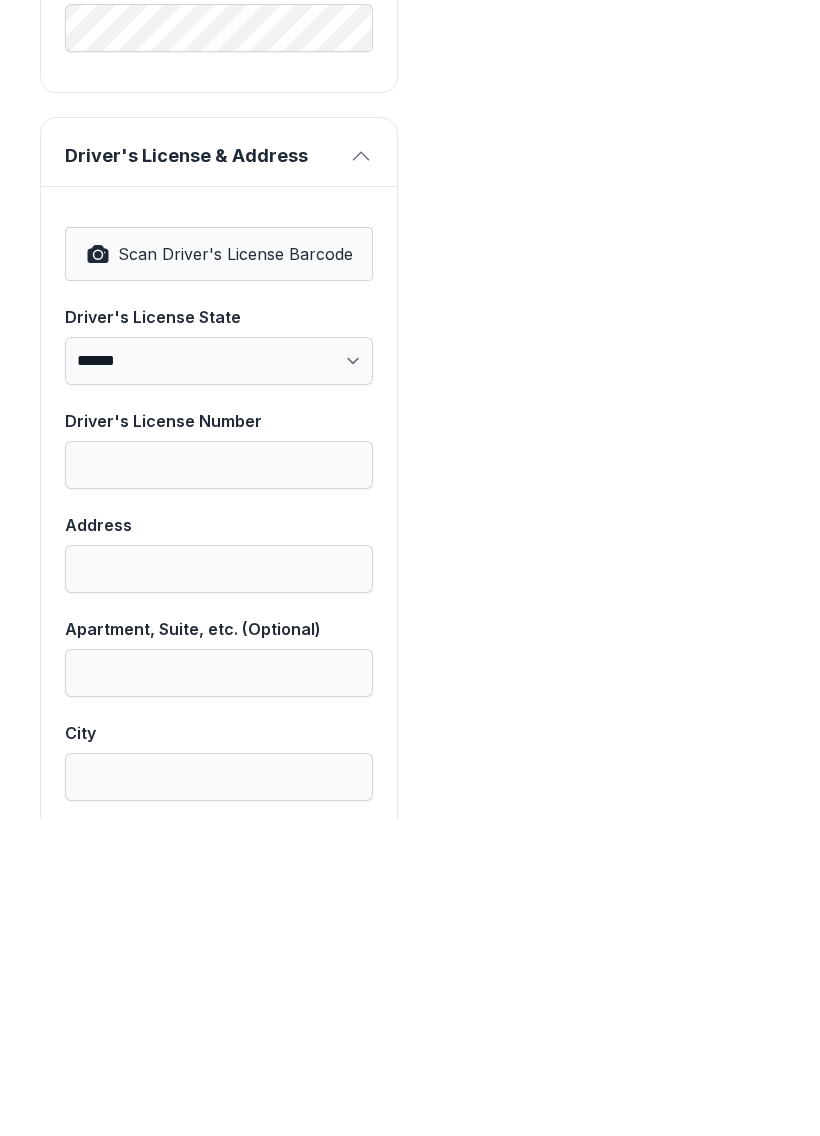 click on "**********" at bounding box center [219, 678] 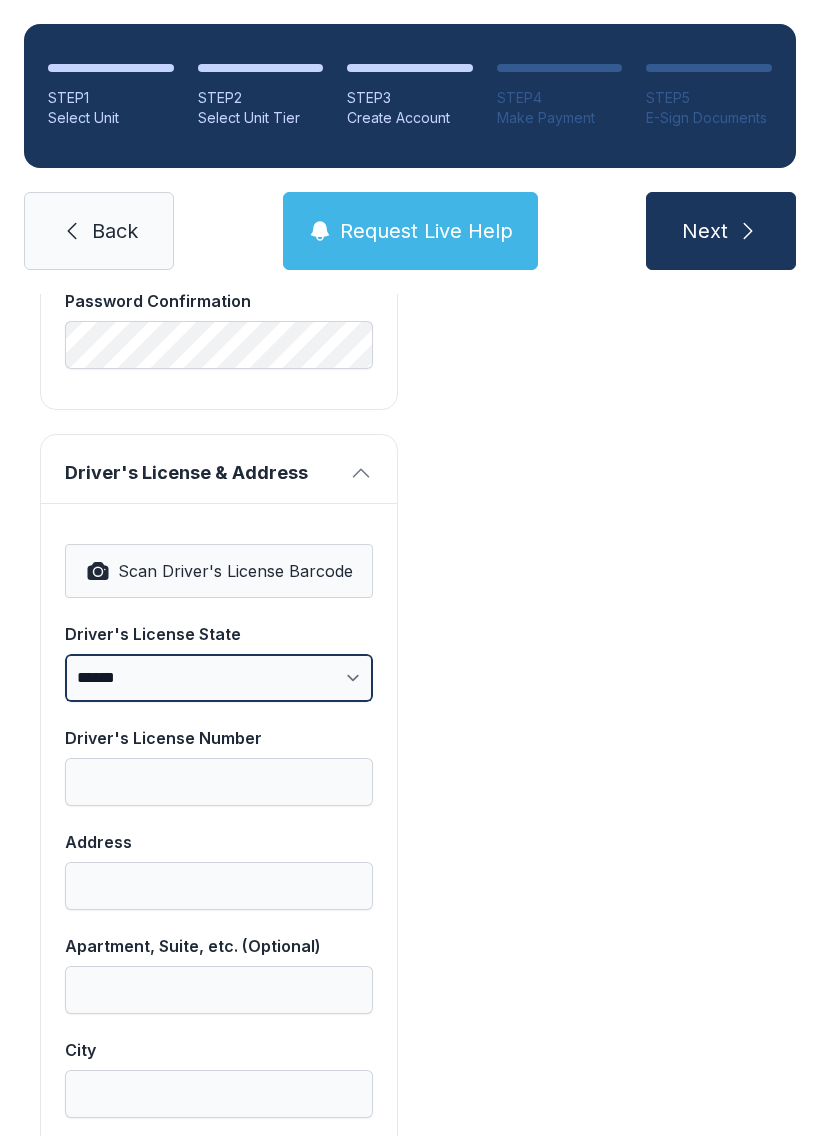 select on "**" 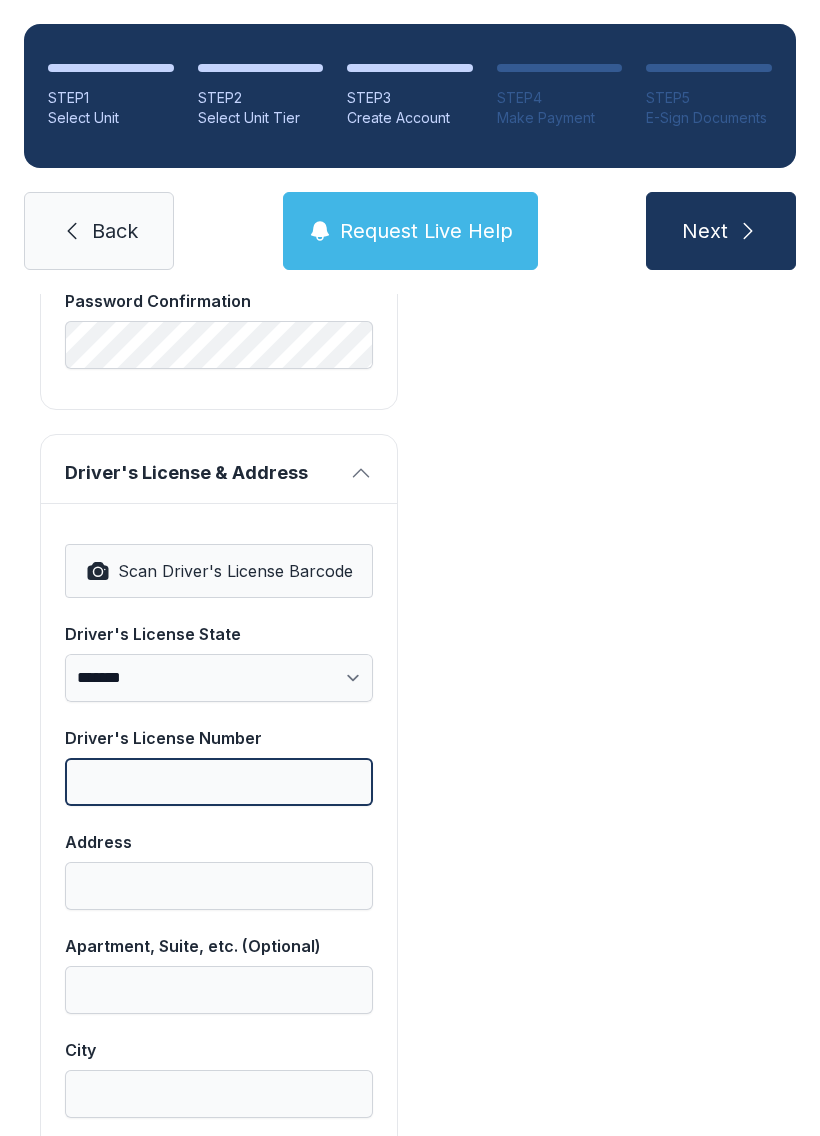 click on "Driver's License Number" at bounding box center [219, 782] 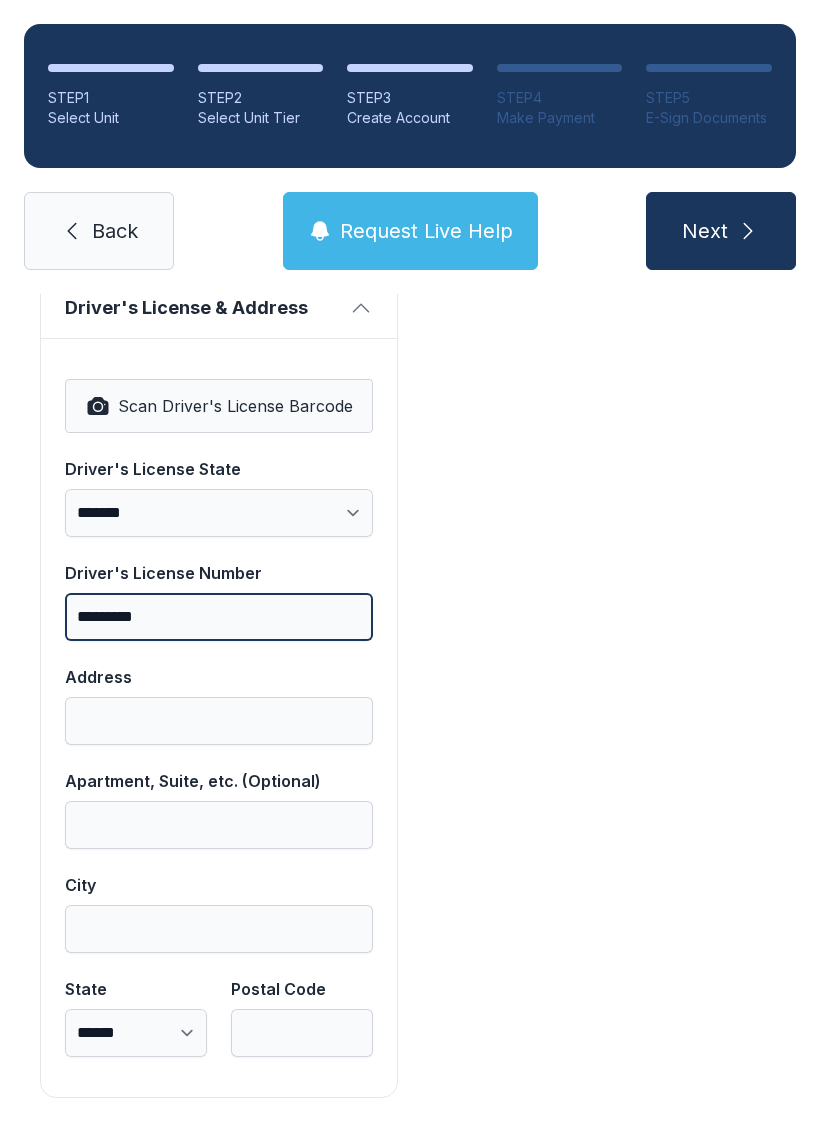 scroll, scrollTop: 1250, scrollLeft: 0, axis: vertical 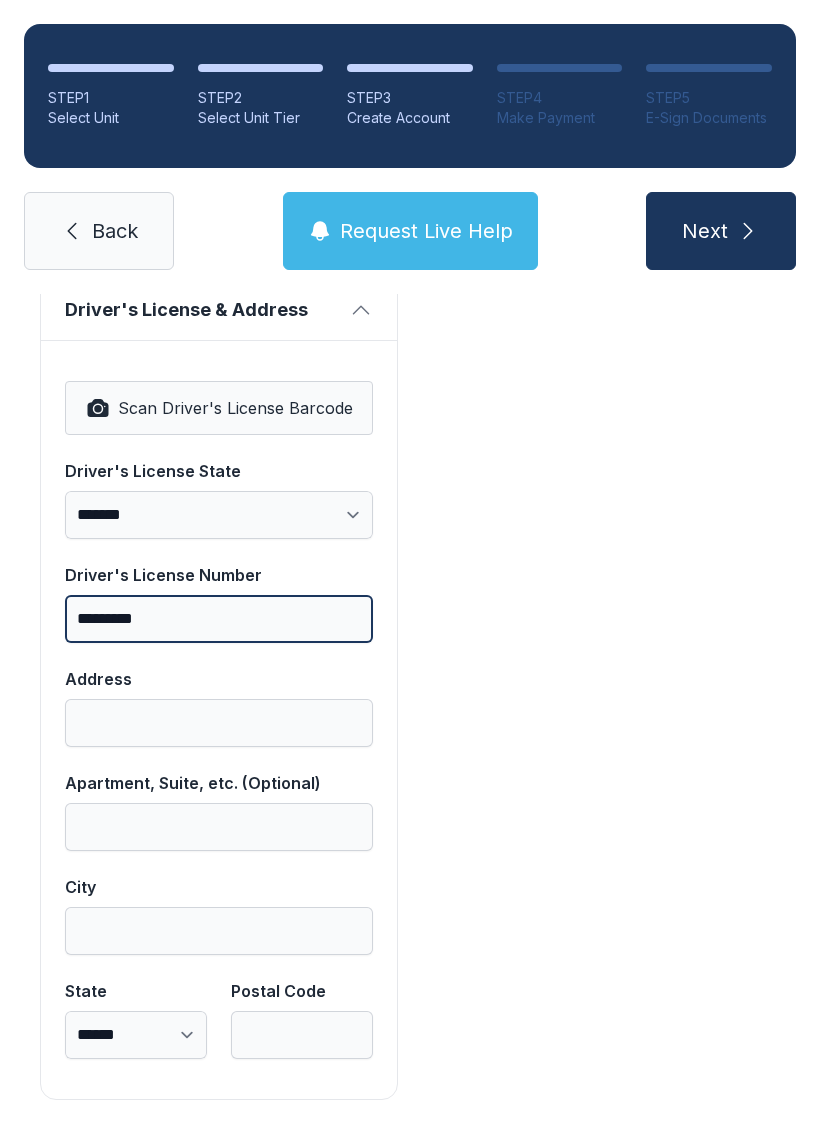 type on "*********" 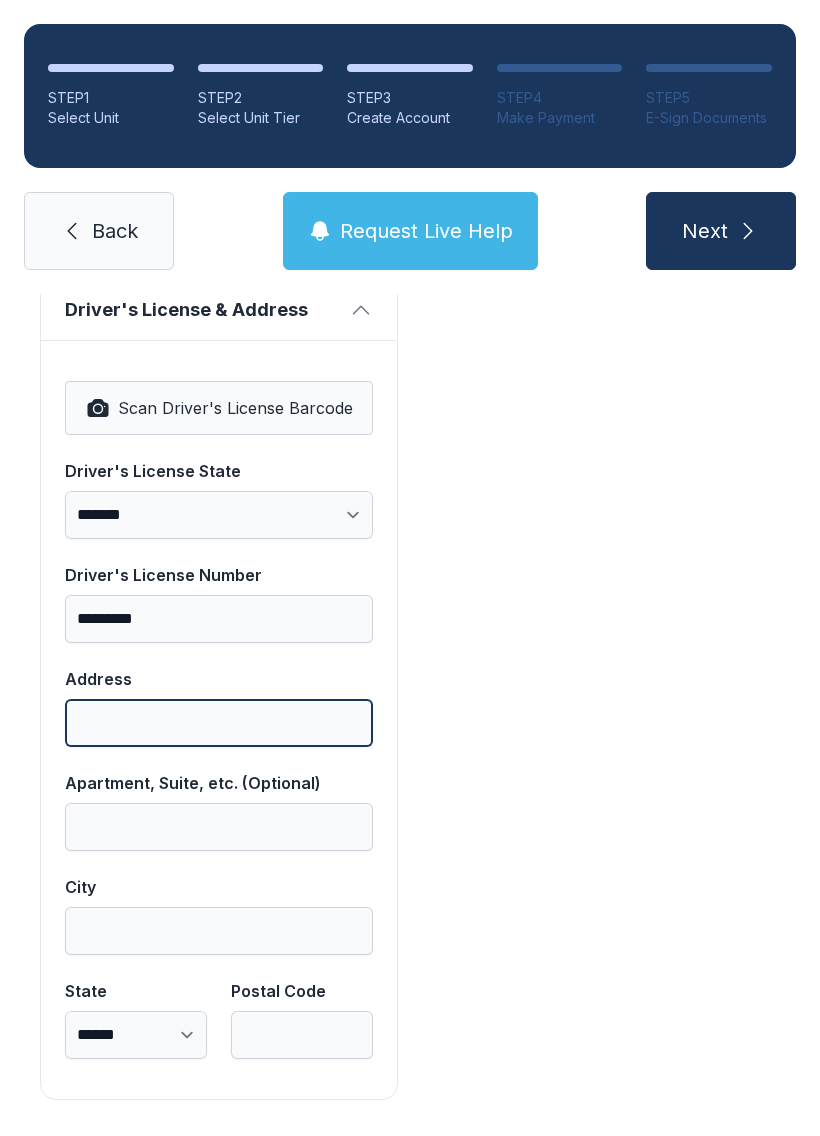 click on "Address" at bounding box center (219, 723) 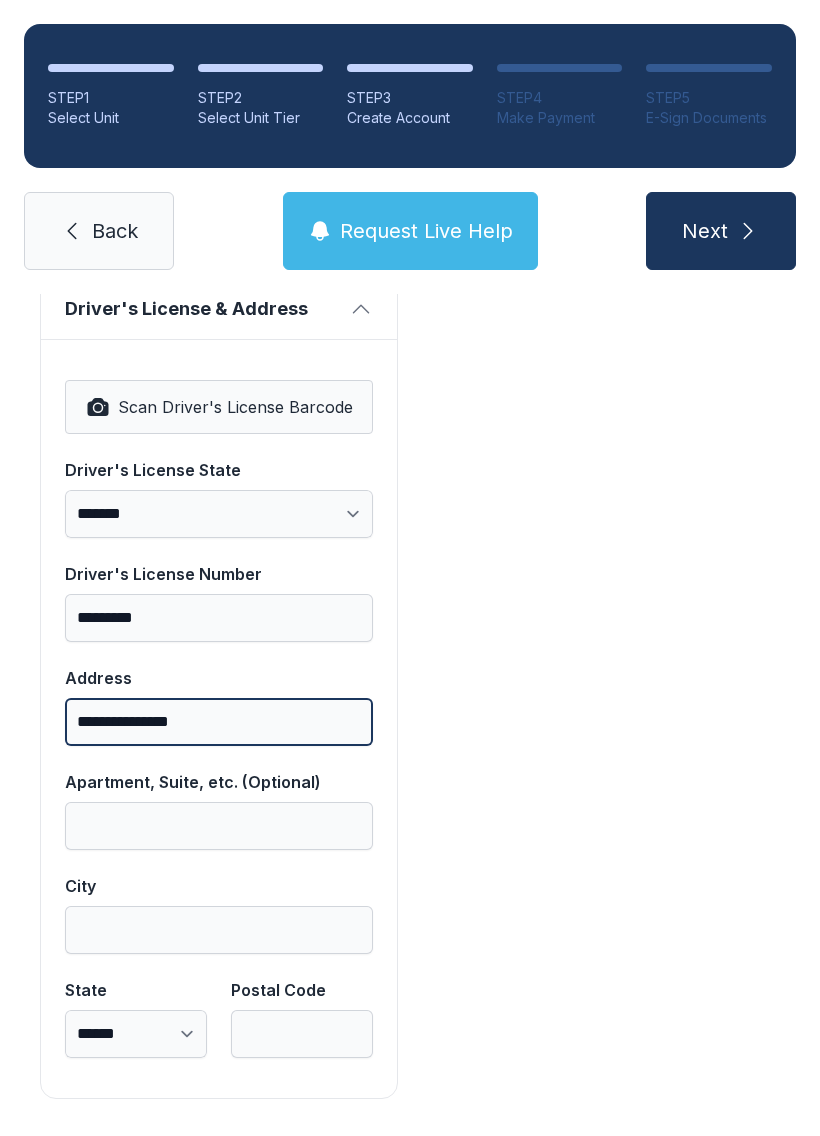 scroll, scrollTop: 1250, scrollLeft: 0, axis: vertical 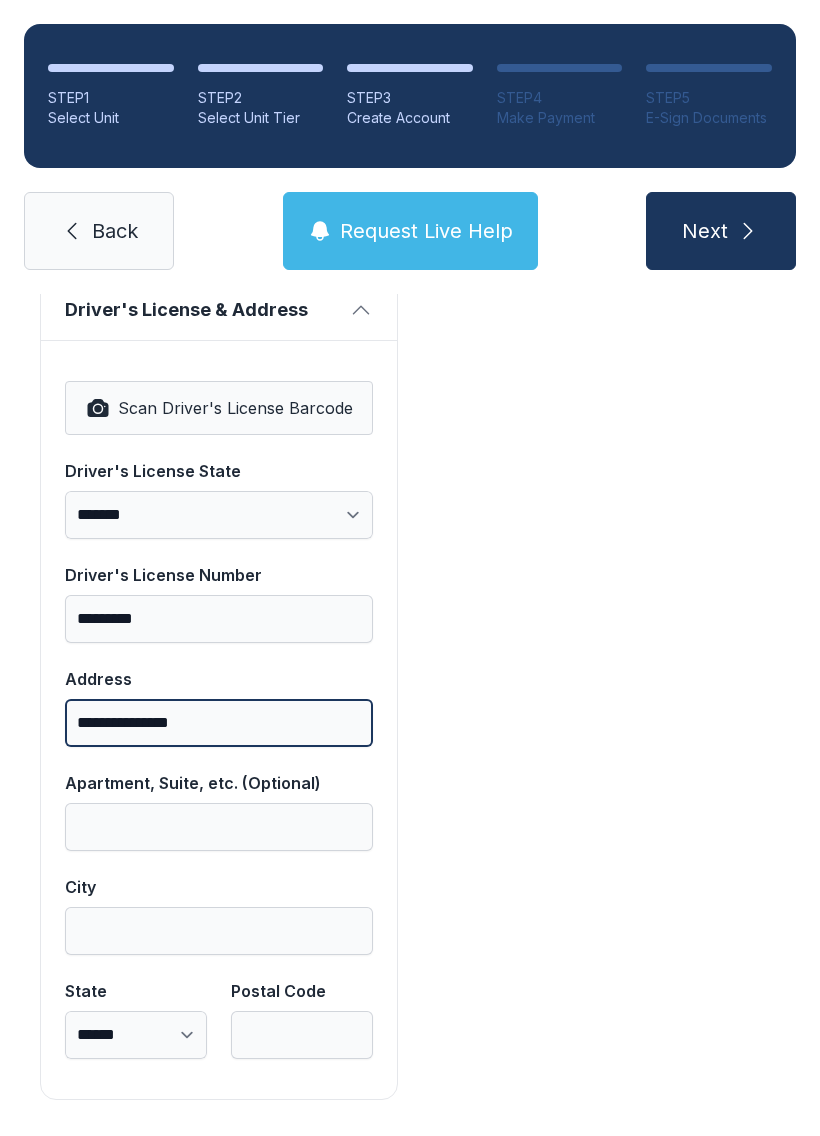 type on "**********" 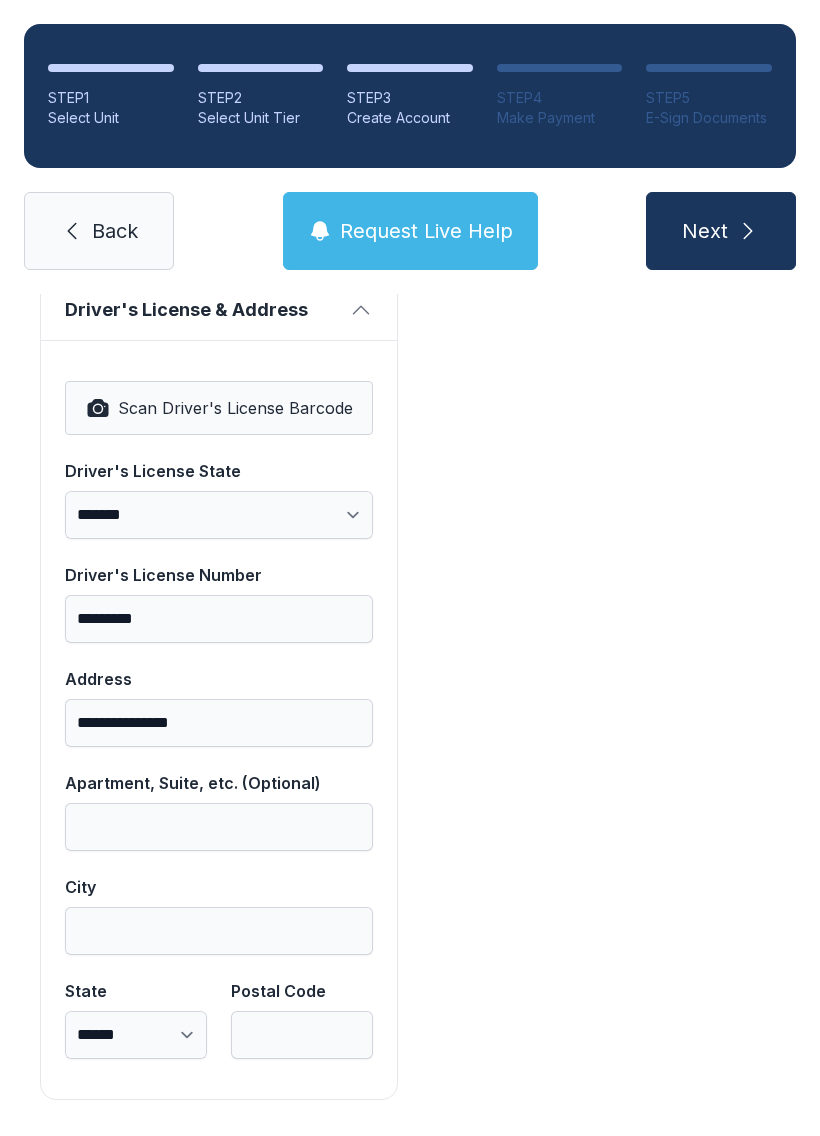 click on "Payment DISCOUNT -$110.00 Unit #[ALPHANUMERIC] $110.00 ADMIN_FEE $35.00 PROTECTION_PLAN-1 $15.00 Total $50.00" at bounding box center [601, 128] 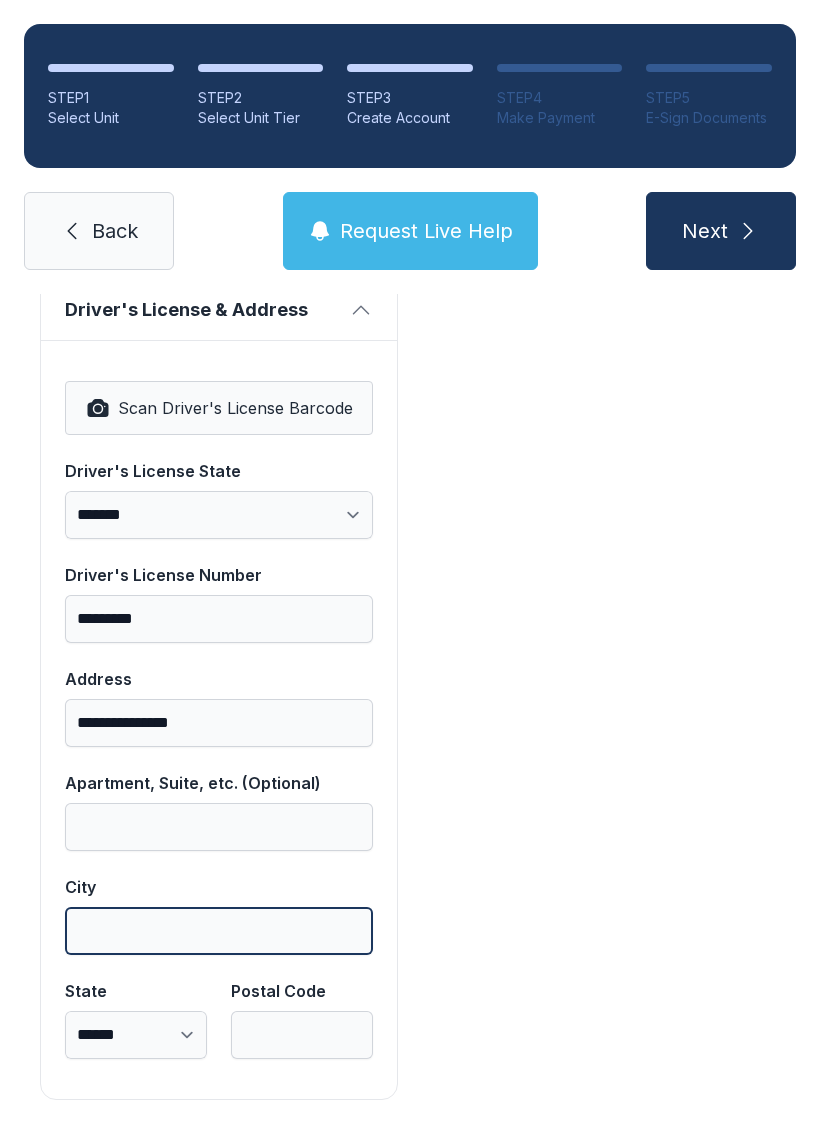 click on "City" at bounding box center (219, 931) 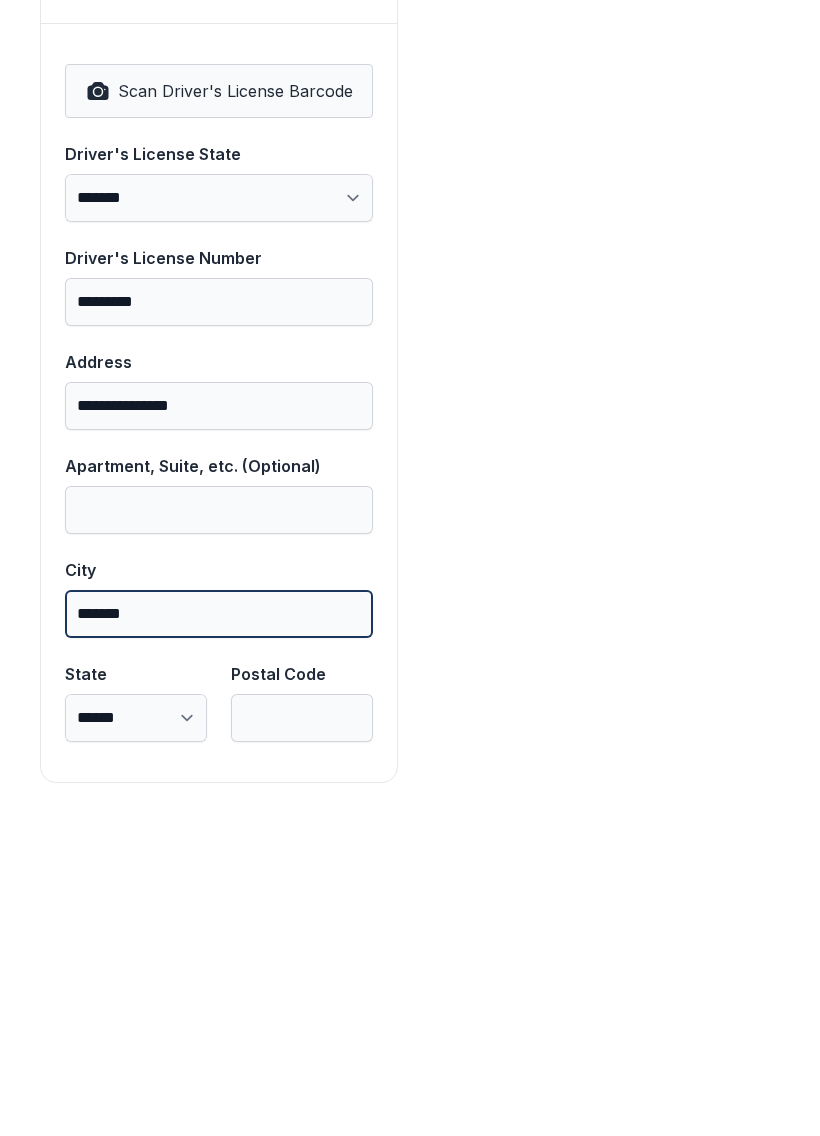 type on "*******" 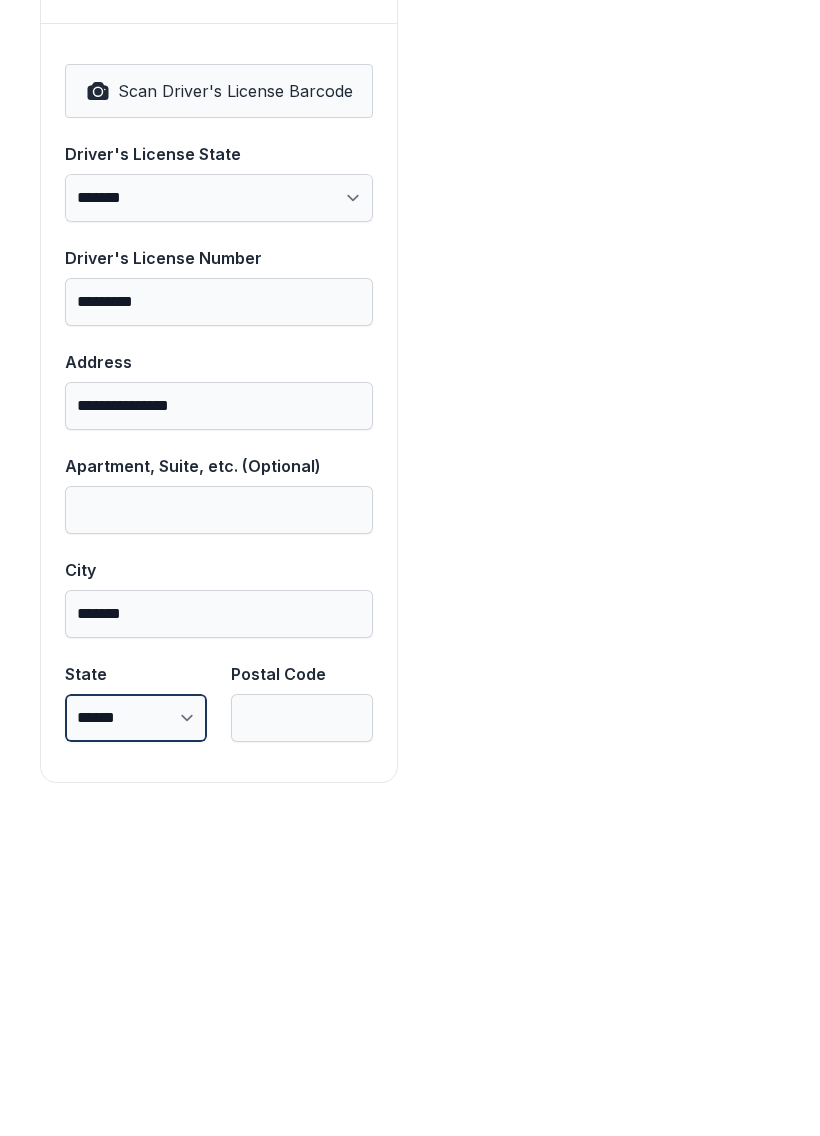 click on "**********" at bounding box center (136, 1035) 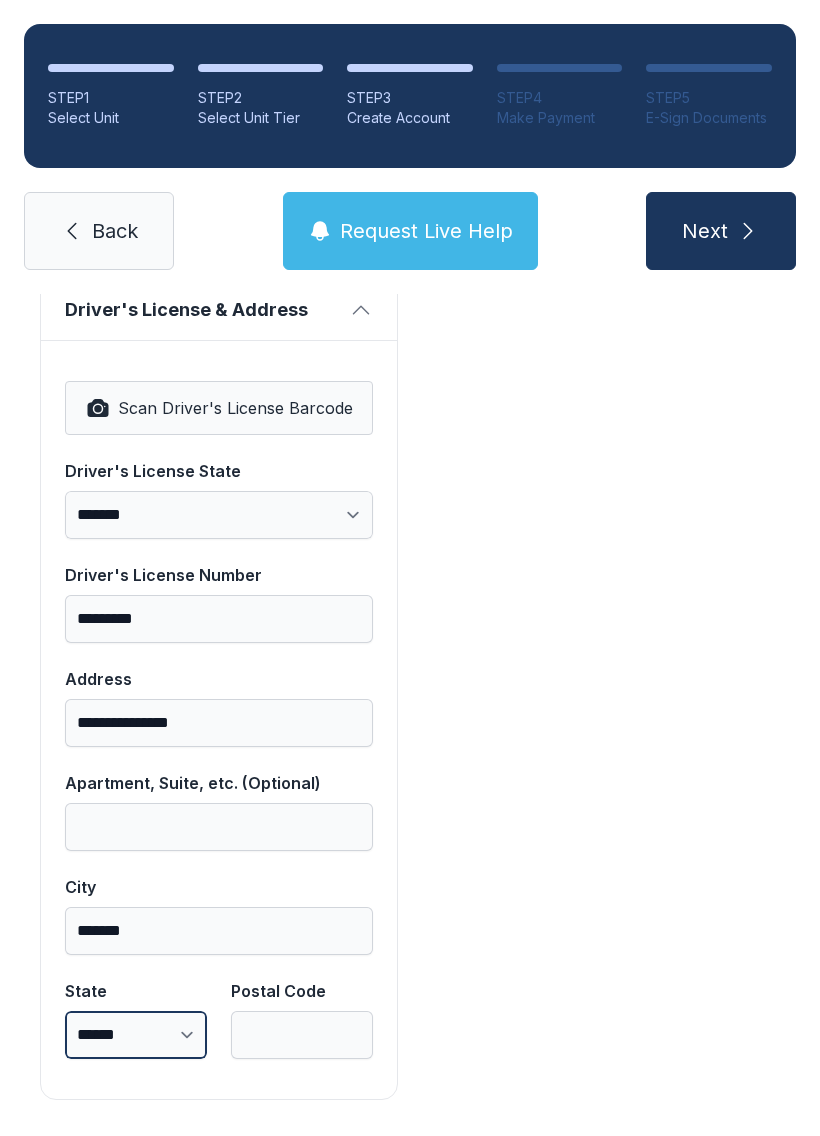 select on "**" 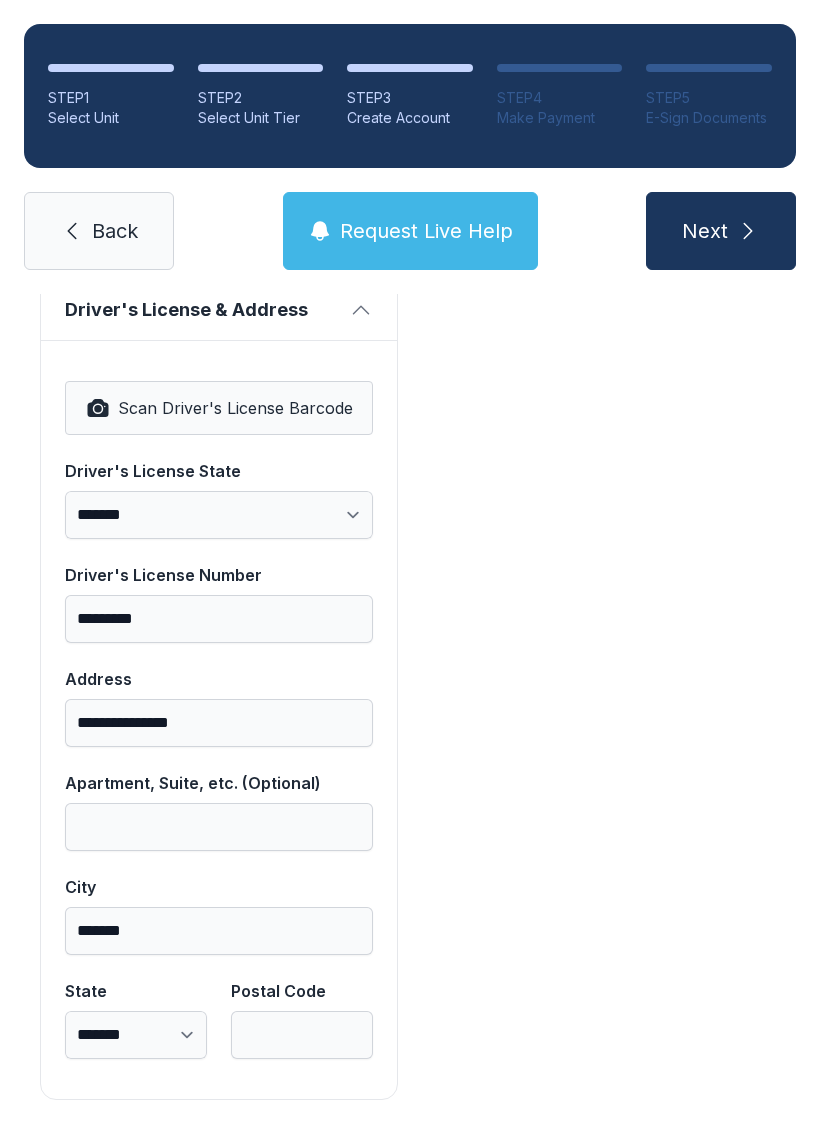 click on "Postal Code" at bounding box center (302, 1035) 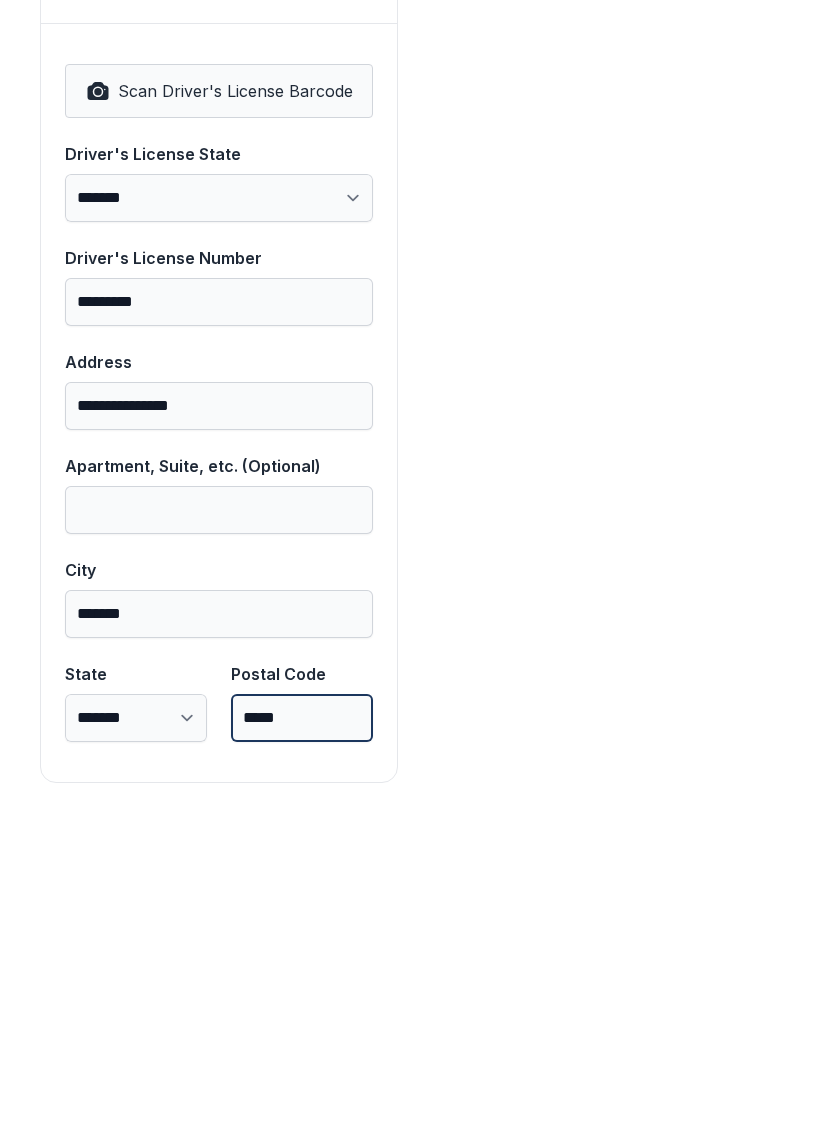 type on "*****" 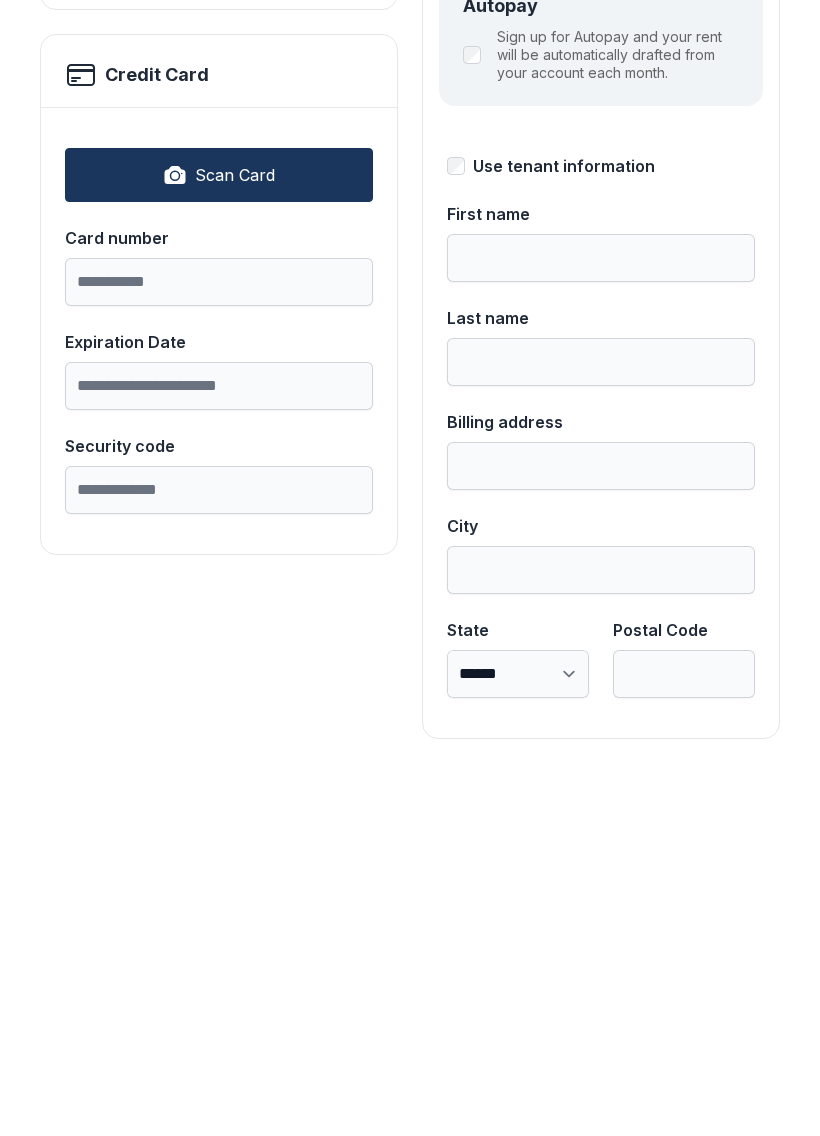 scroll, scrollTop: 0, scrollLeft: 0, axis: both 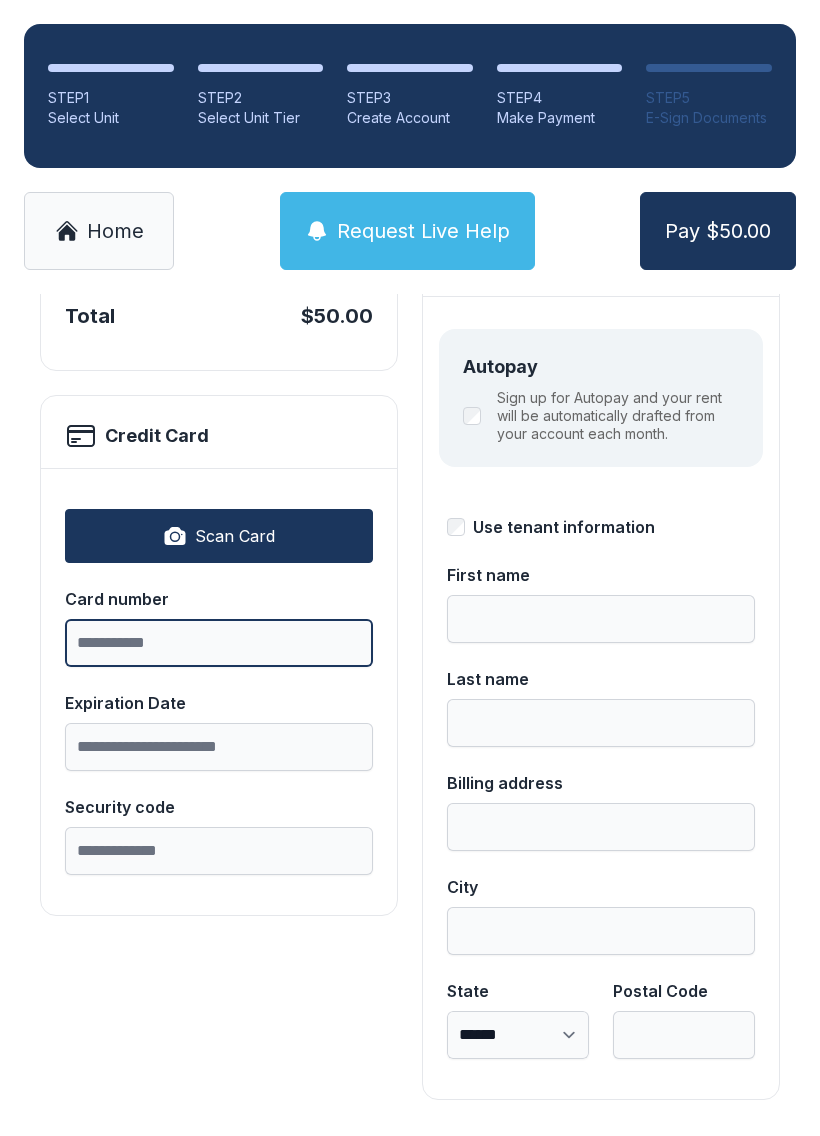 click on "Card number" at bounding box center (219, 643) 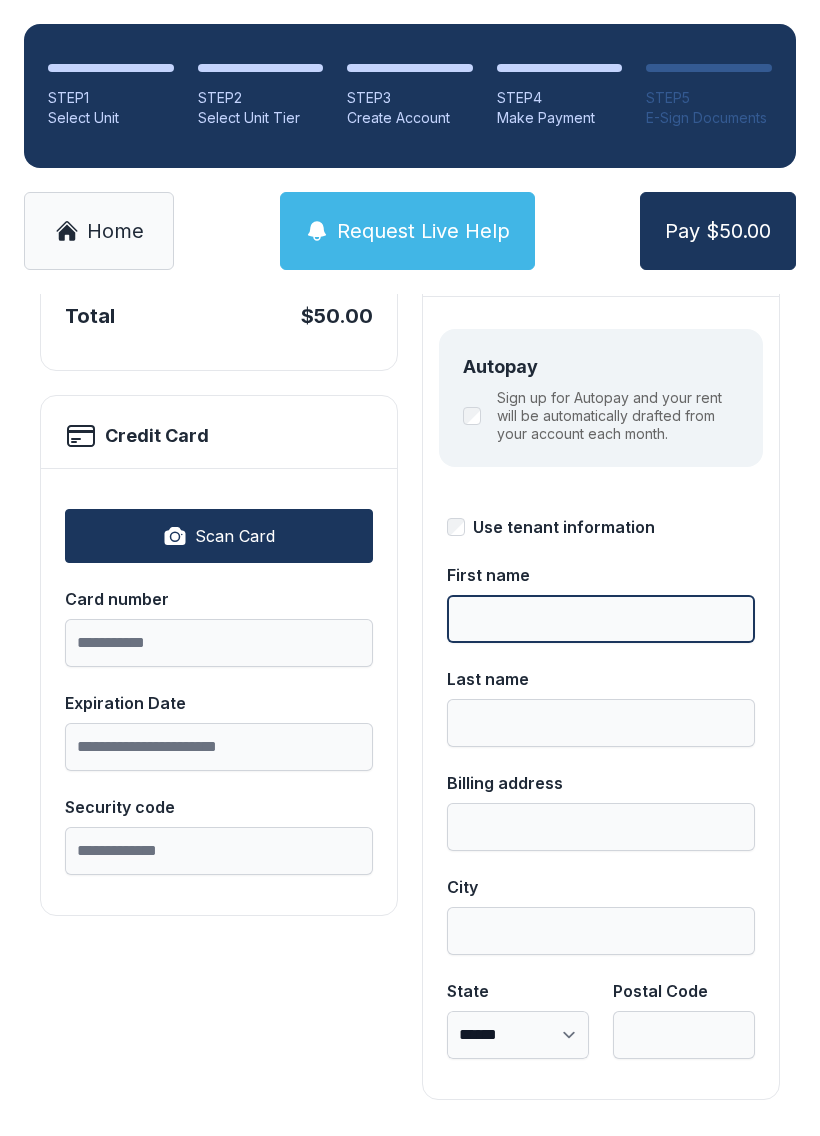click on "First name" at bounding box center (601, 619) 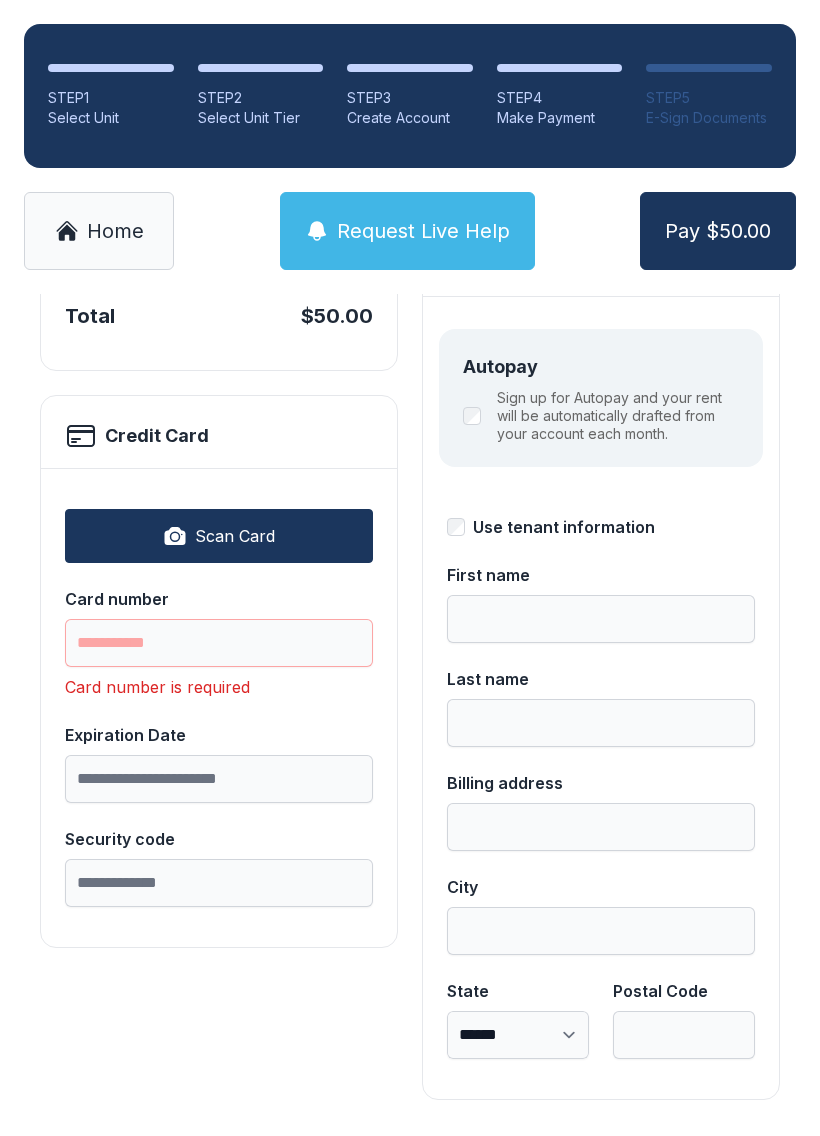 click on "Card number" at bounding box center [219, 643] 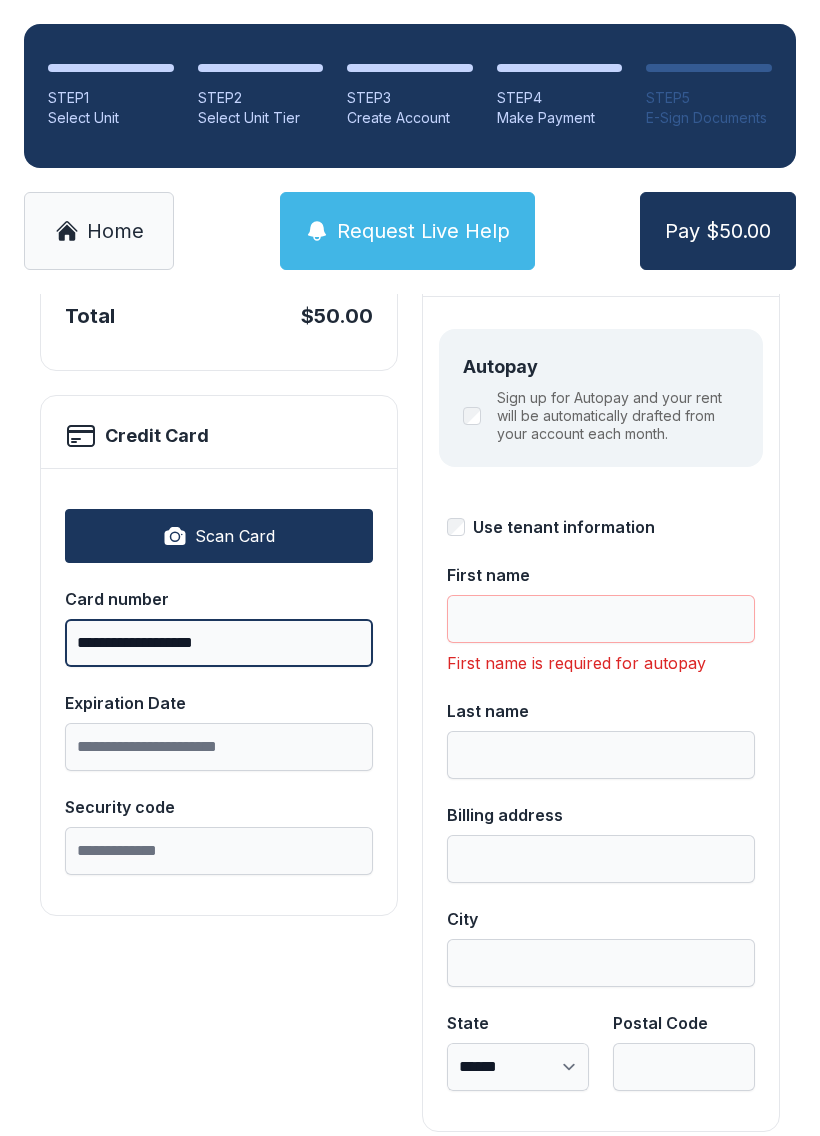 type on "**********" 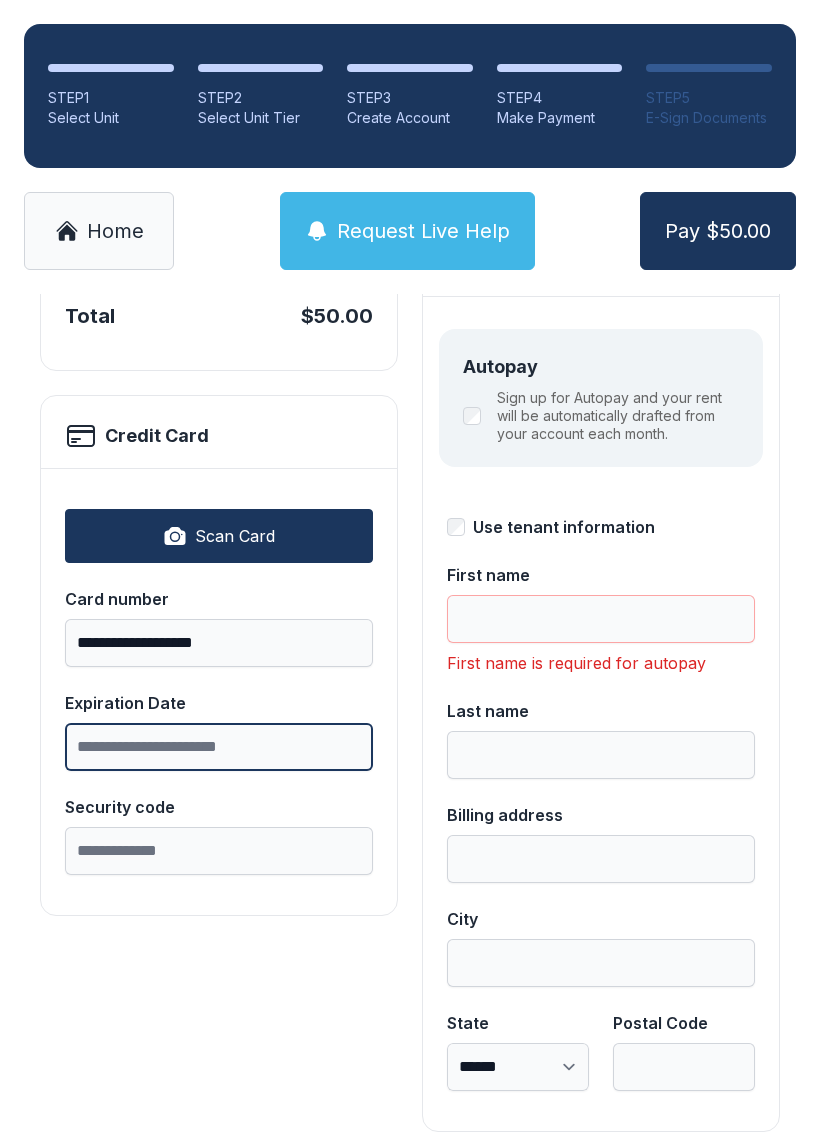 click on "Expiration Date" at bounding box center [219, 747] 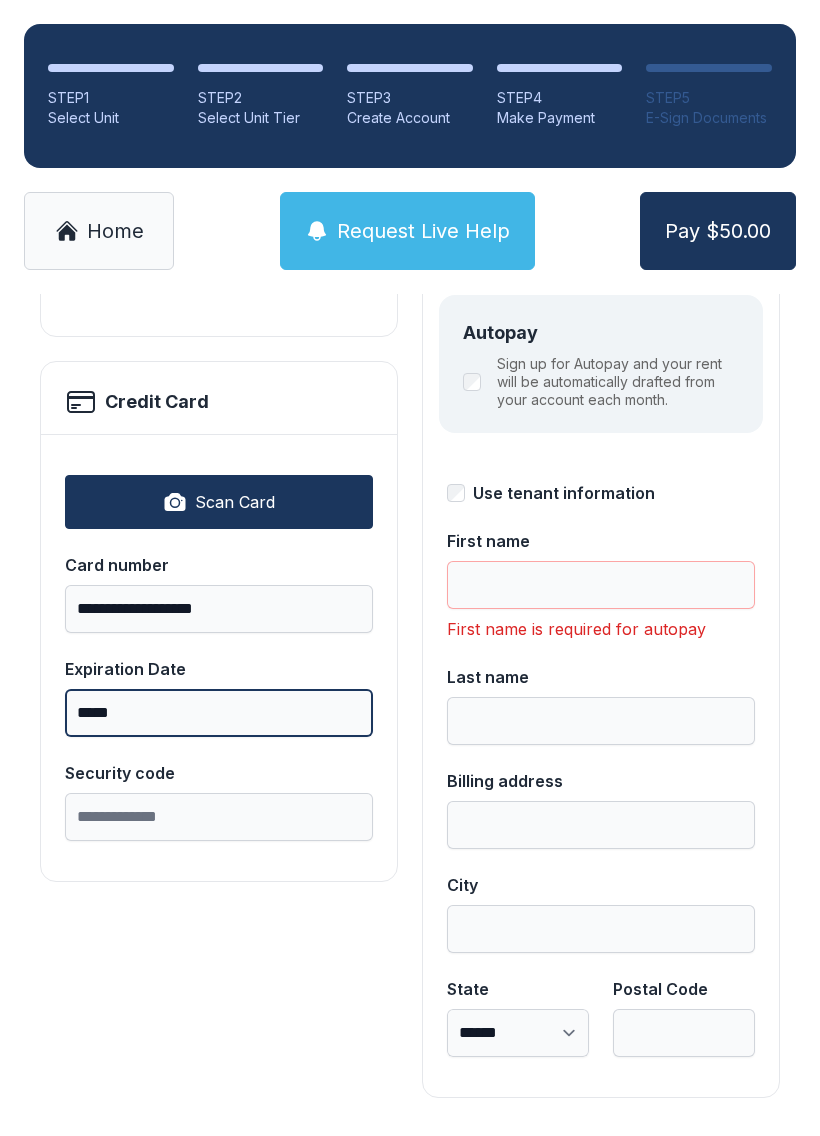 scroll, scrollTop: 250, scrollLeft: 0, axis: vertical 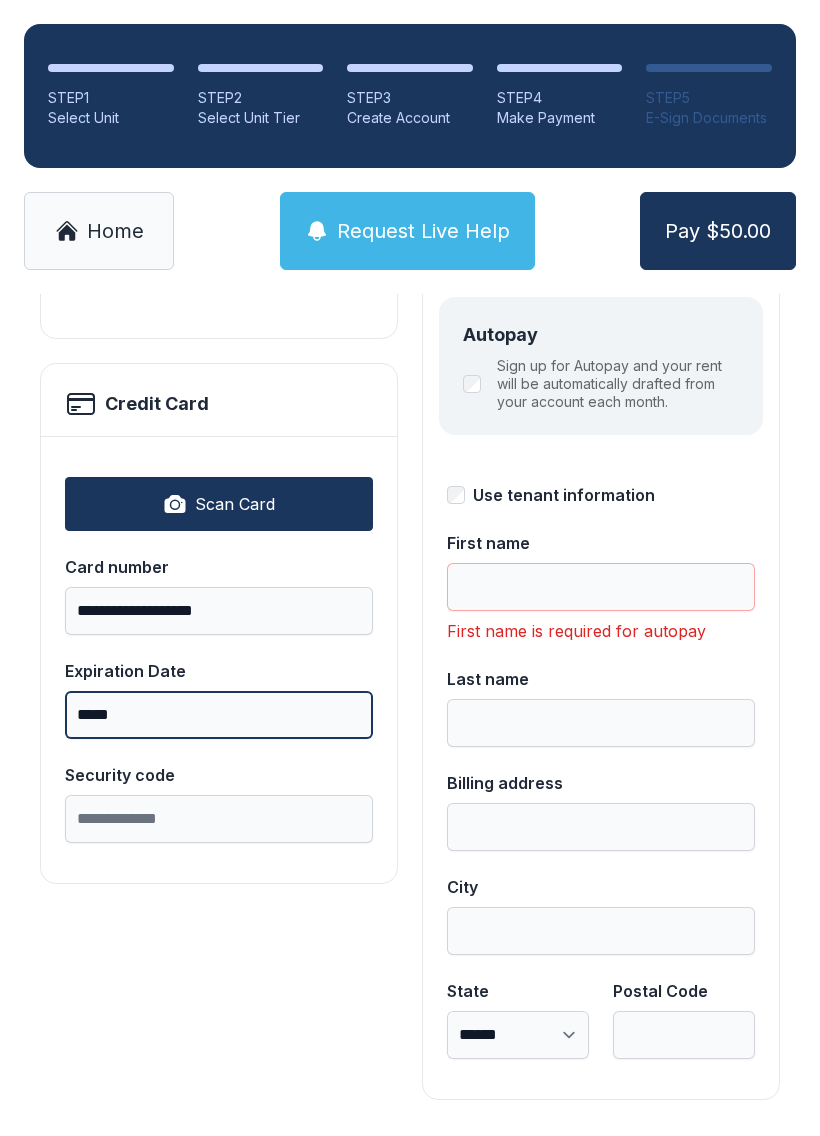 type on "*****" 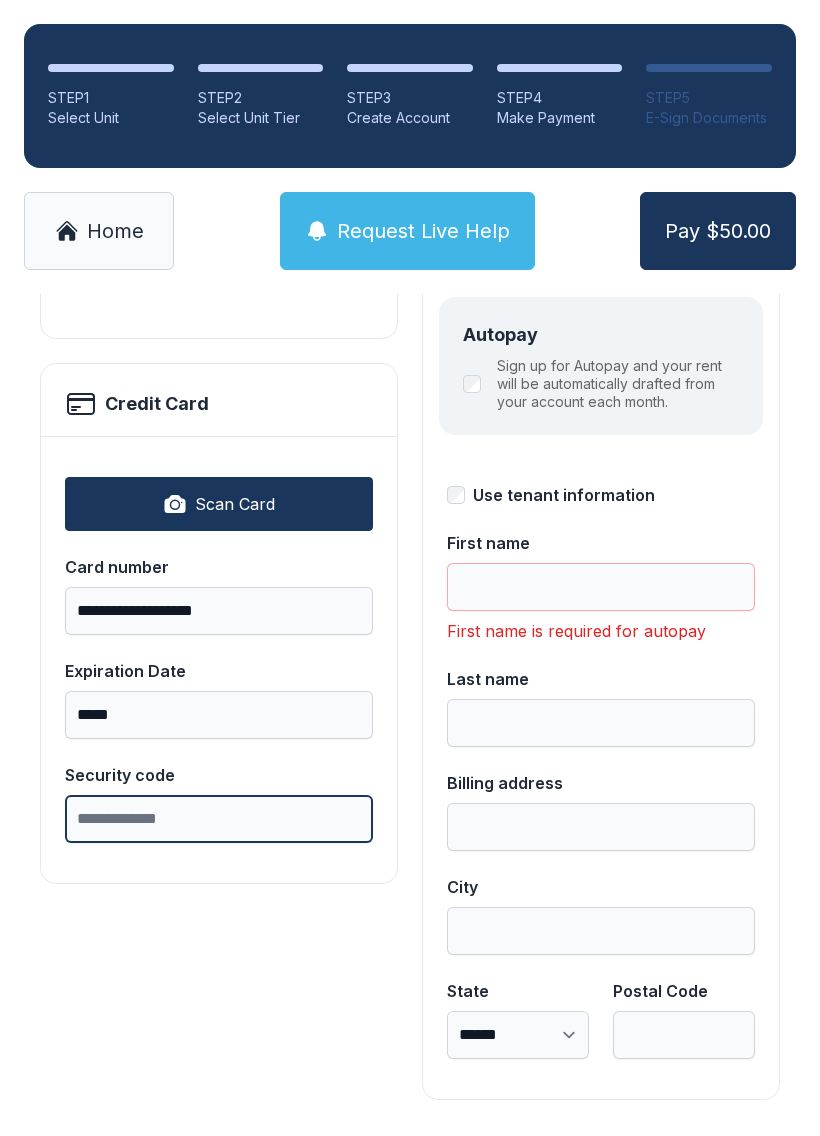 click on "Security code" at bounding box center [219, 819] 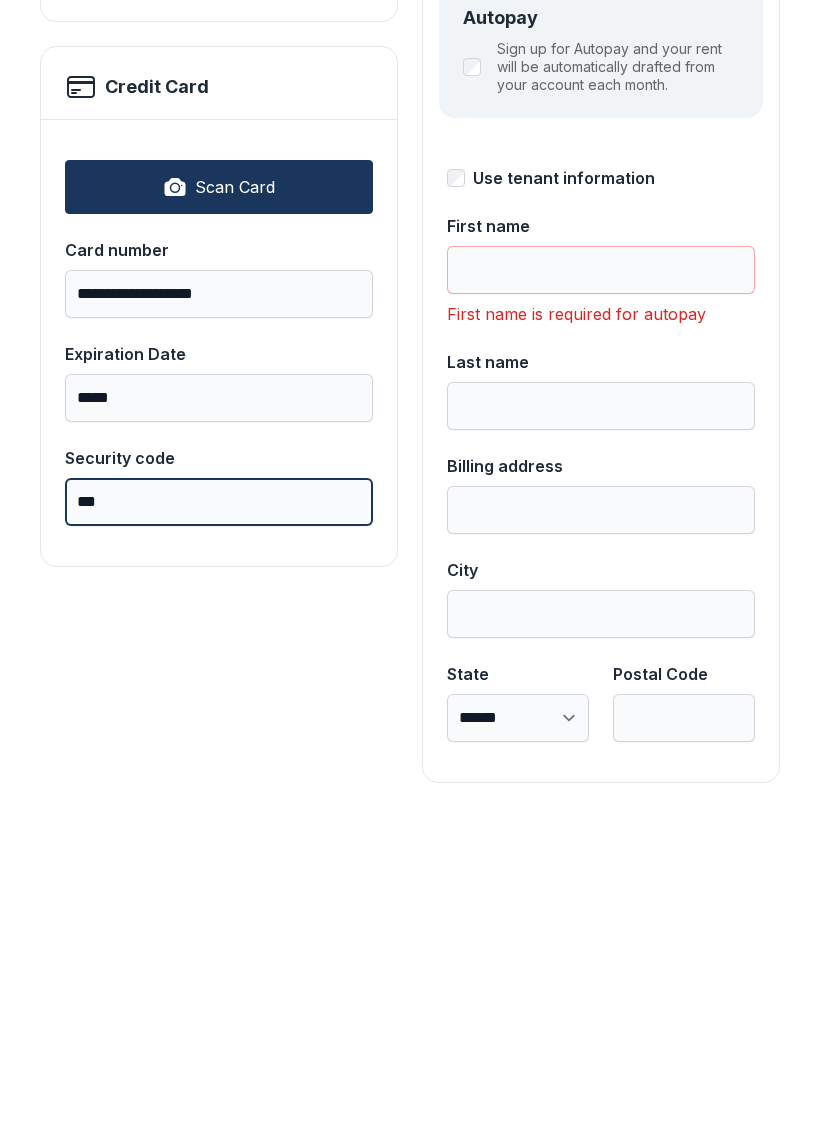type on "***" 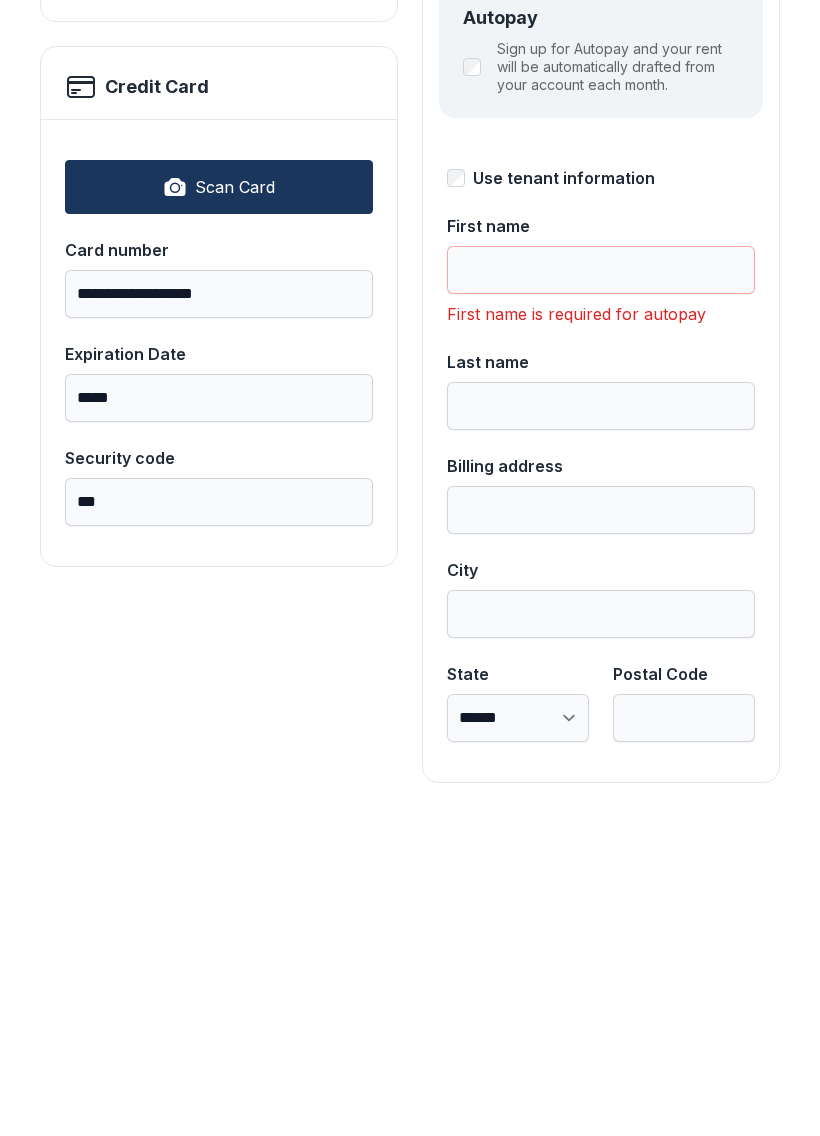 type on "*******" 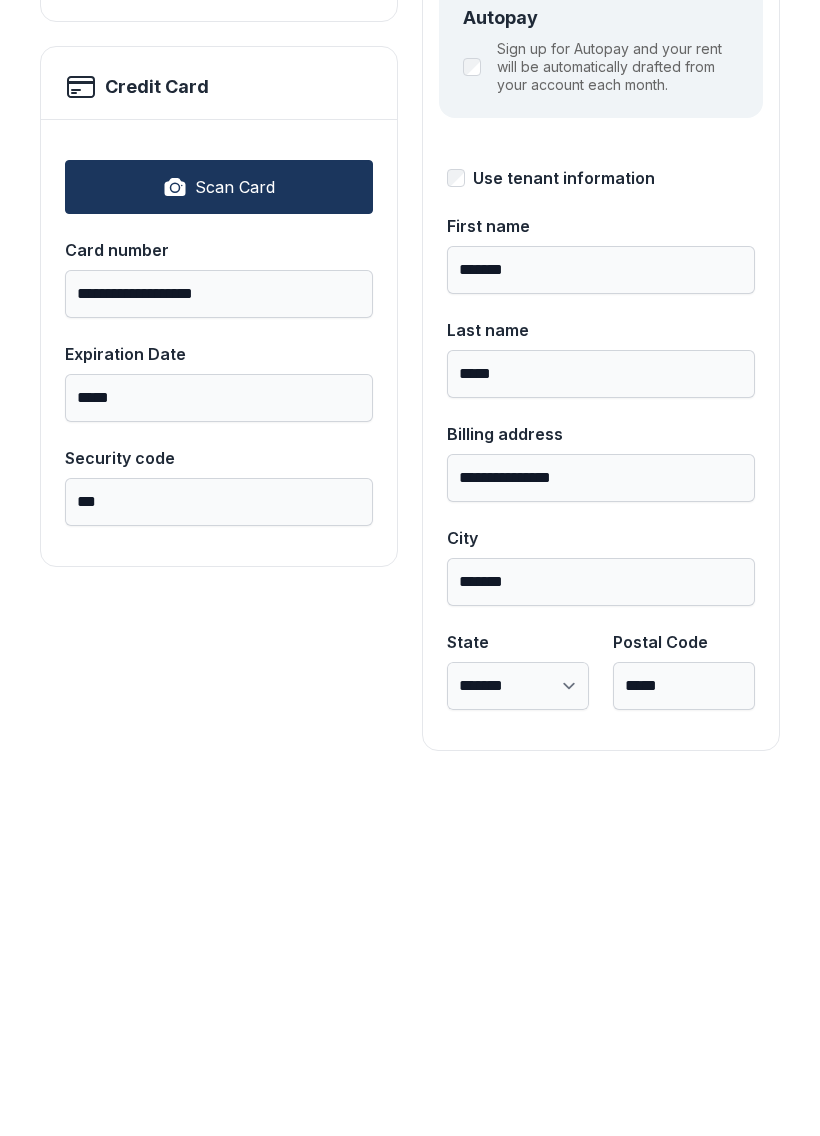 scroll, scrollTop: 218, scrollLeft: 0, axis: vertical 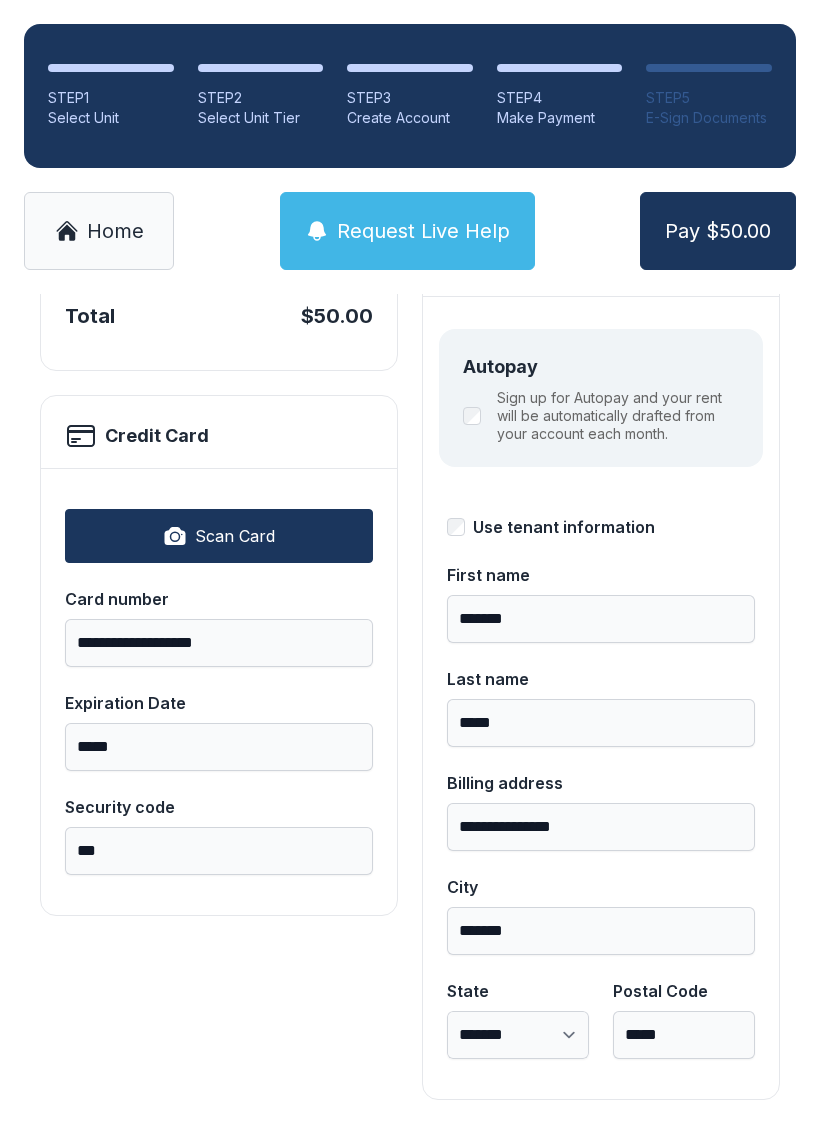 click on "Pay $50.00" at bounding box center (718, 231) 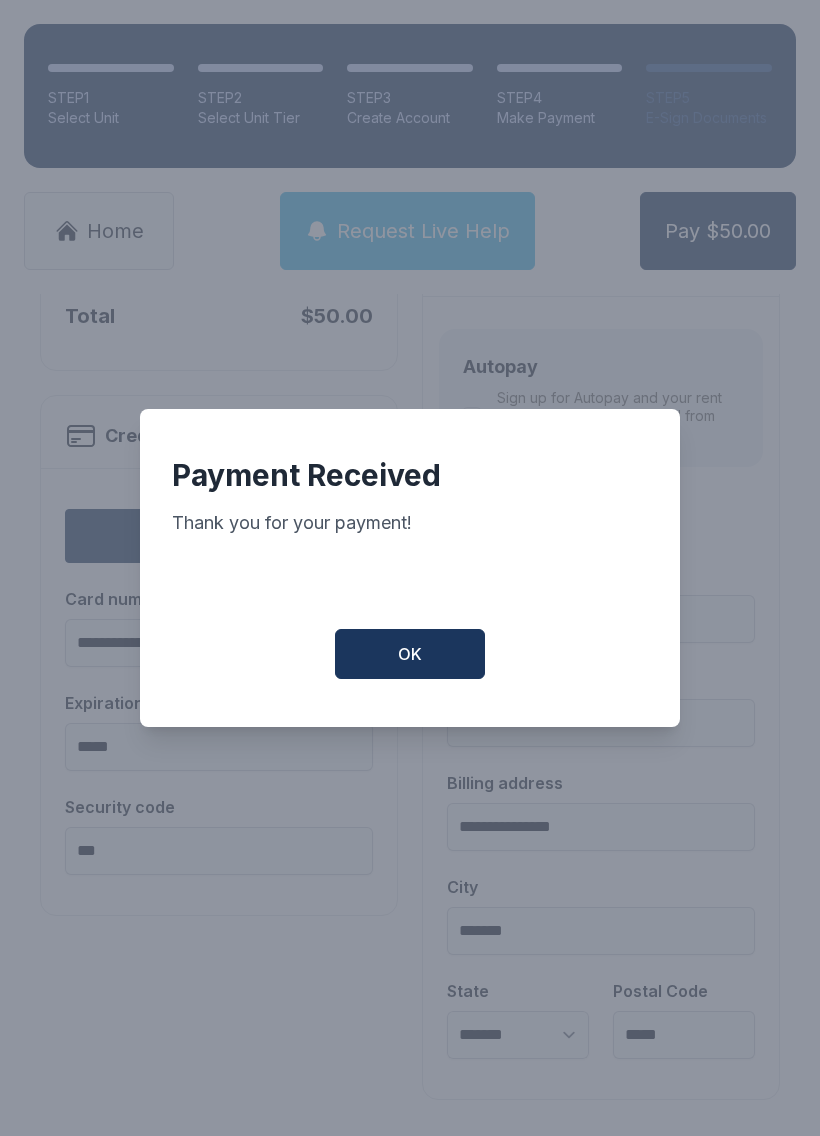 click on "OK" at bounding box center [410, 654] 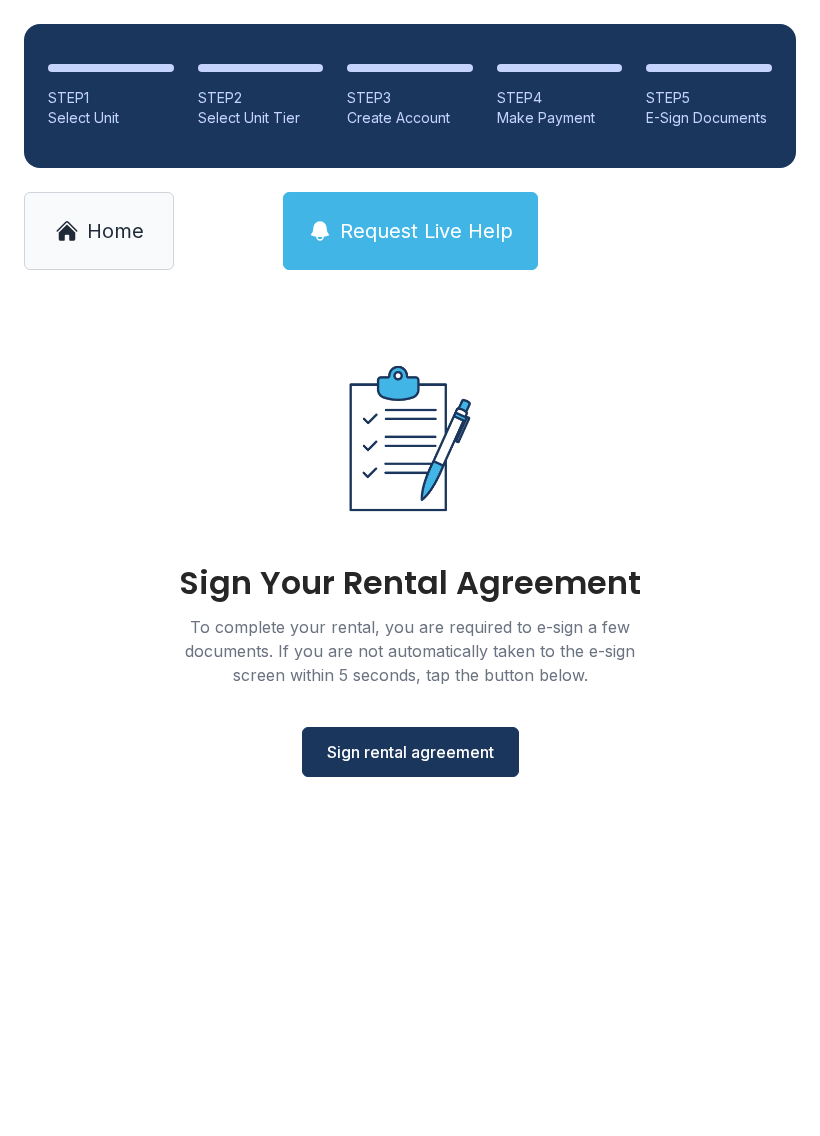 scroll, scrollTop: 0, scrollLeft: 0, axis: both 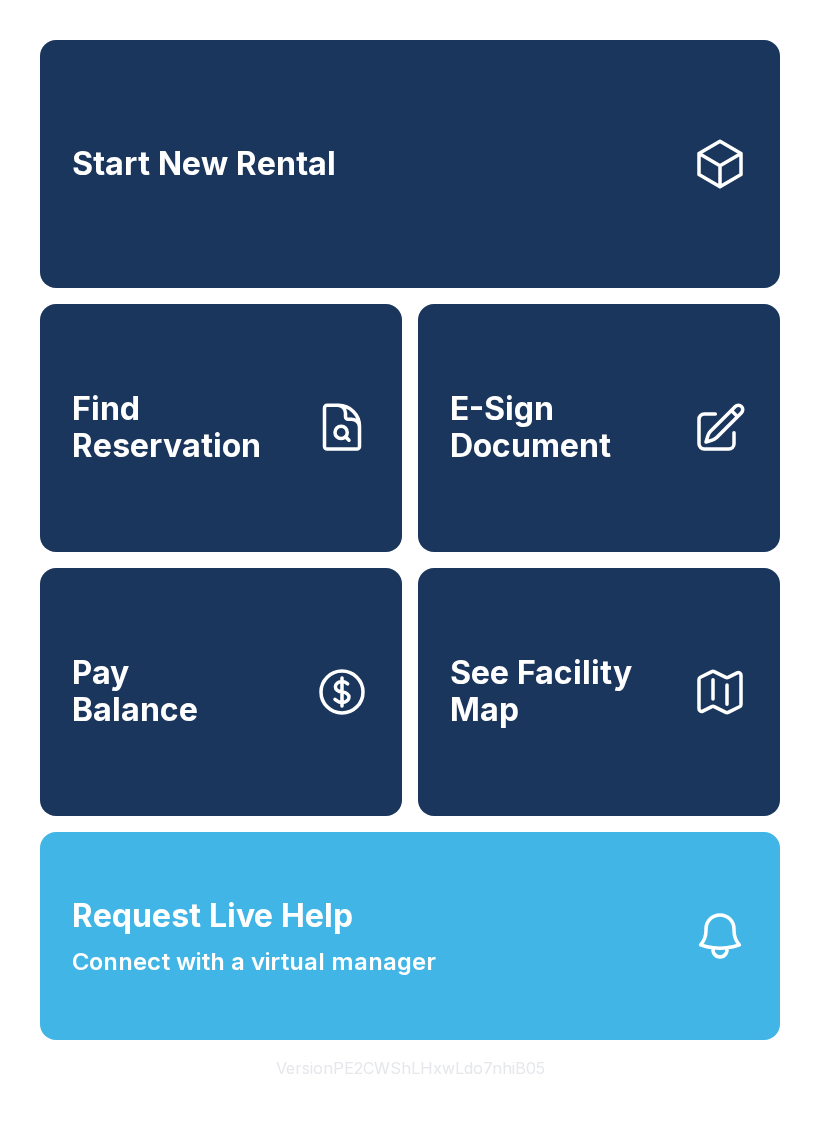 click 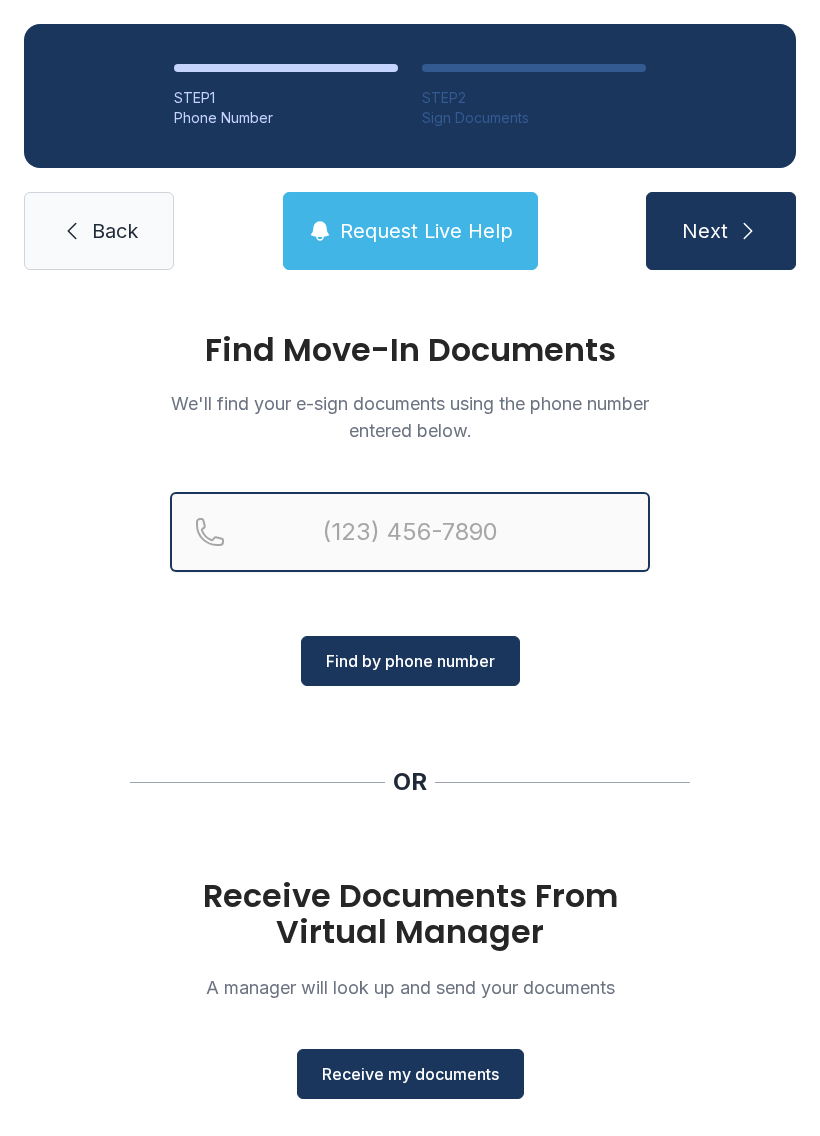 click at bounding box center [410, 532] 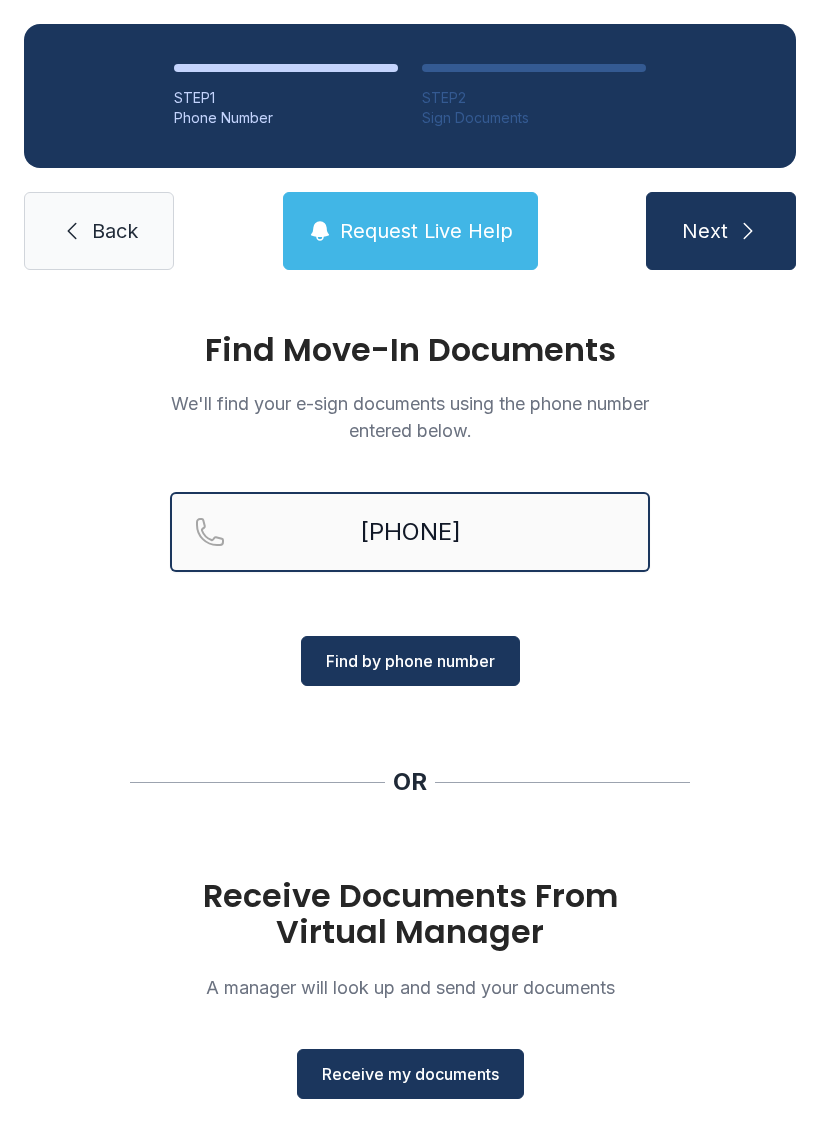 type on "[PHONE]" 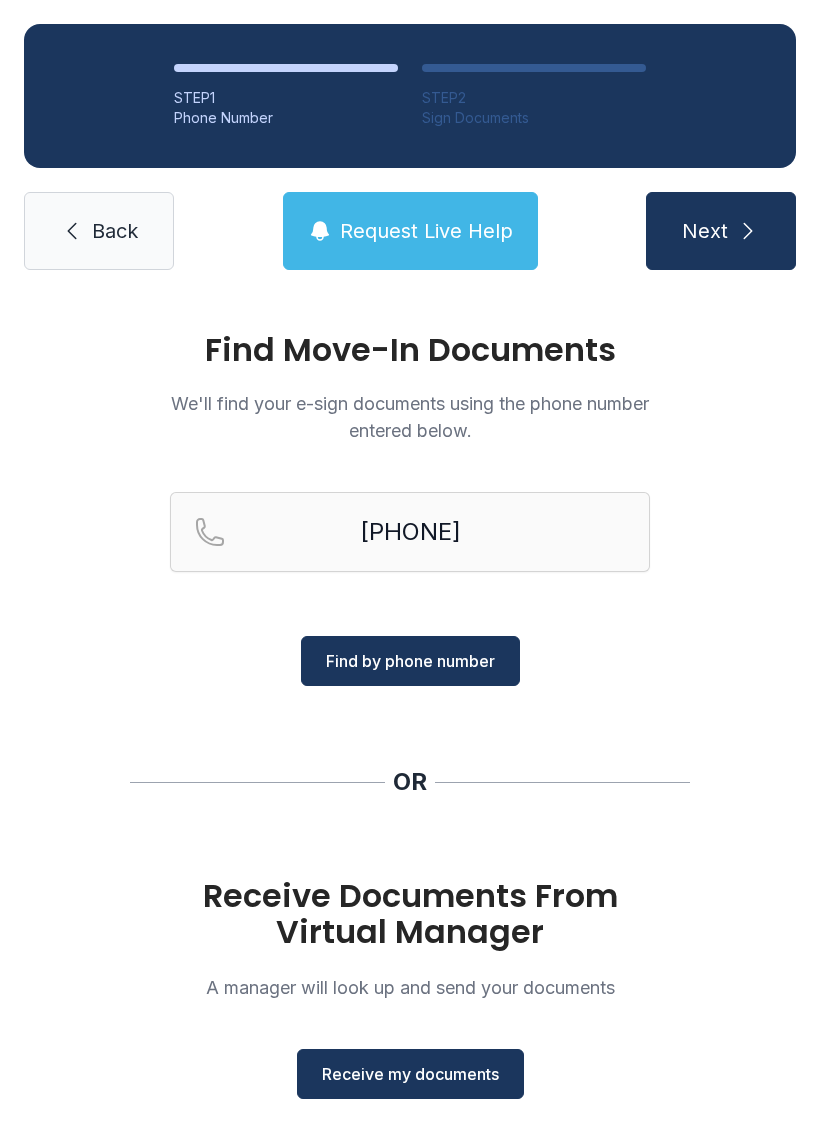 click on "Find by phone number" at bounding box center [410, 661] 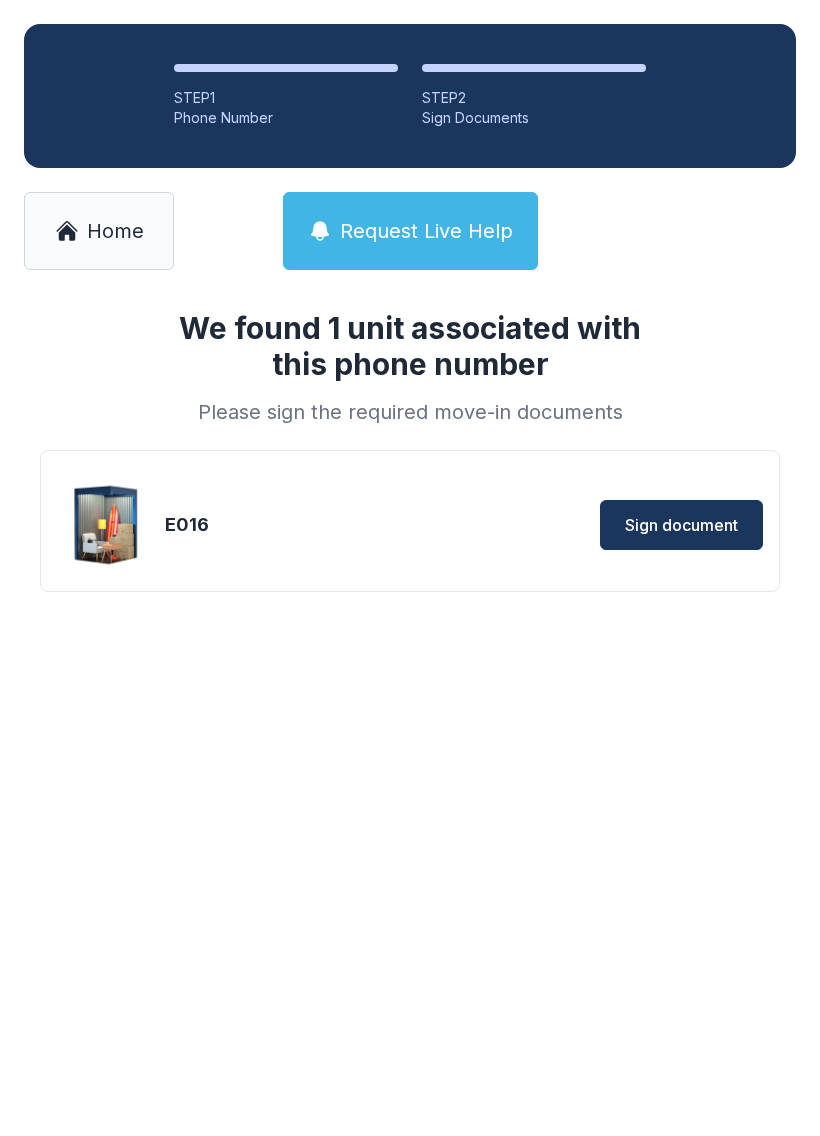 click on "Sign document" at bounding box center (681, 525) 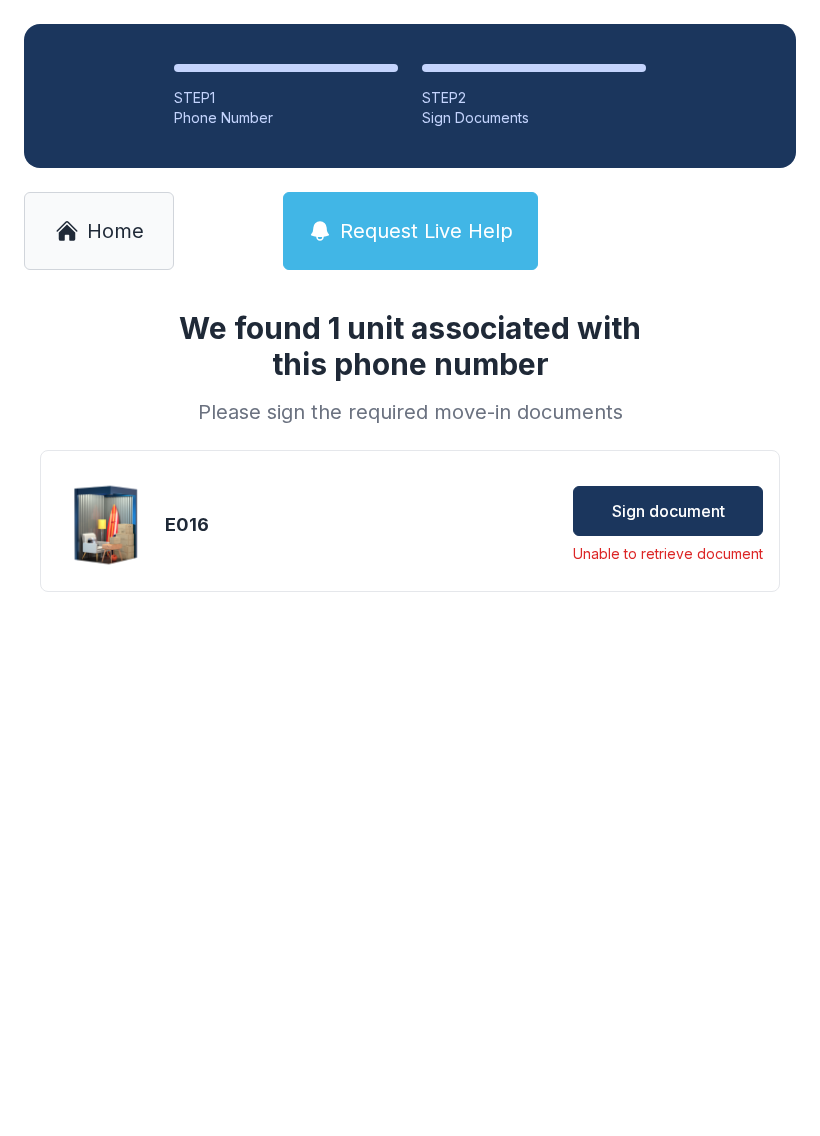 click on "Sign document" at bounding box center (668, 511) 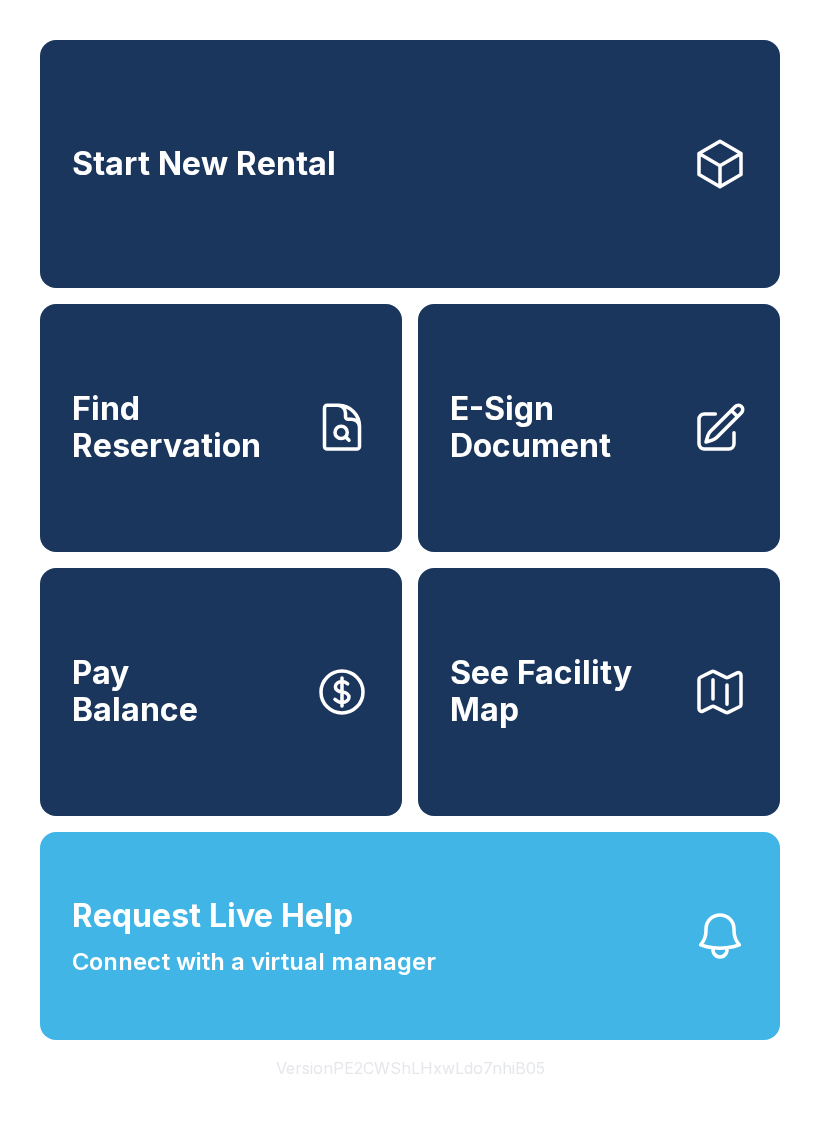 click on "E-Sign Document" at bounding box center [599, 428] 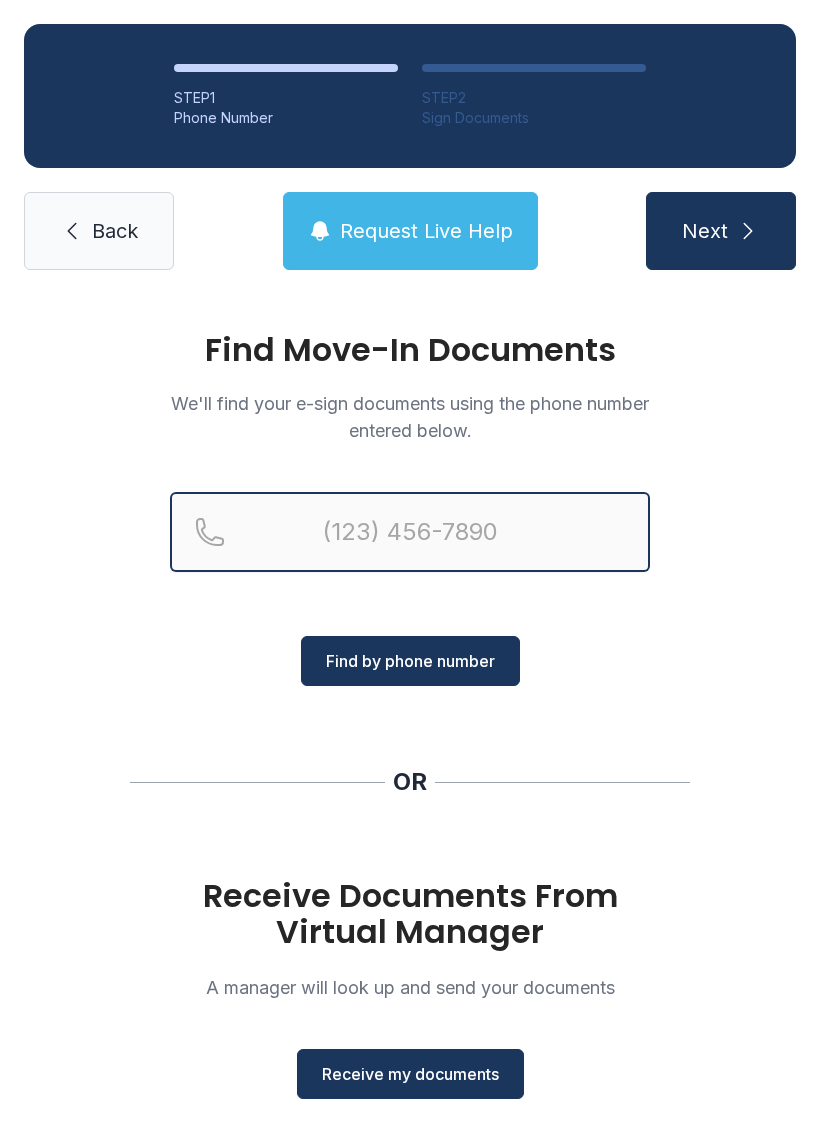 click at bounding box center [410, 532] 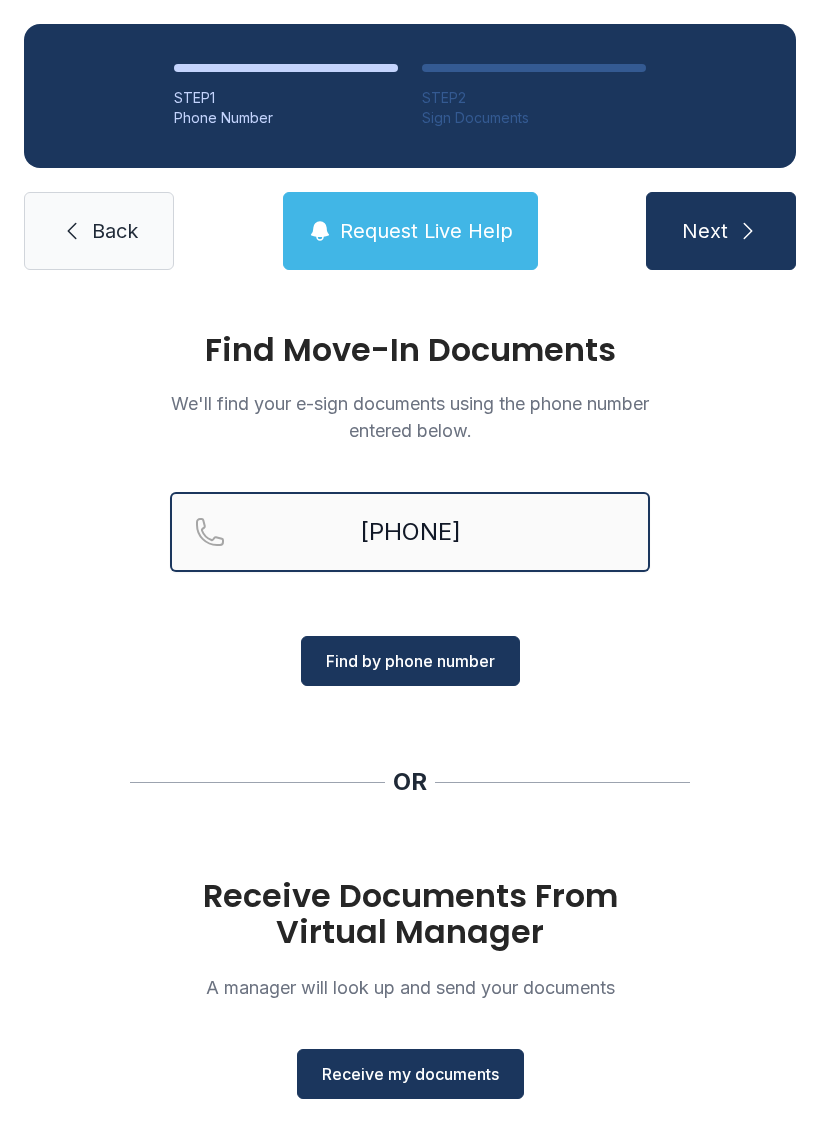 type on "[PHONE]" 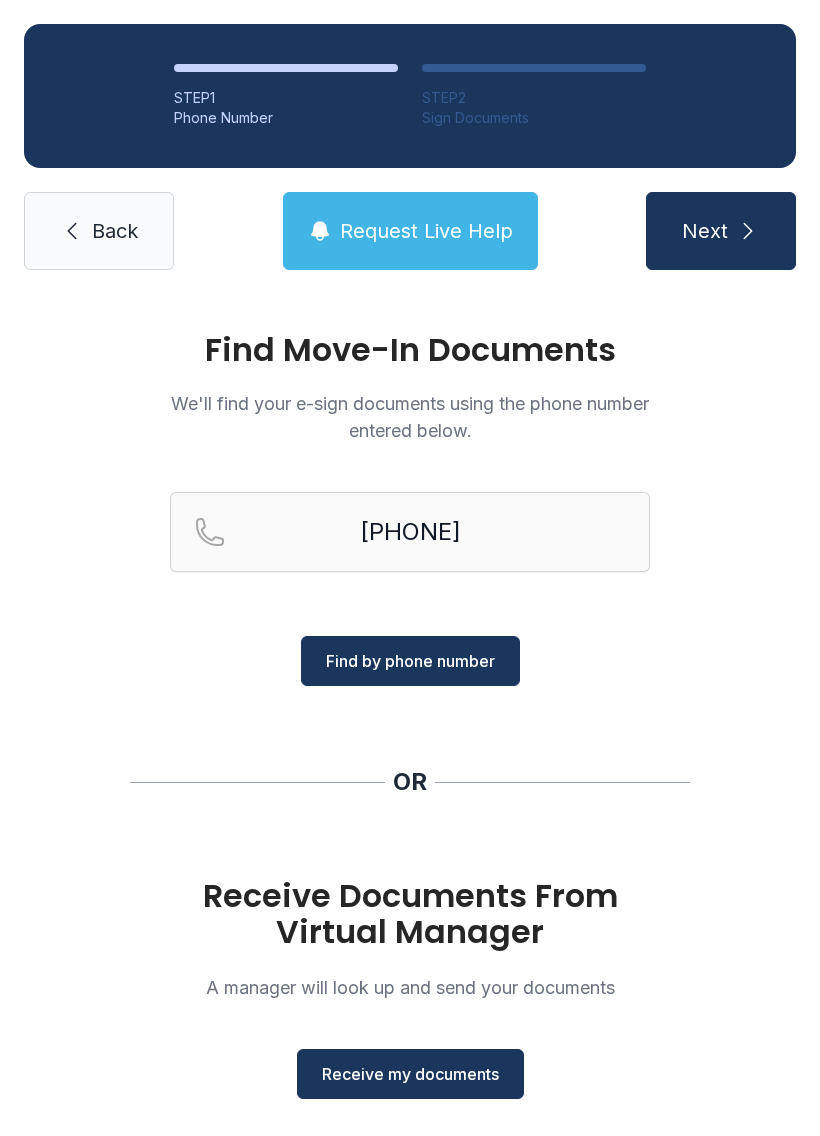 click on "Find by phone number" at bounding box center (410, 661) 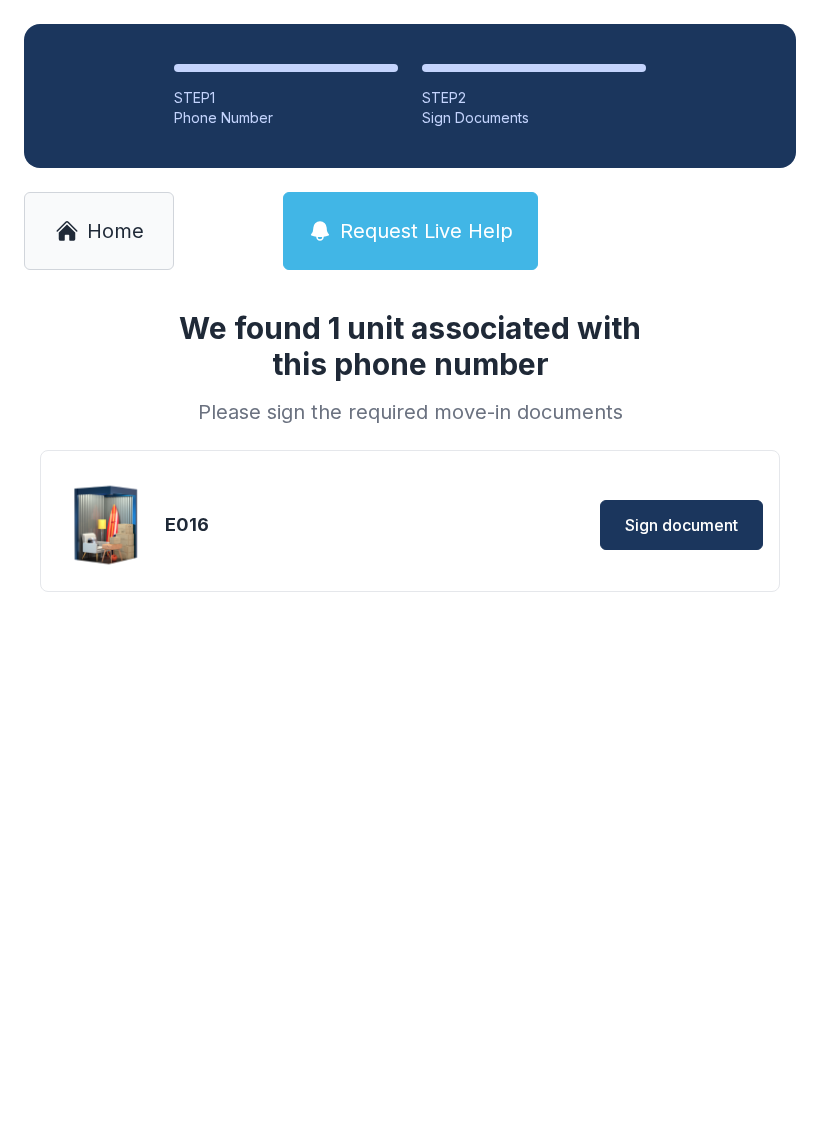 click on "Sign document" at bounding box center (681, 525) 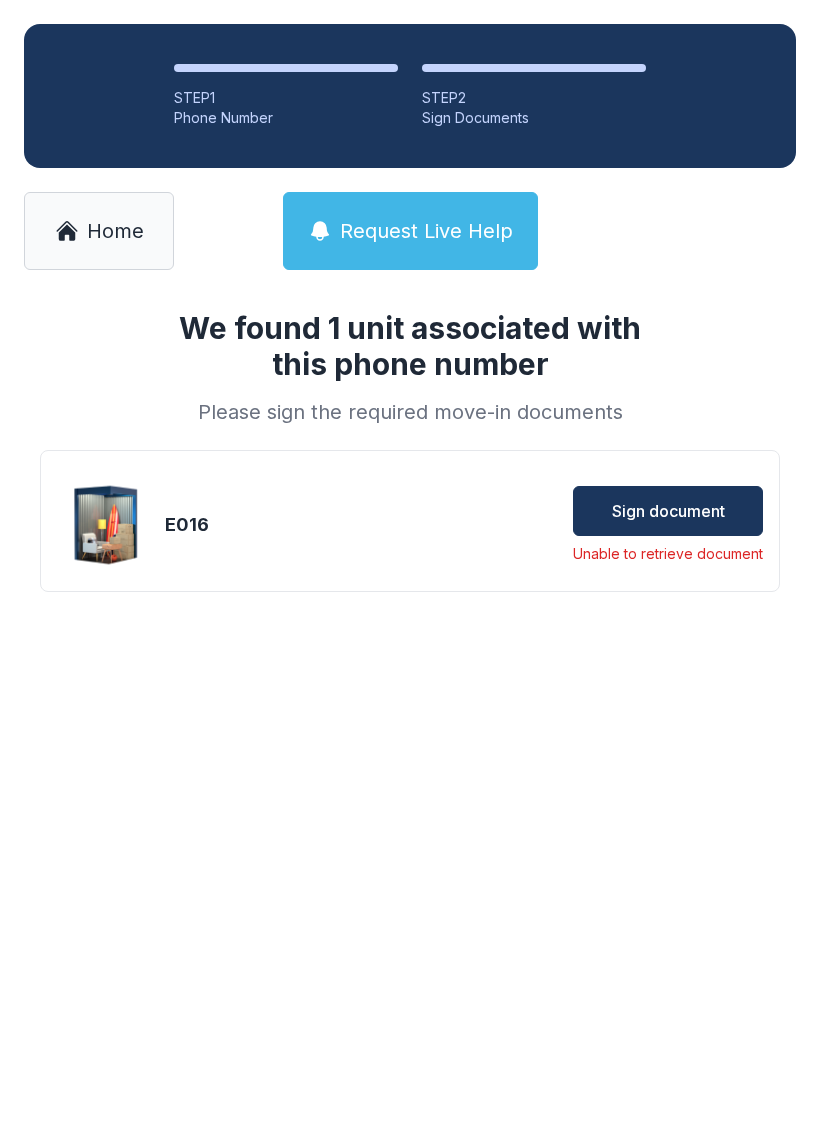 click on "Sign document" at bounding box center [668, 511] 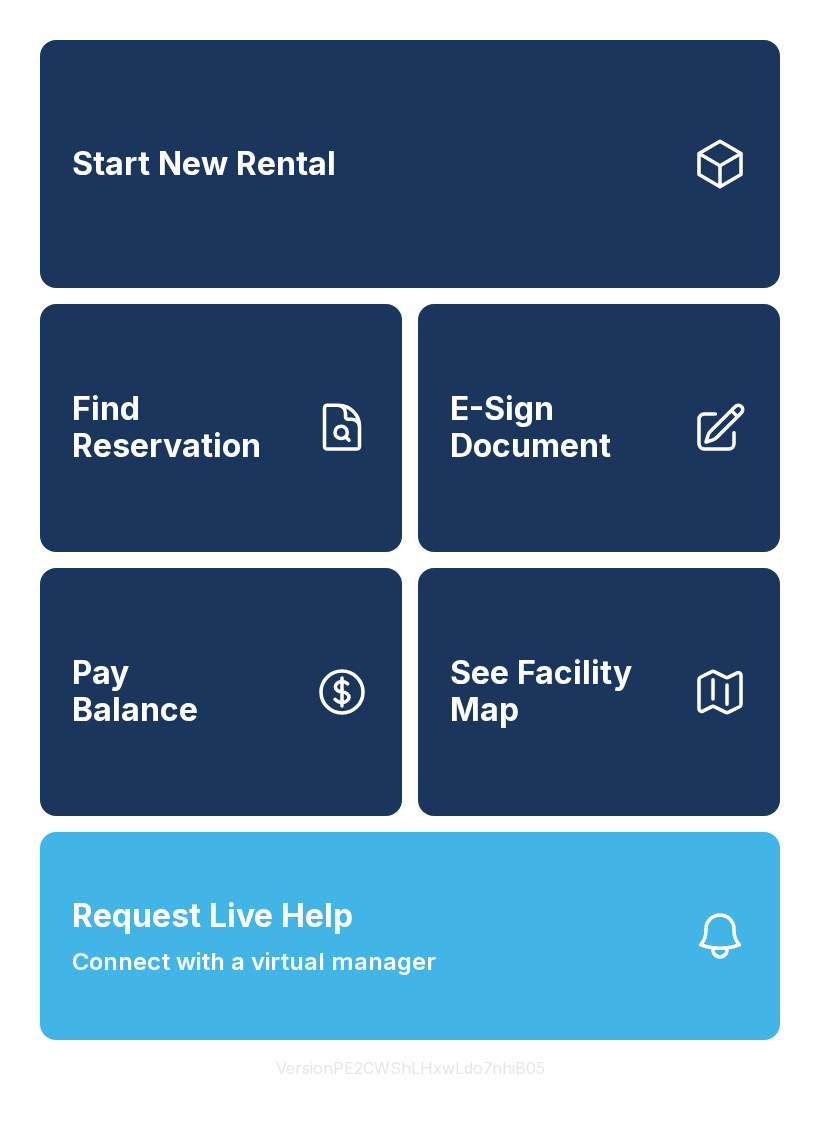 click on "E-Sign Document" at bounding box center [599, 428] 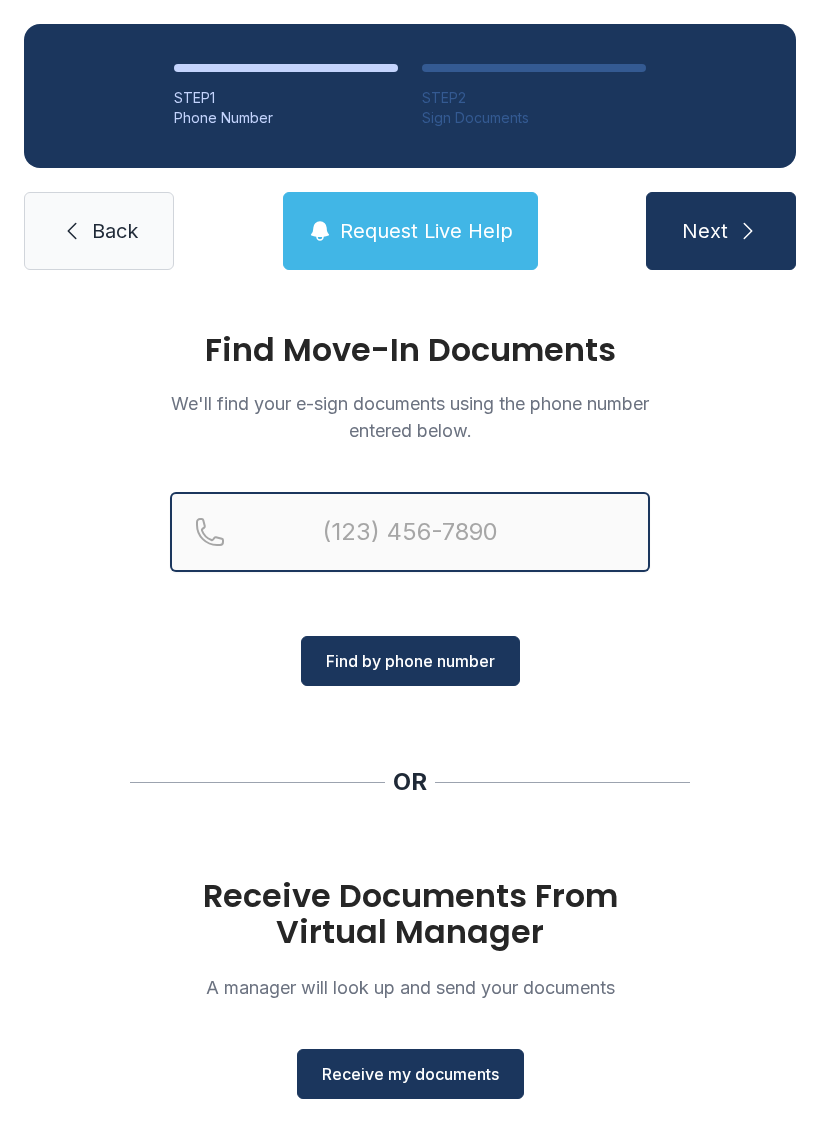 click at bounding box center (410, 532) 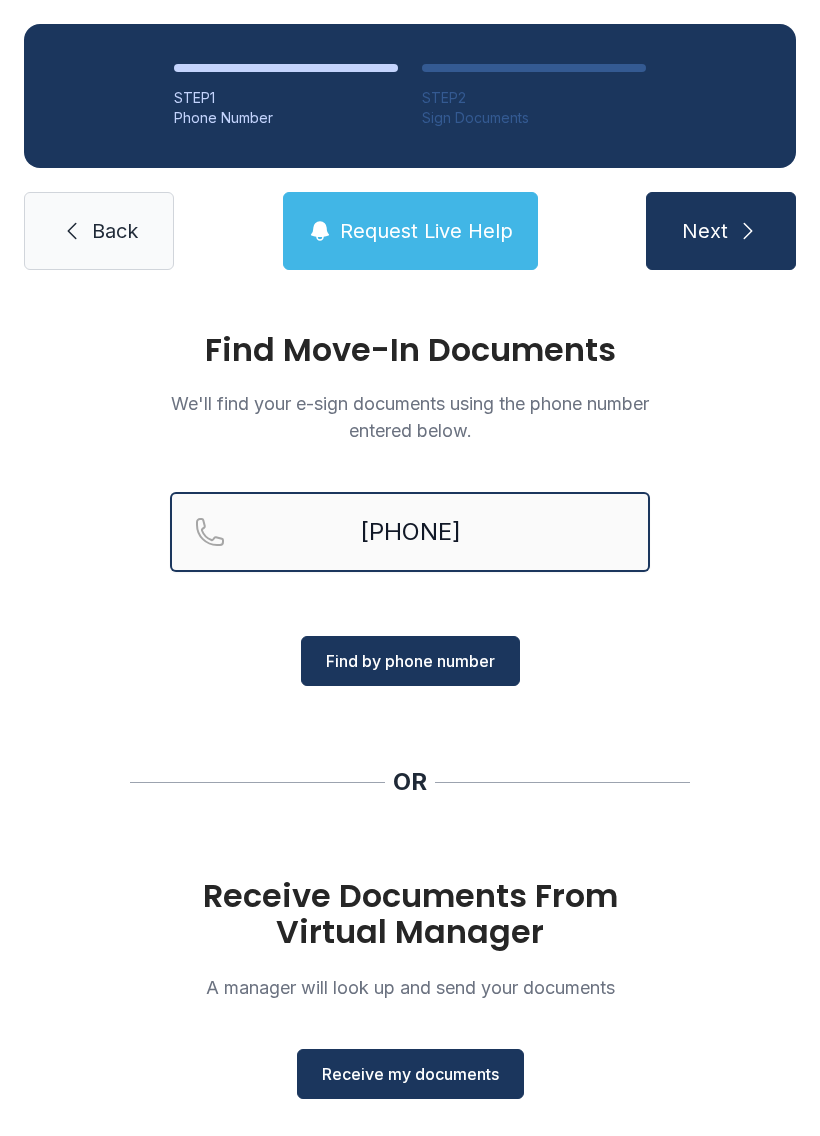 type on "[PHONE]" 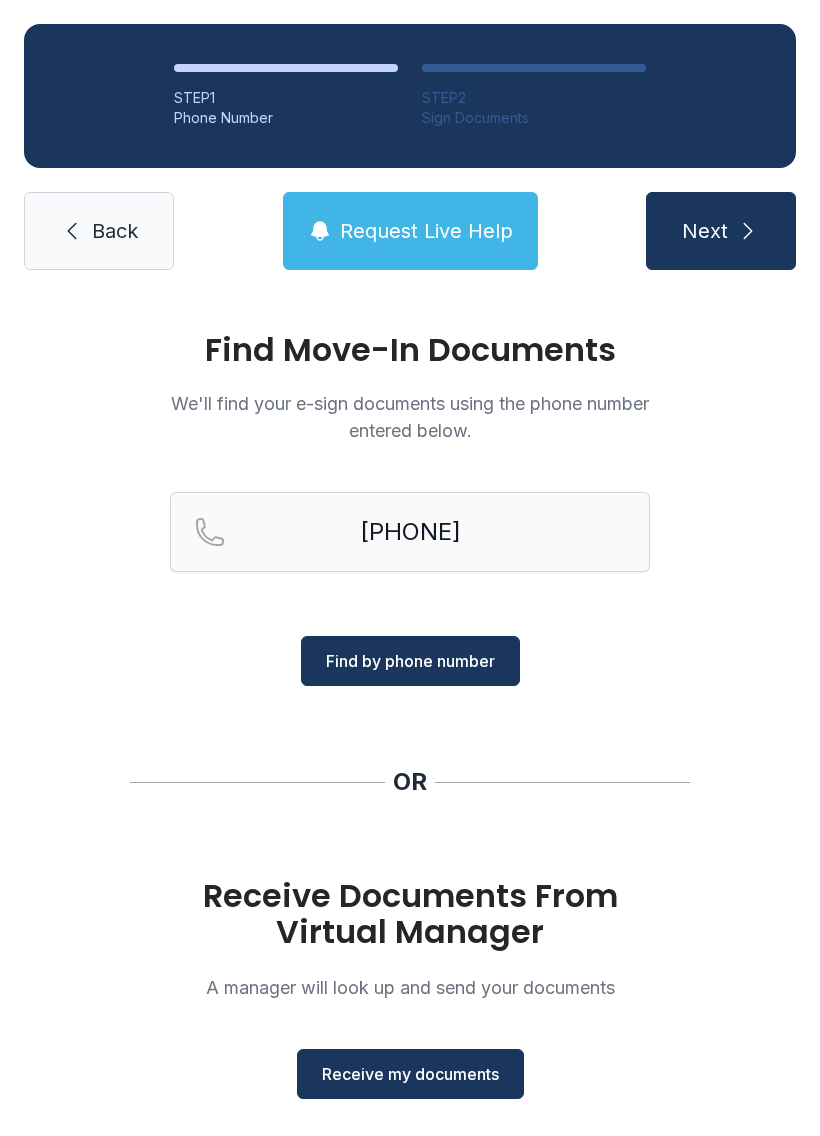 click 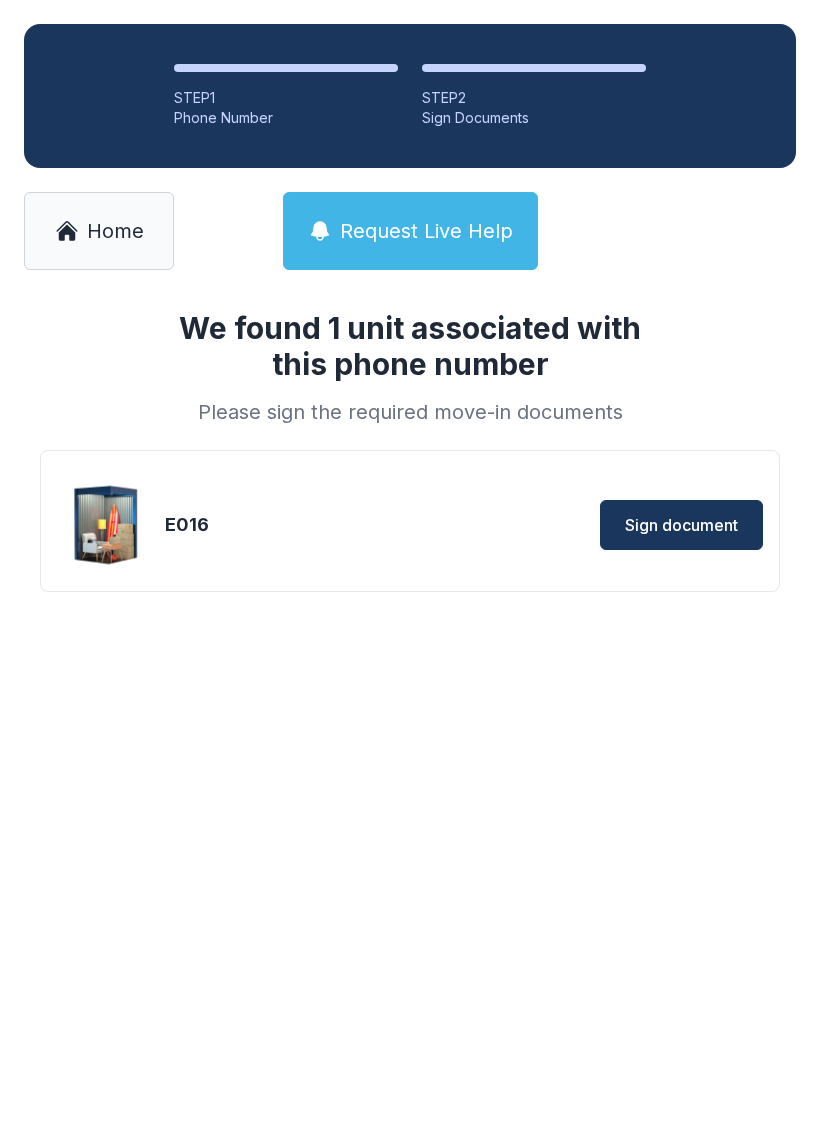 click on "We found 1 unit associated with this phone number Please sign the required move-in documents [ALPHANUMERIC] Sign document" at bounding box center (410, 715) 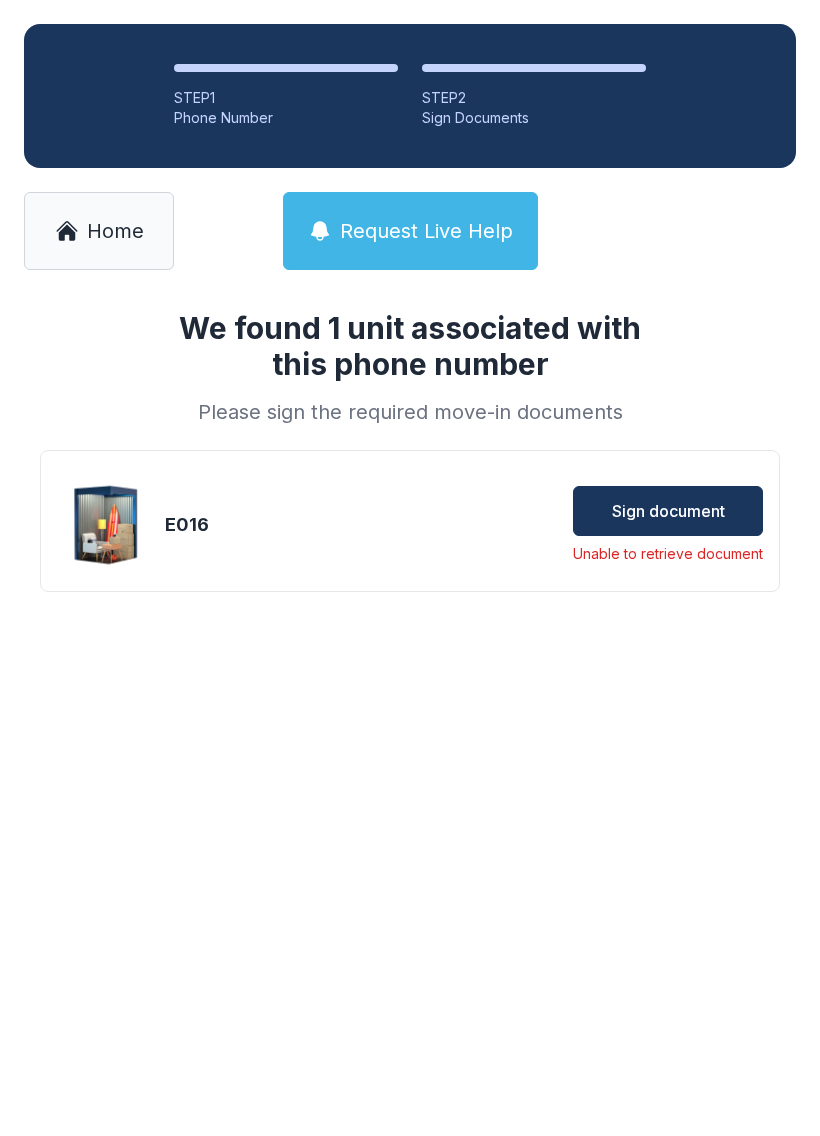 click on "Home" at bounding box center (99, 231) 